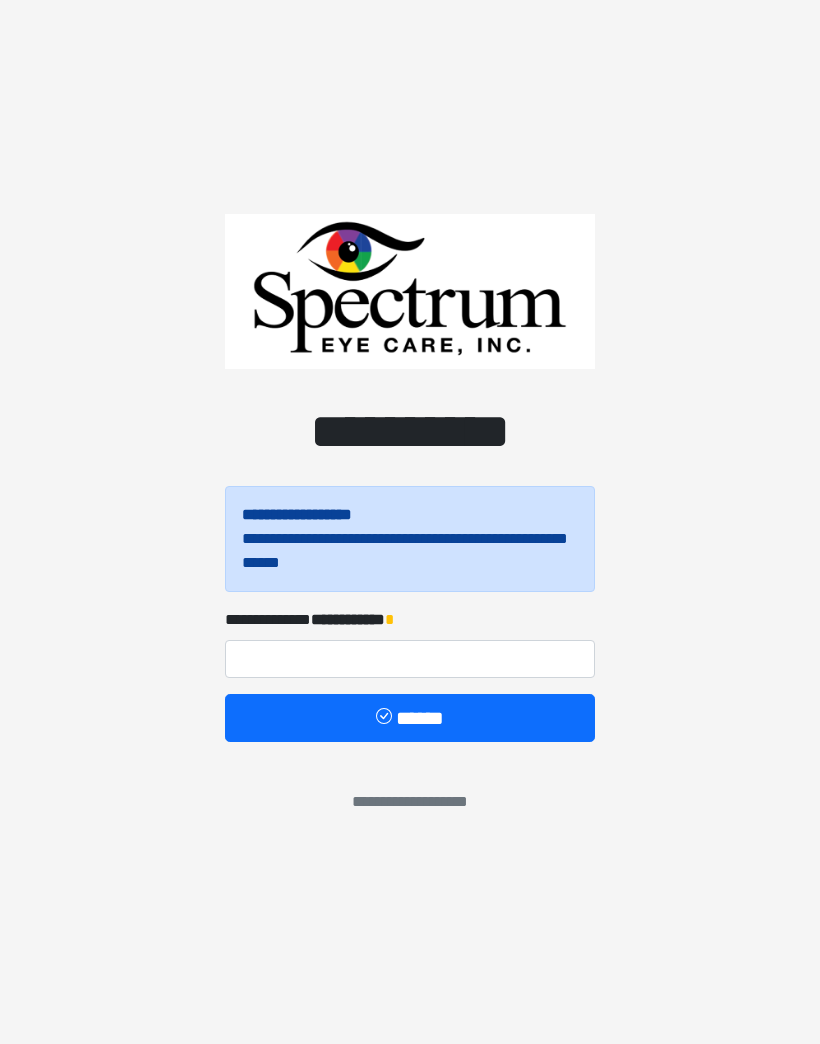 scroll, scrollTop: 0, scrollLeft: 0, axis: both 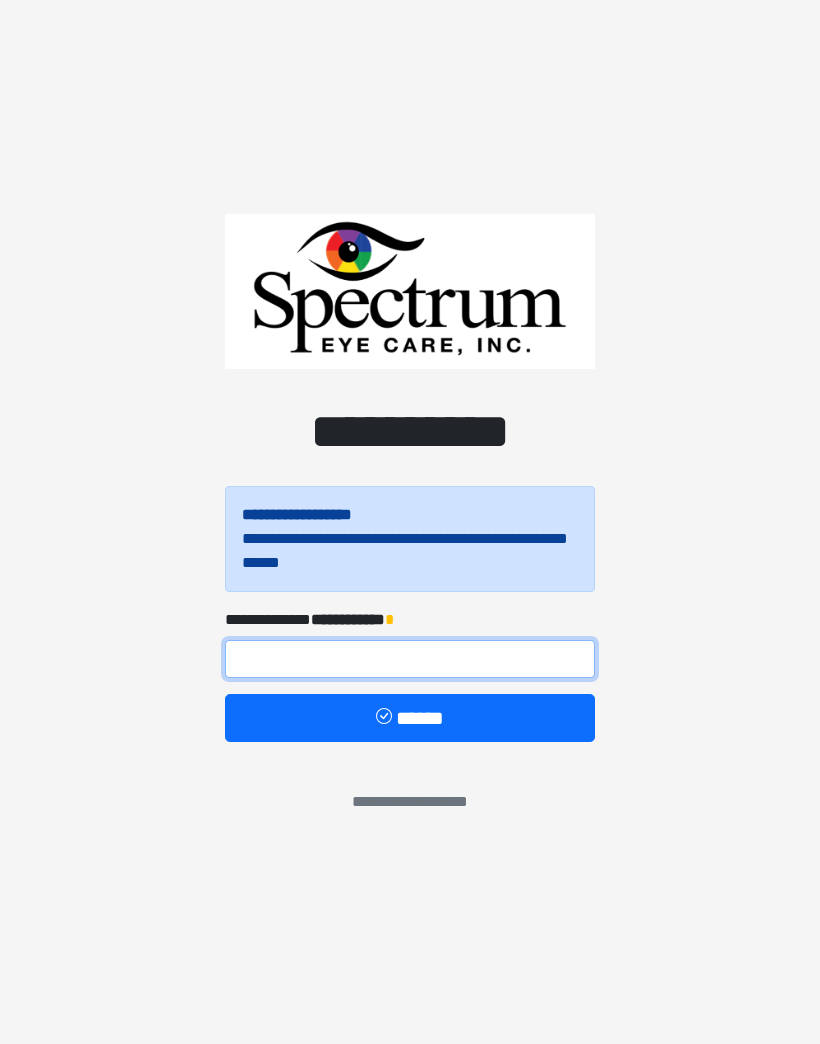 click at bounding box center [410, 659] 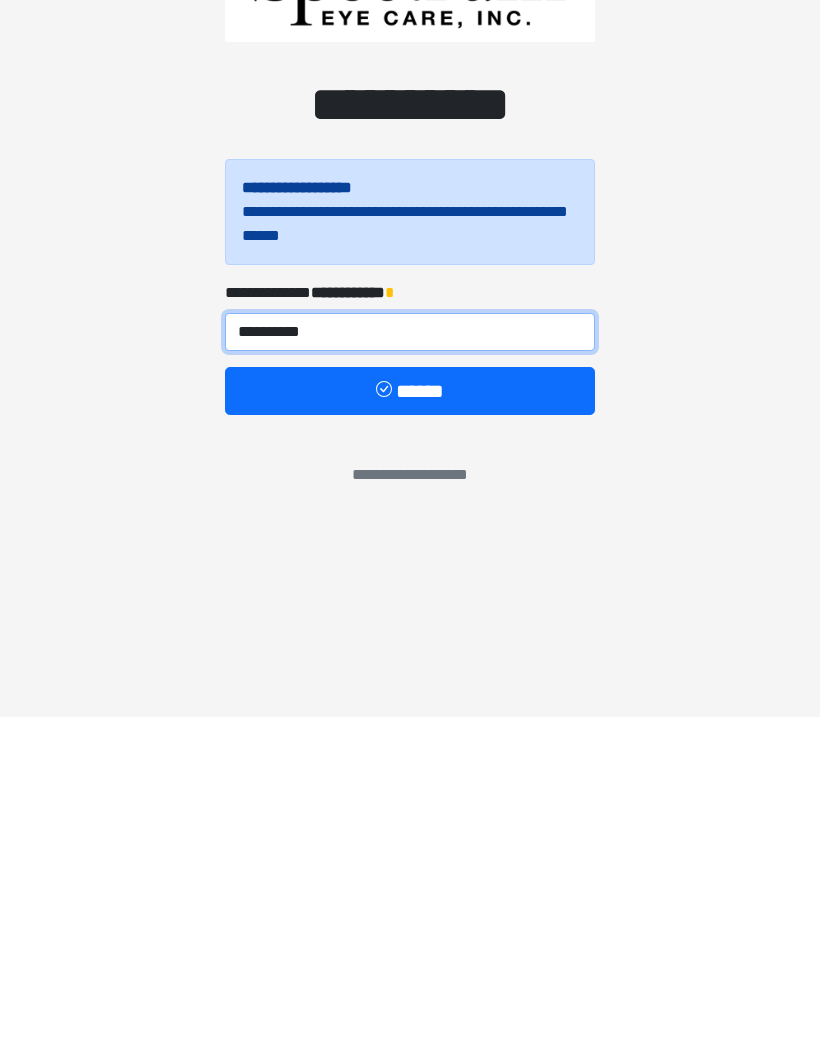 type on "**********" 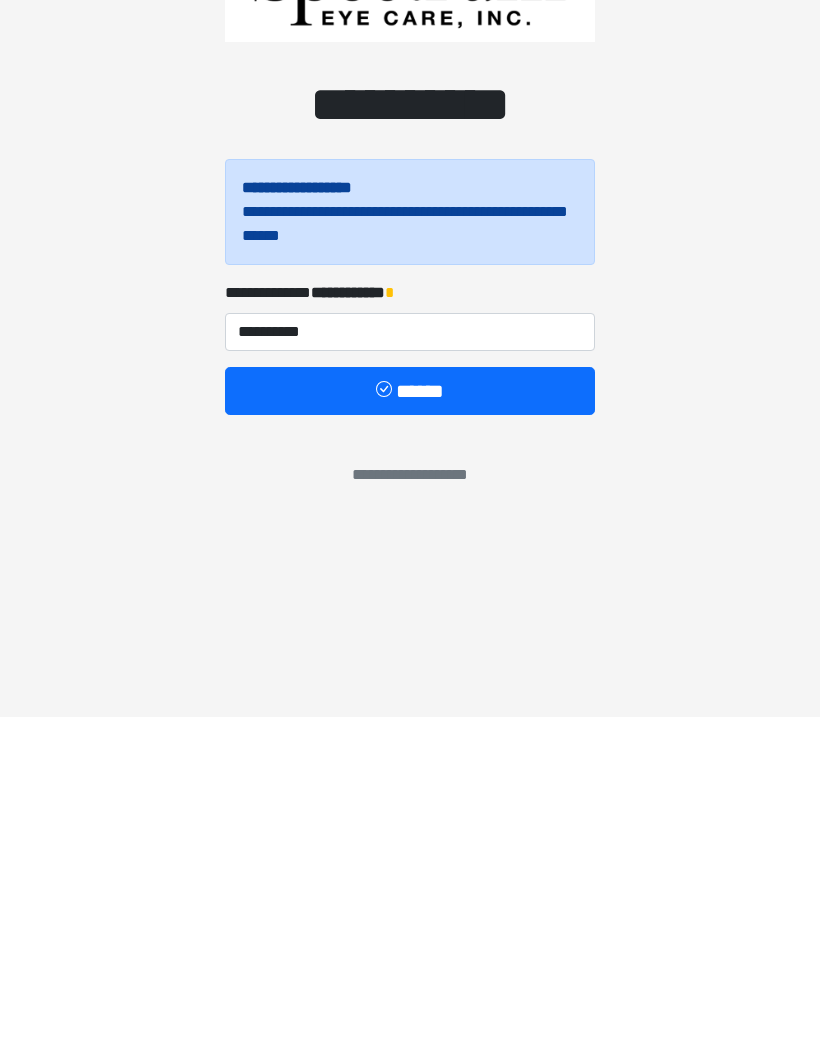 click on "******" at bounding box center [410, 718] 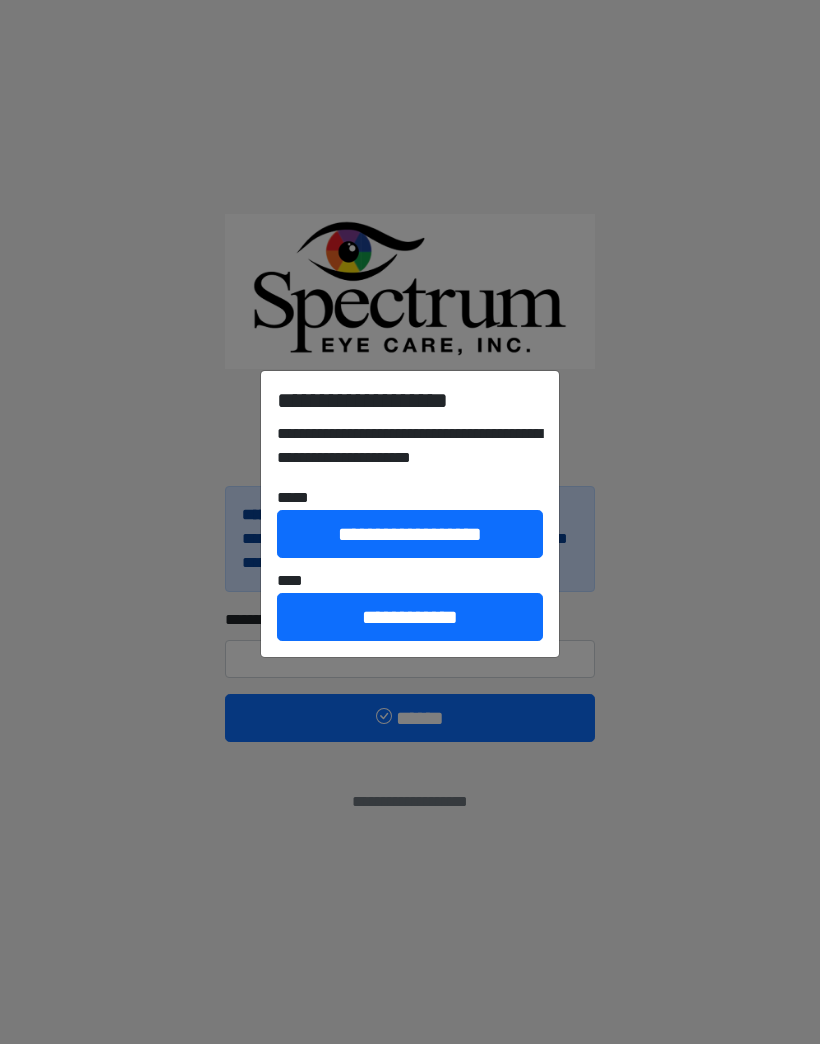click on "**********" at bounding box center (410, 617) 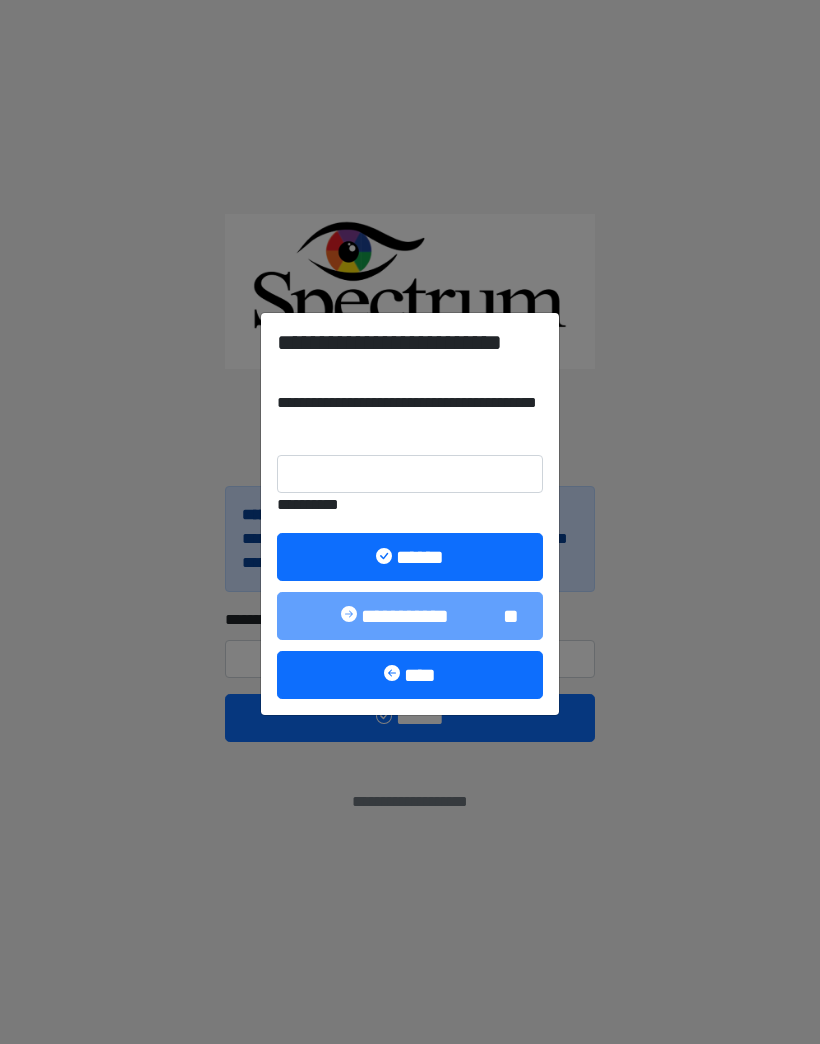 click on "**********" at bounding box center [410, 474] 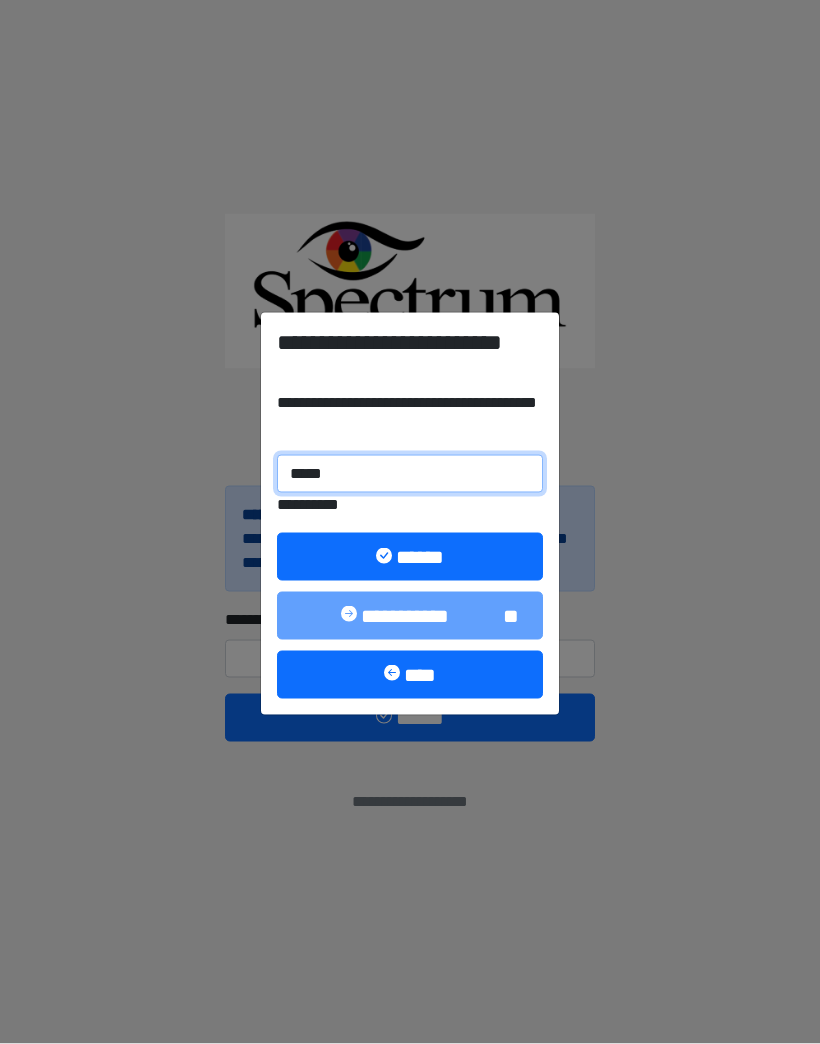 type on "******" 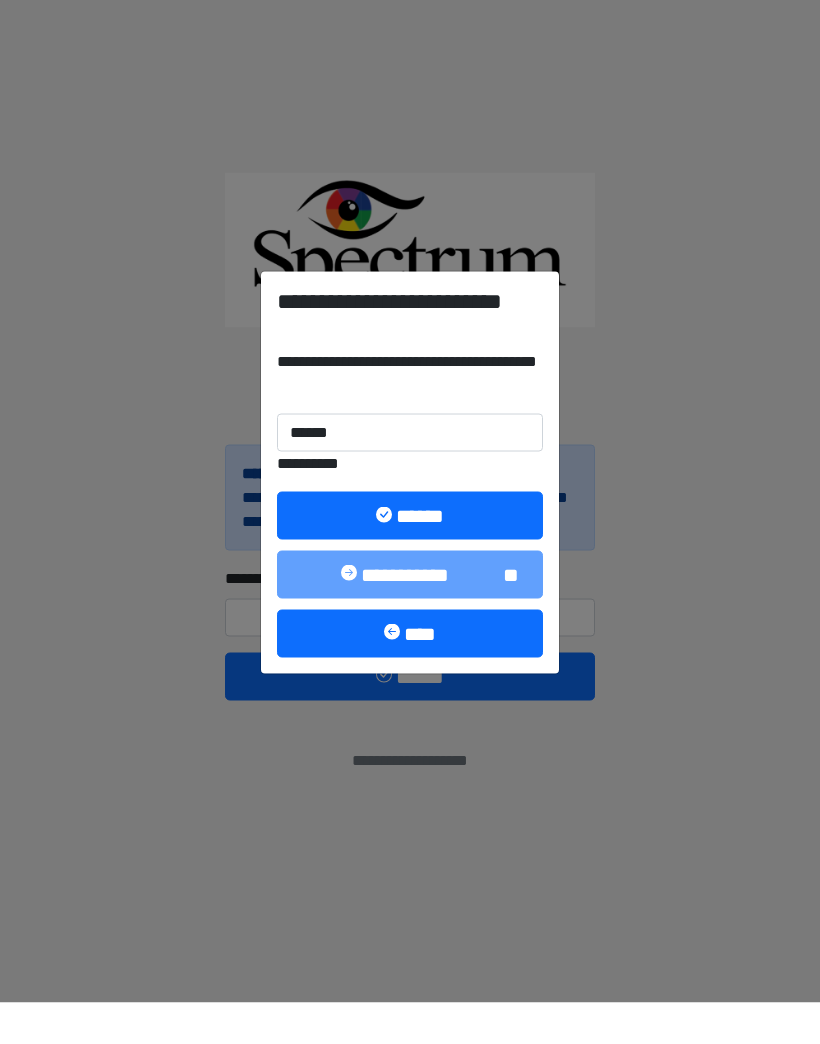 click on "****" at bounding box center [410, 675] 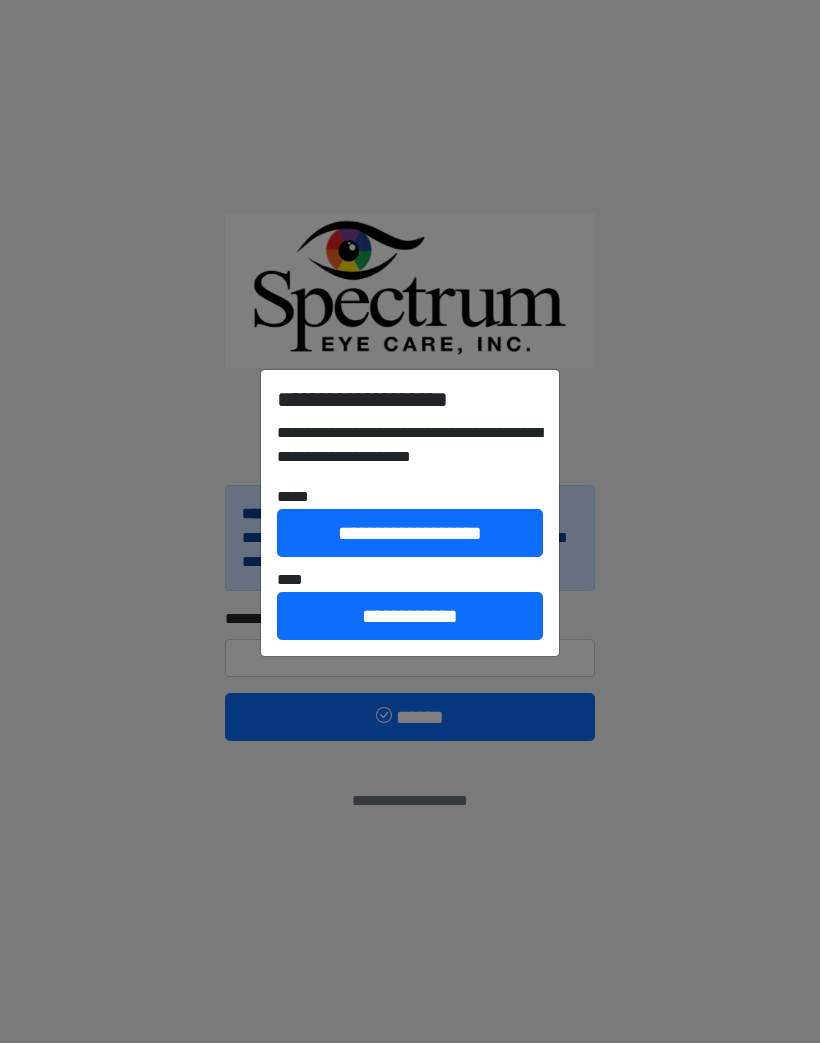 click on "**********" at bounding box center (410, 522) 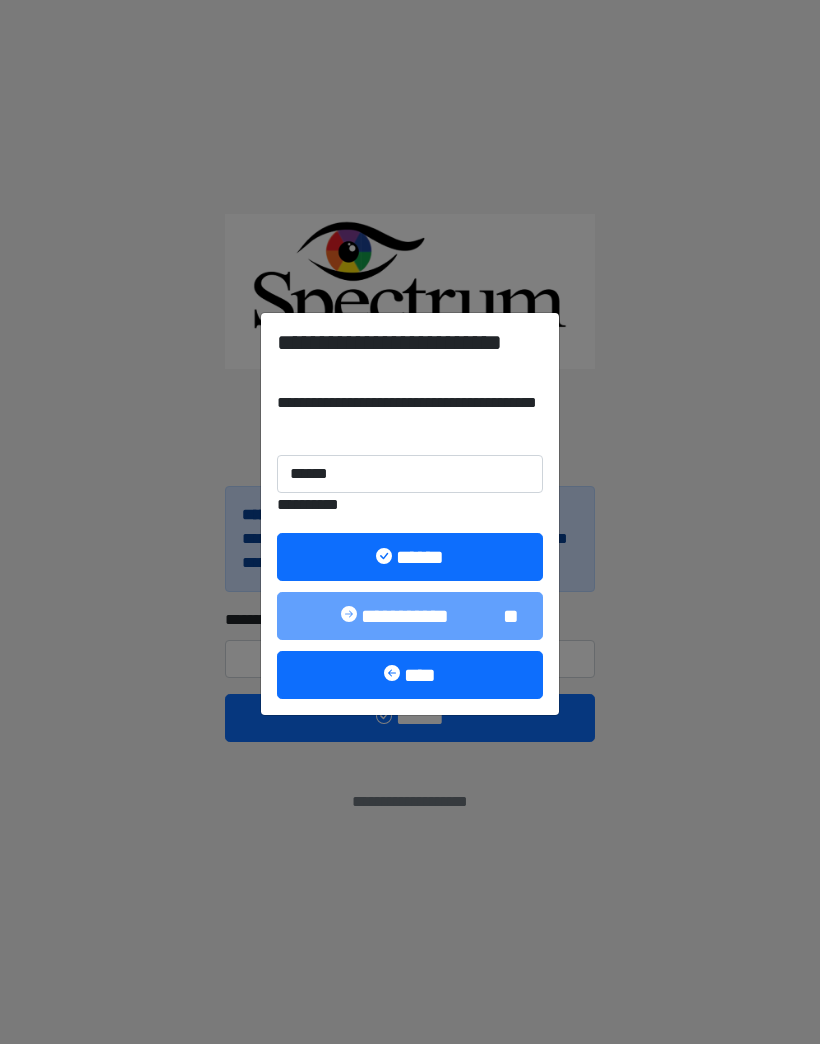 click on "******" at bounding box center [410, 557] 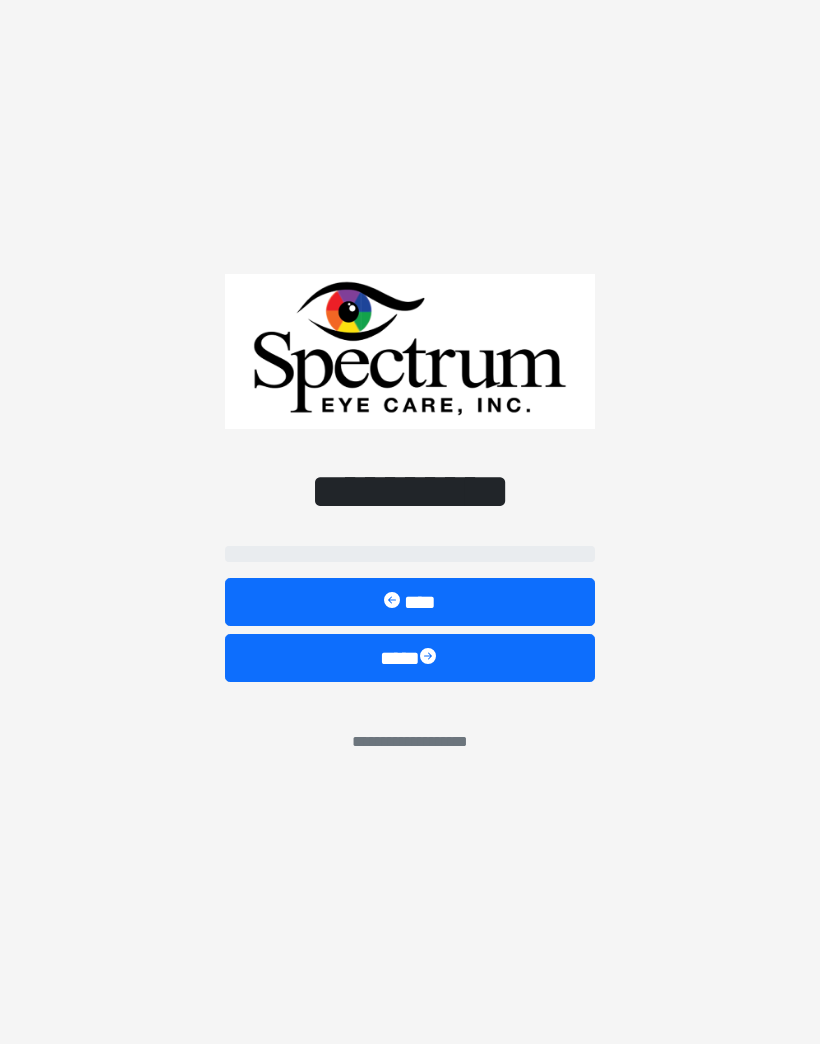 select on "**" 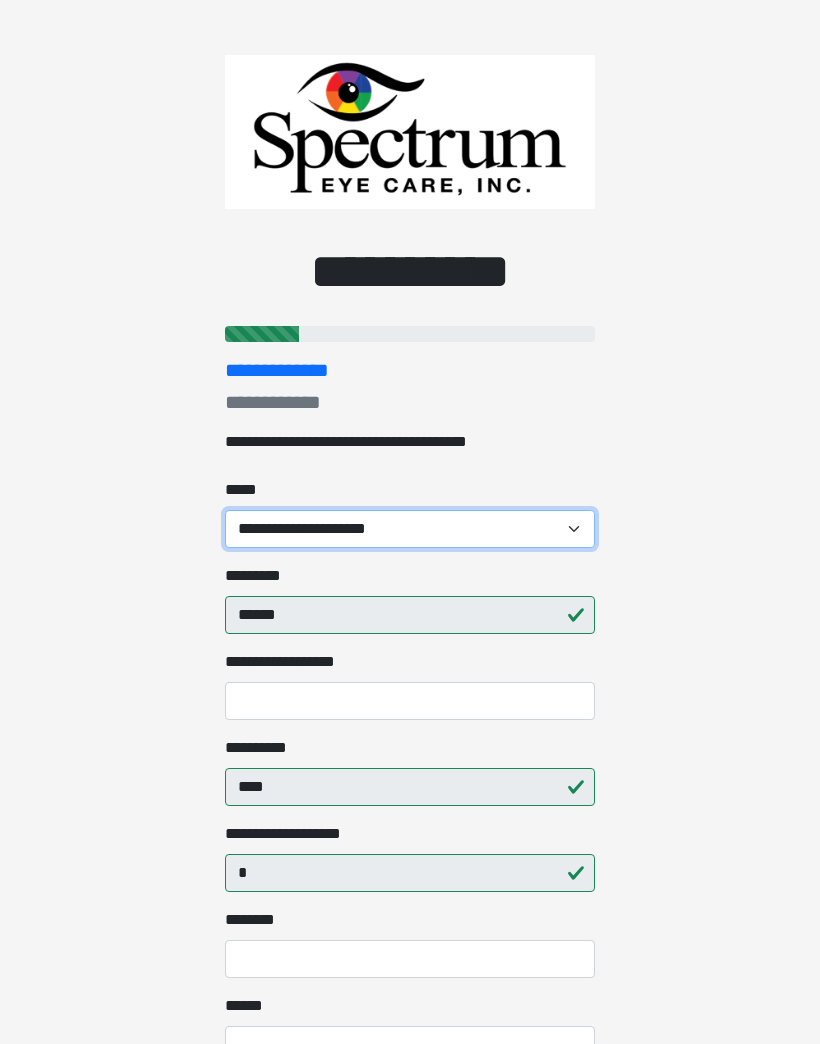 click on "**********" at bounding box center [410, 529] 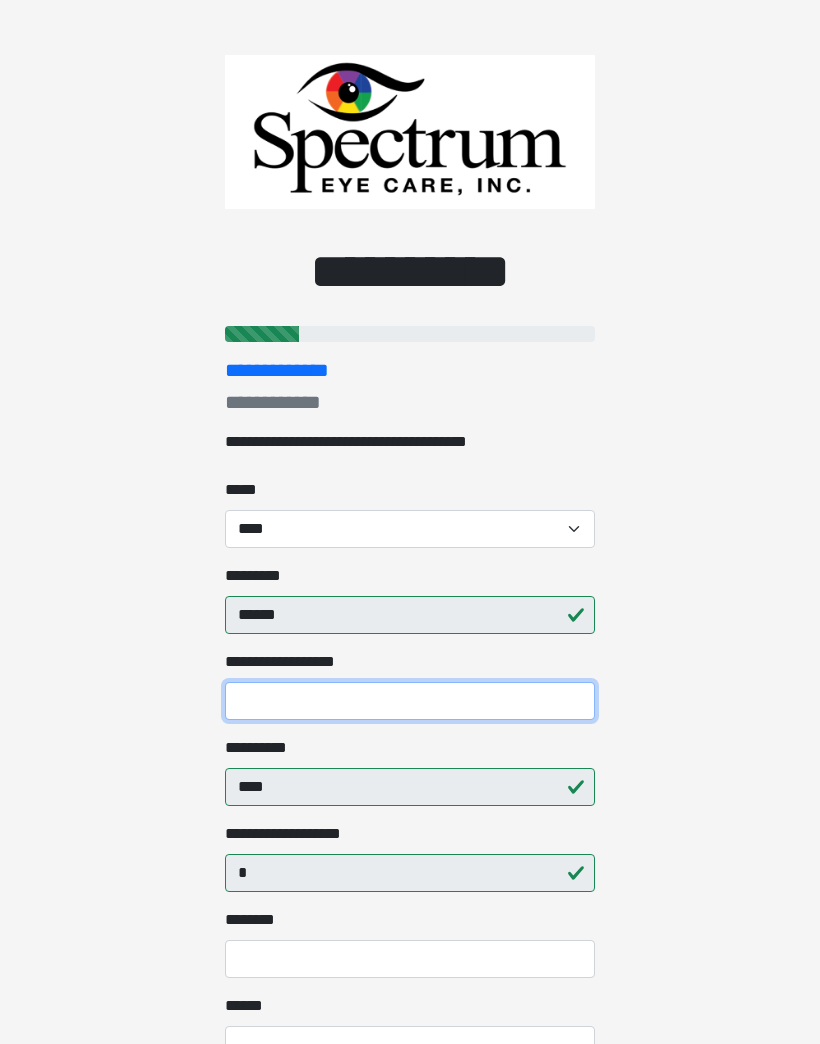 click on "**********" at bounding box center (410, 701) 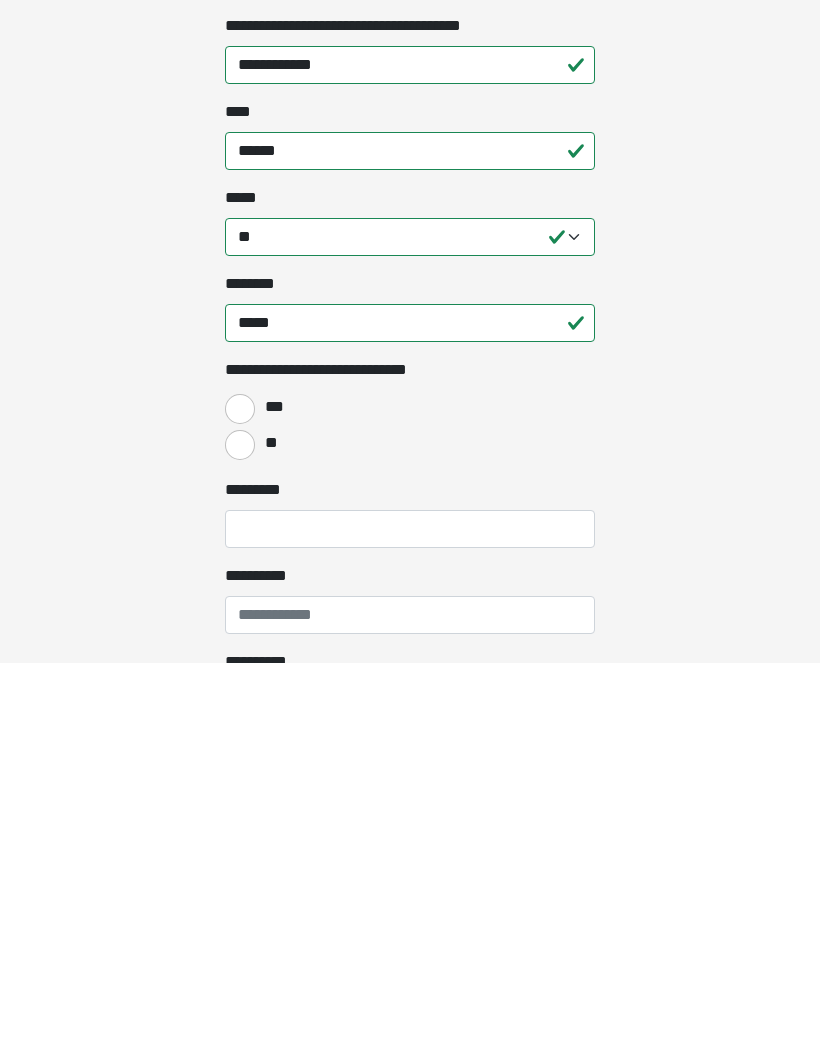 scroll, scrollTop: 775, scrollLeft: 0, axis: vertical 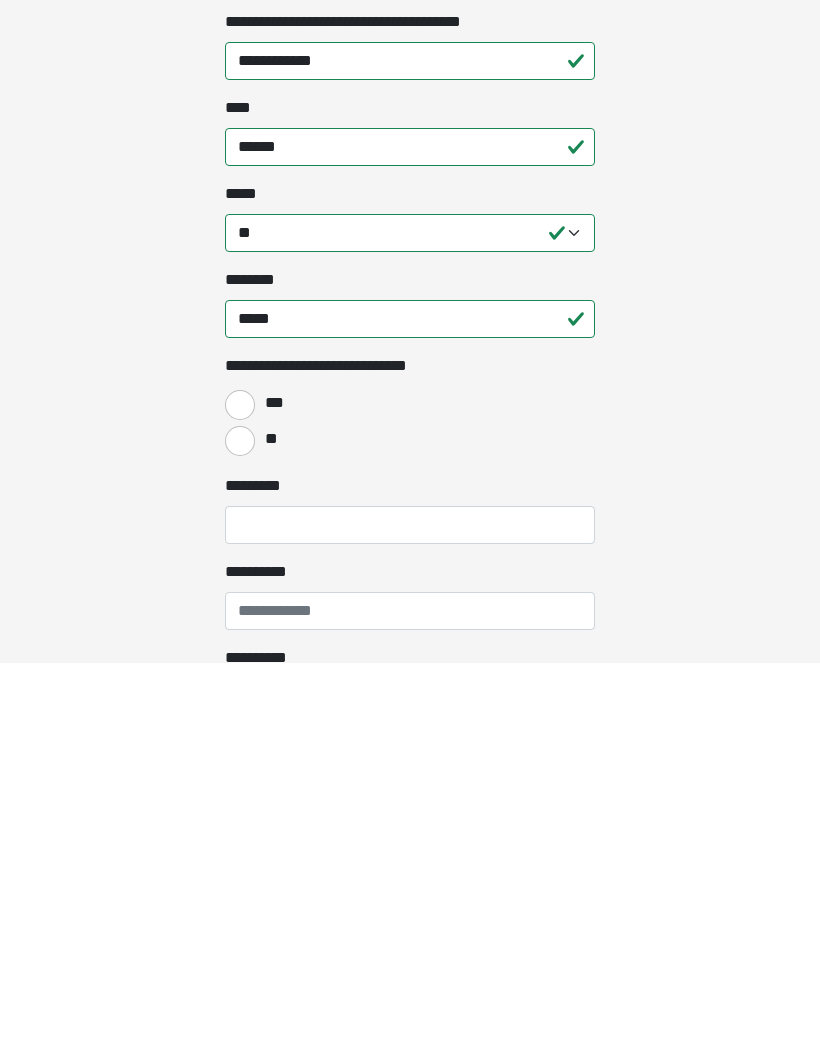 type on "******" 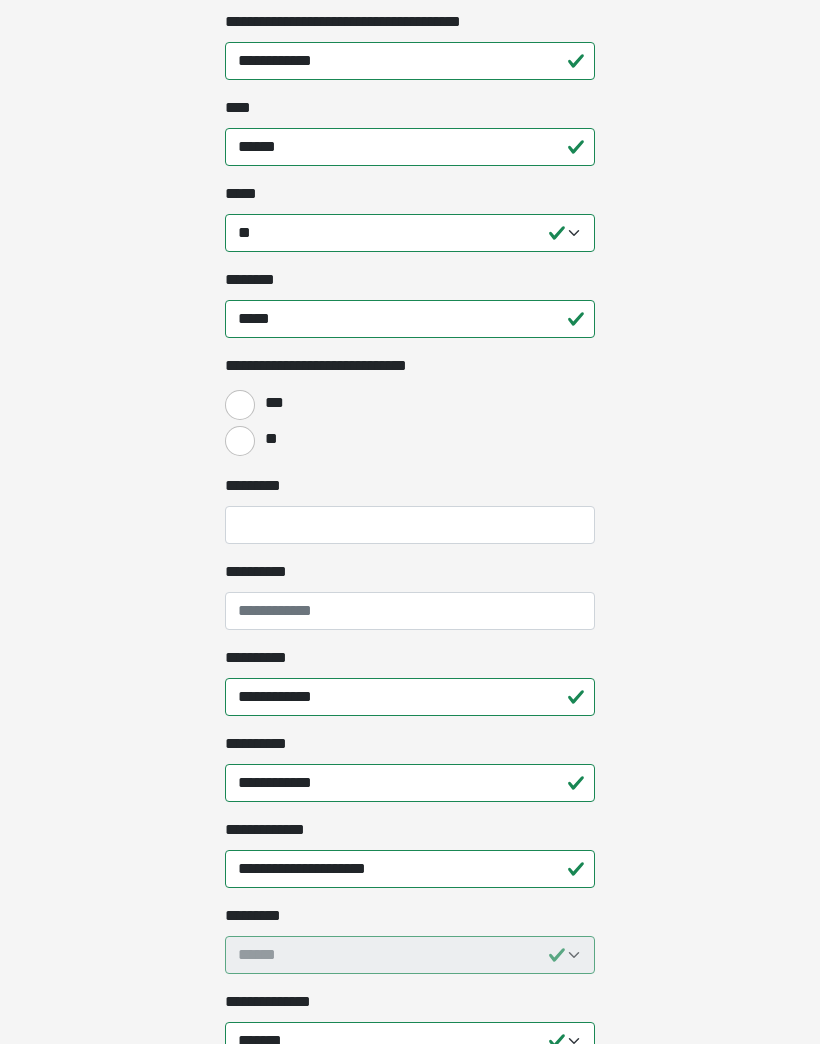 click on "*********" at bounding box center (410, 525) 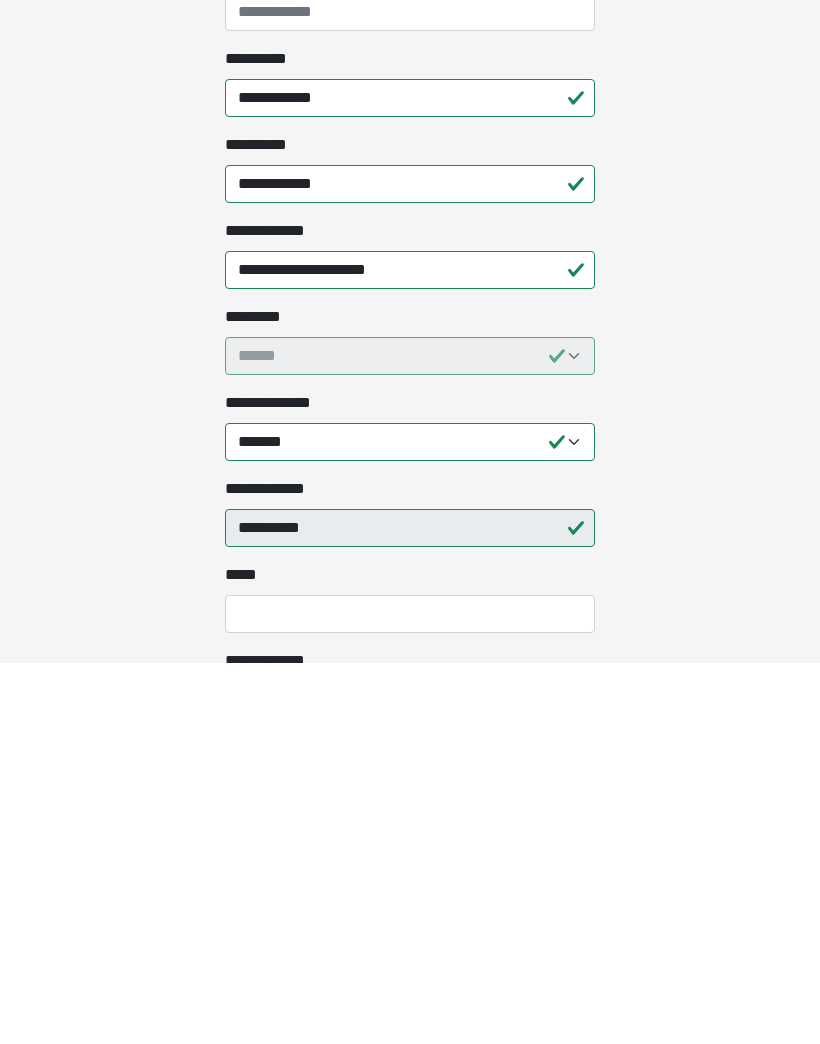 scroll, scrollTop: 1386, scrollLeft: 0, axis: vertical 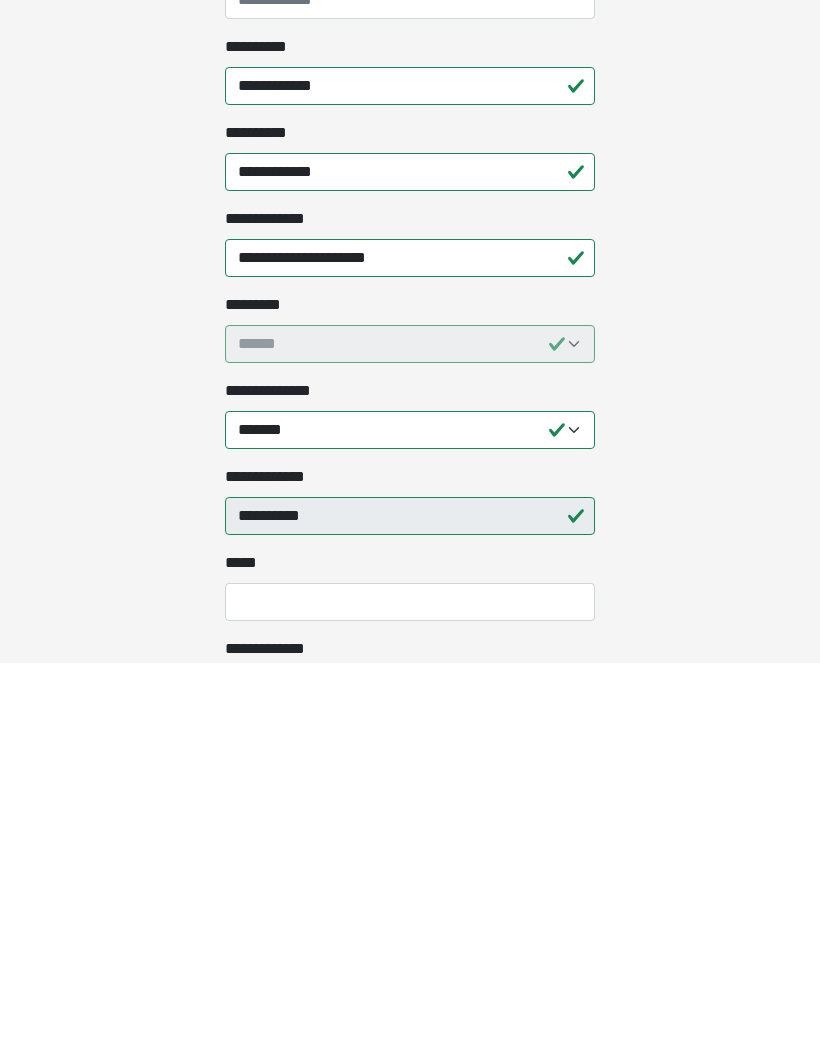 type on "*******" 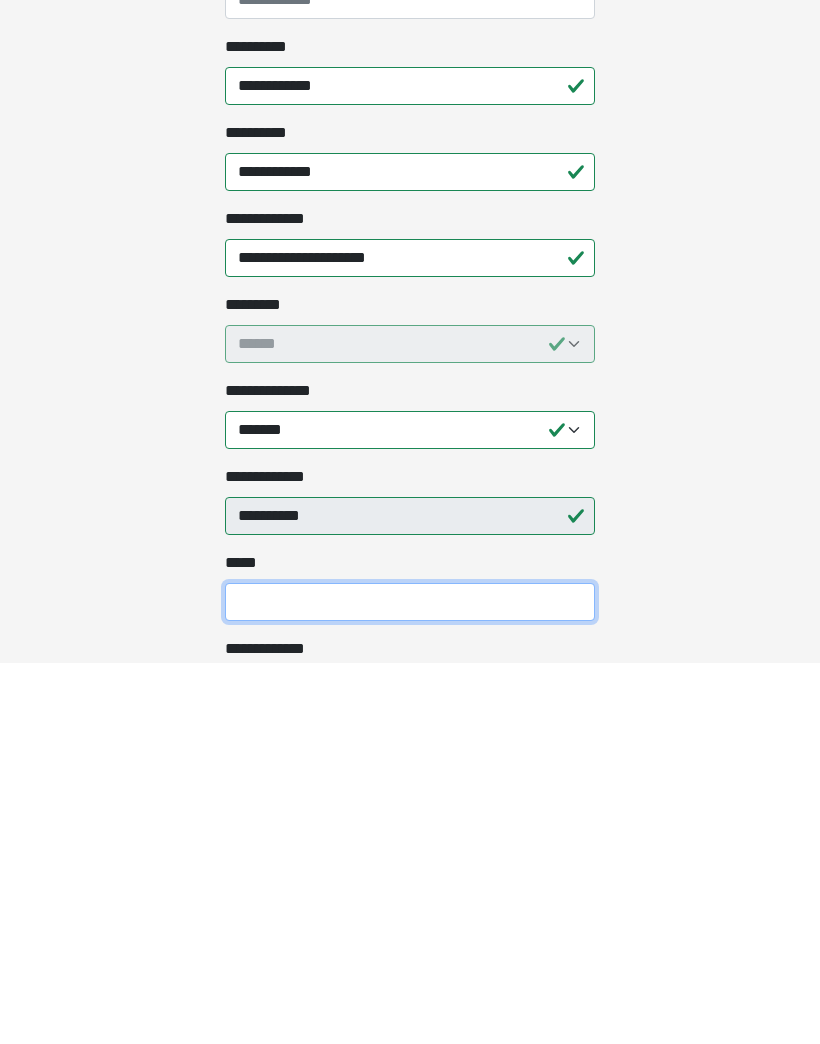 click on "*** *" at bounding box center (410, 983) 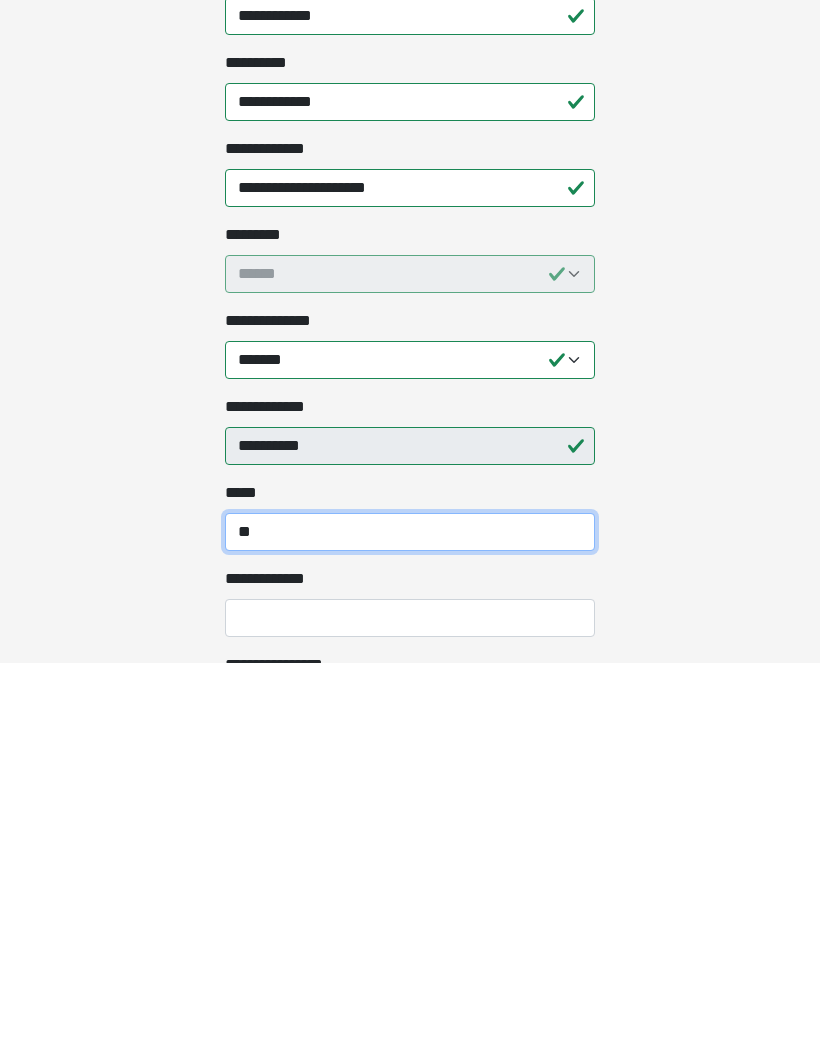 type on "**" 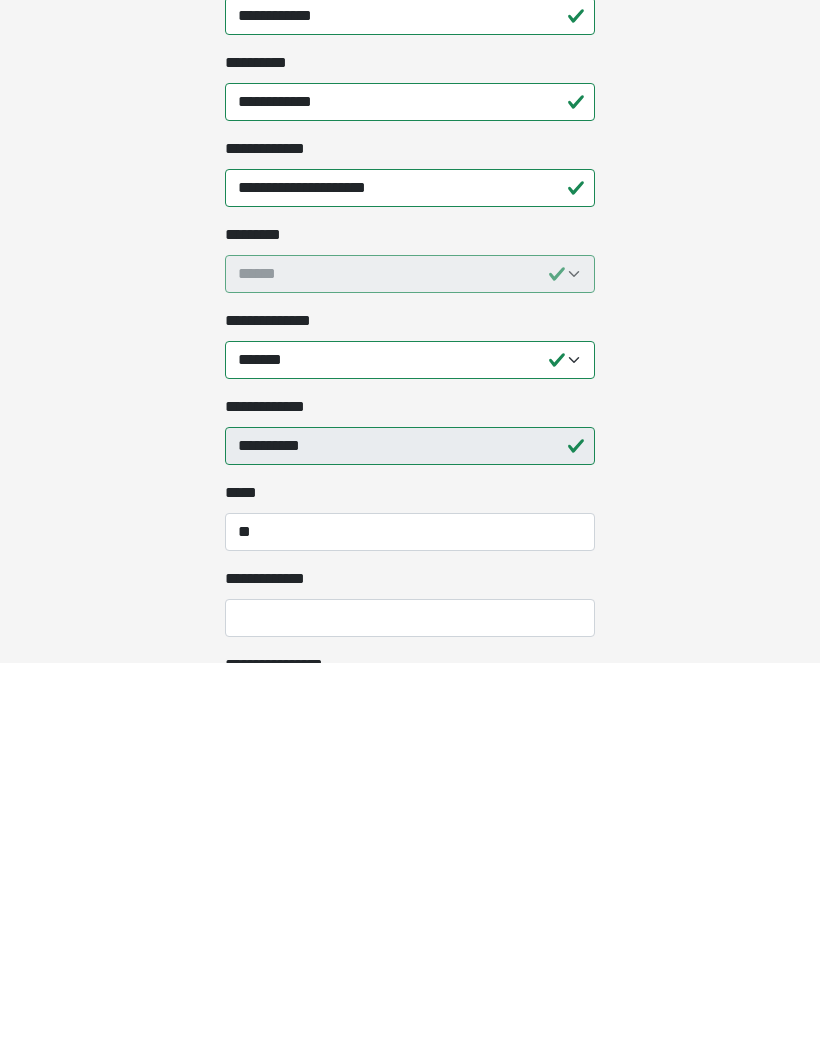 click on "**********" at bounding box center (410, -934) 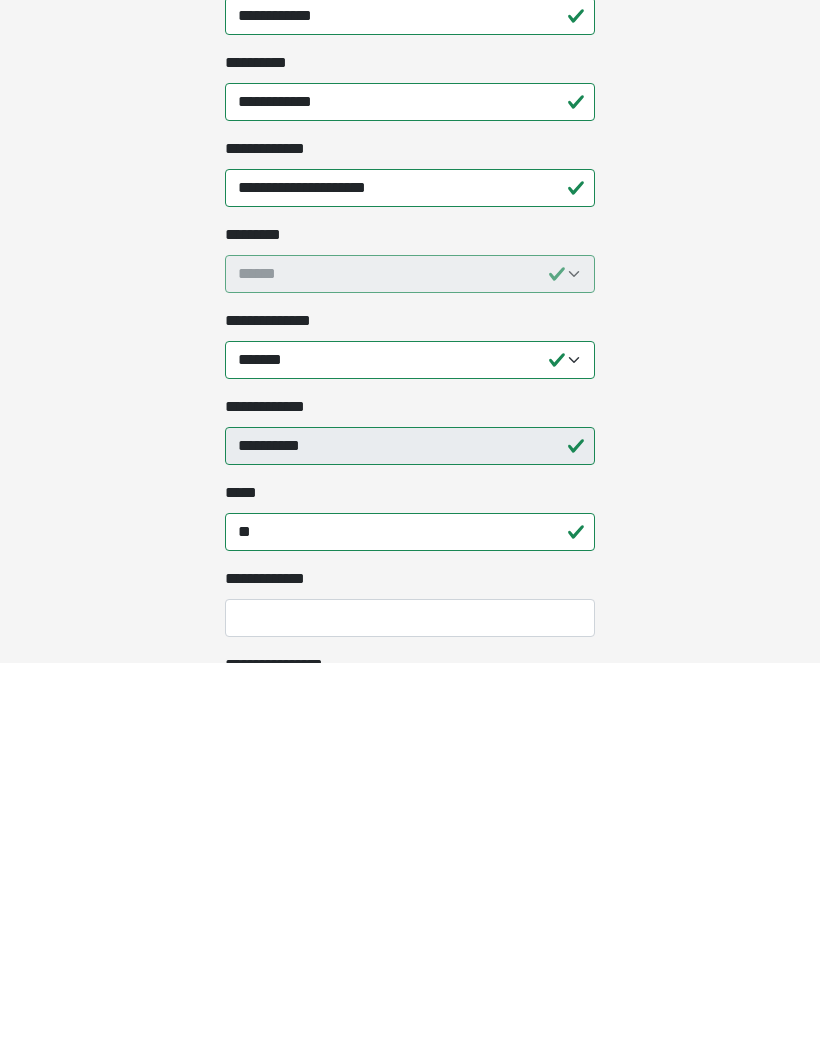 scroll, scrollTop: 1837, scrollLeft: 0, axis: vertical 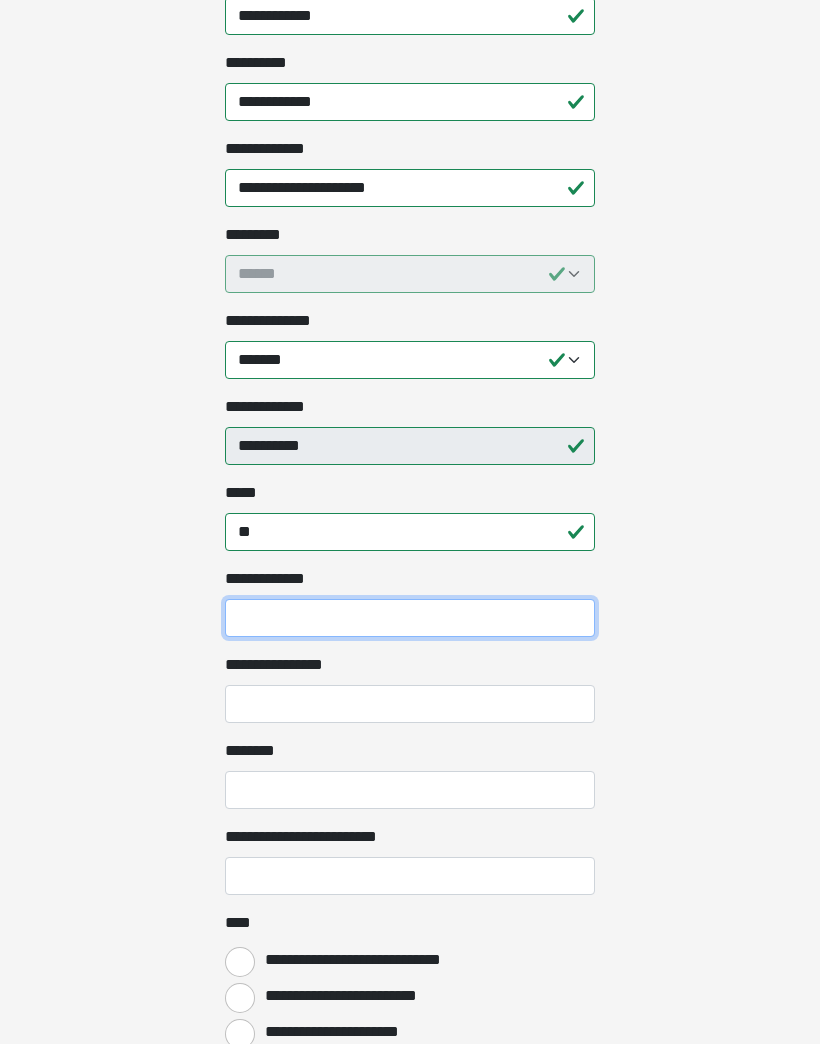 click on "**********" at bounding box center [410, 618] 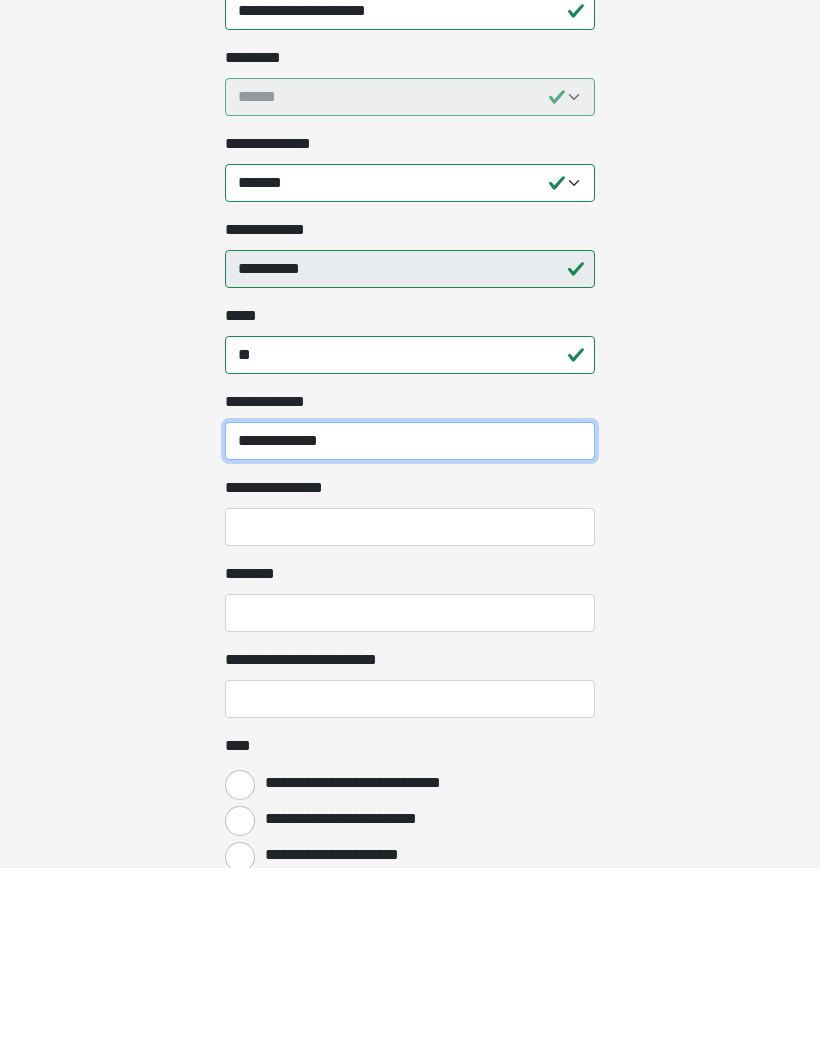 type on "**********" 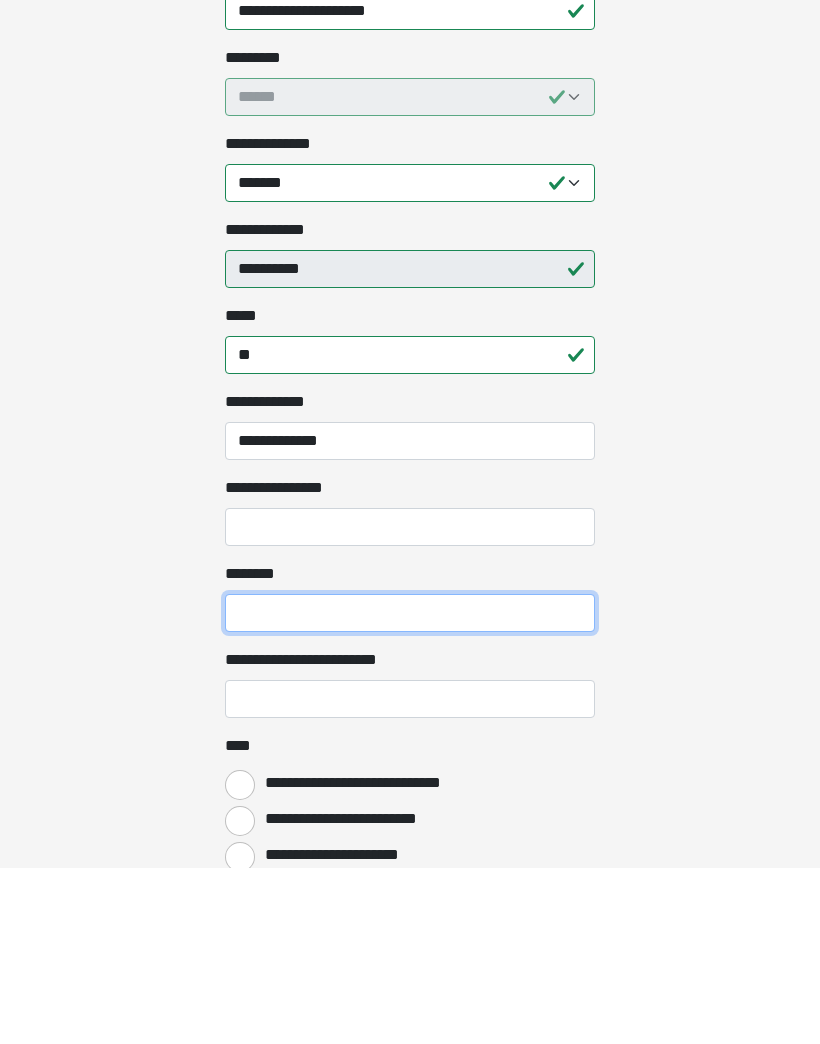 click on "********" at bounding box center (410, 790) 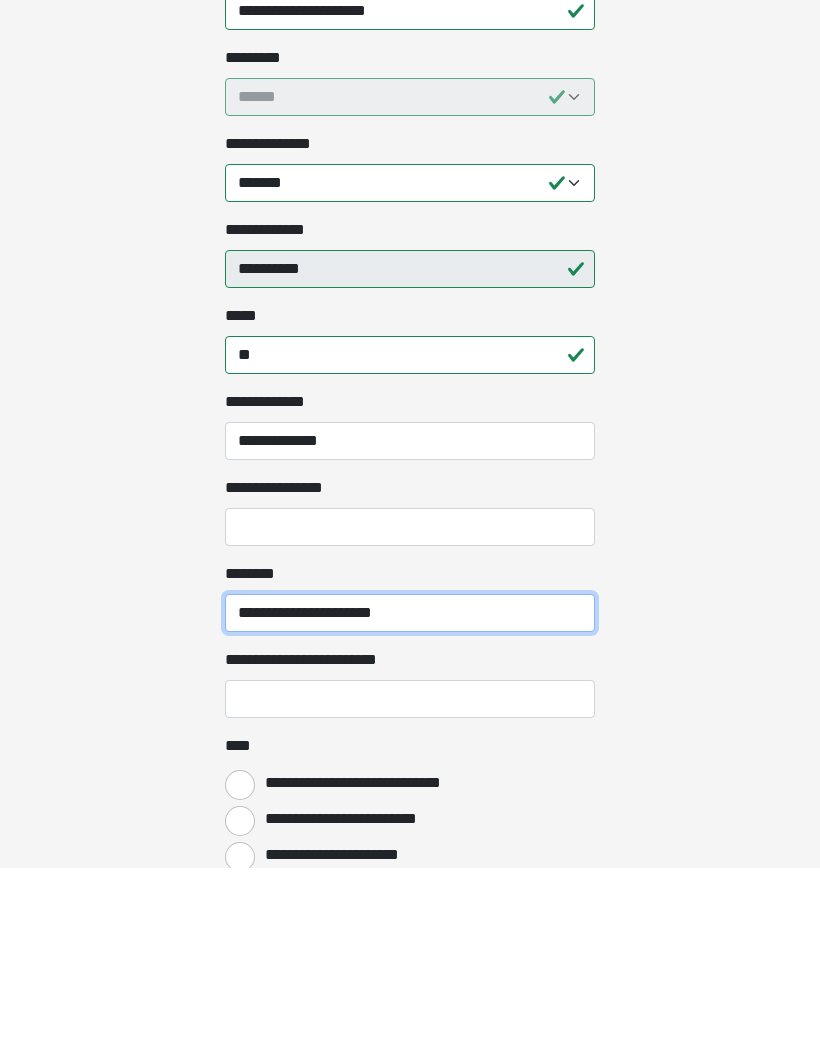 type on "**********" 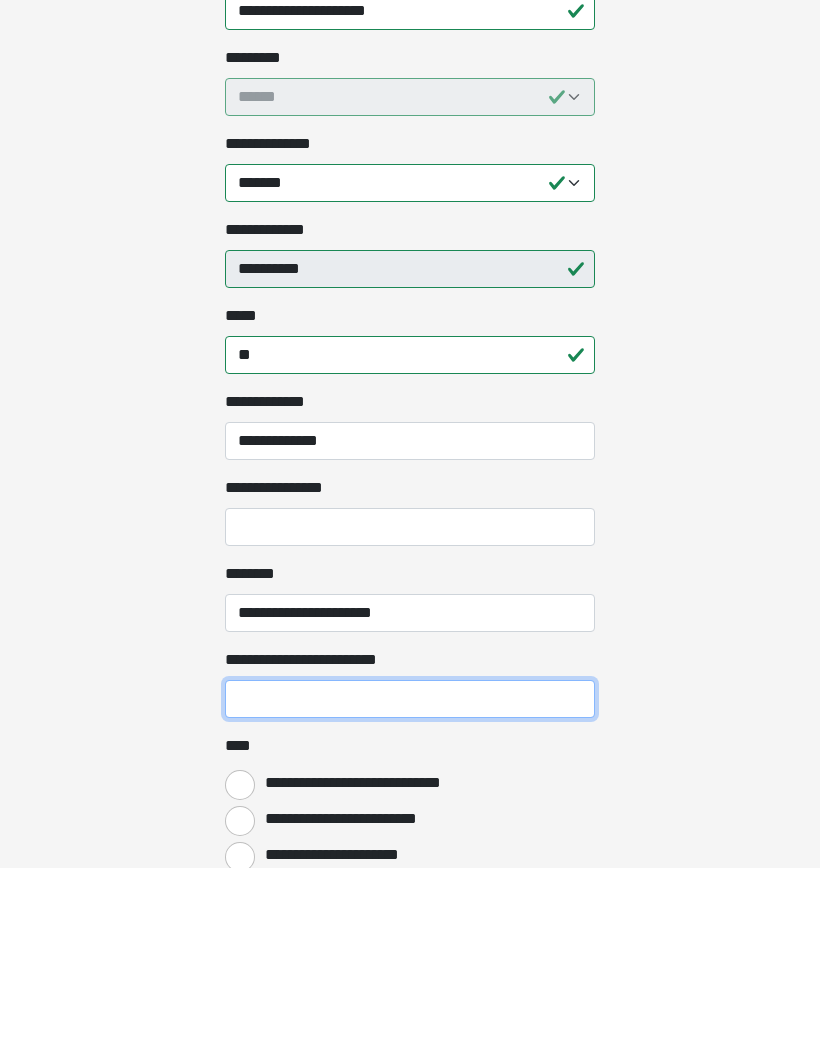 click on "**********" at bounding box center [410, 876] 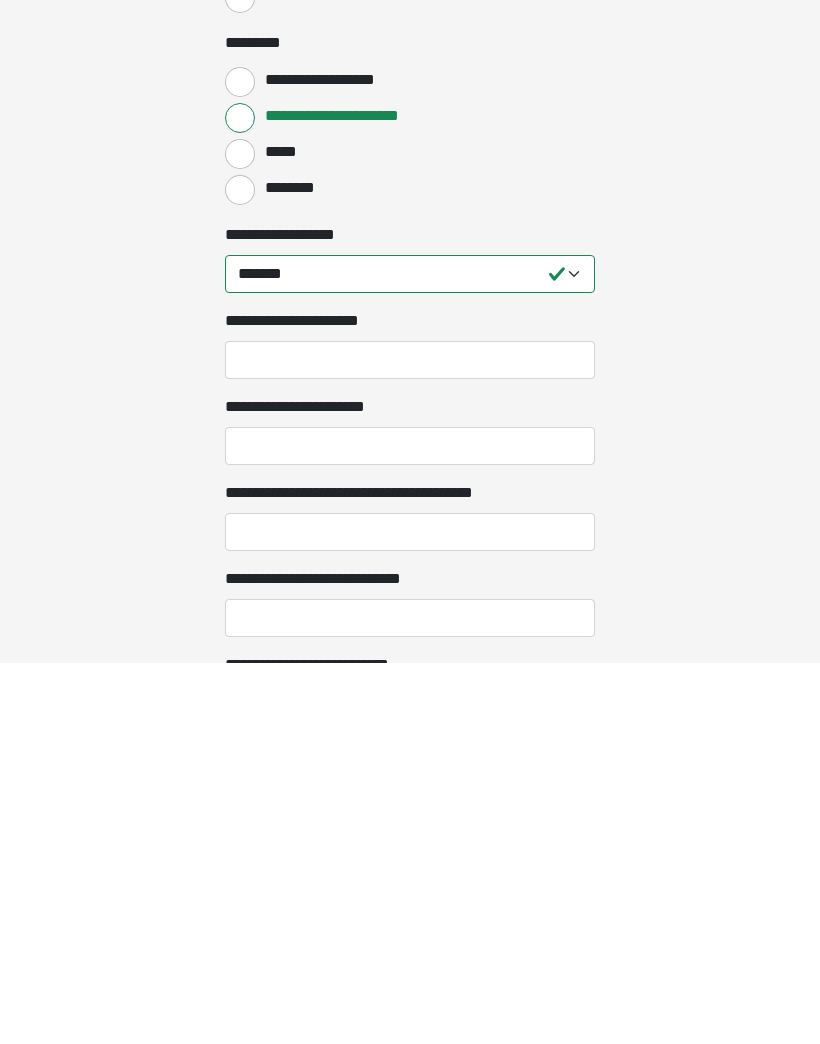 scroll, scrollTop: 2600, scrollLeft: 0, axis: vertical 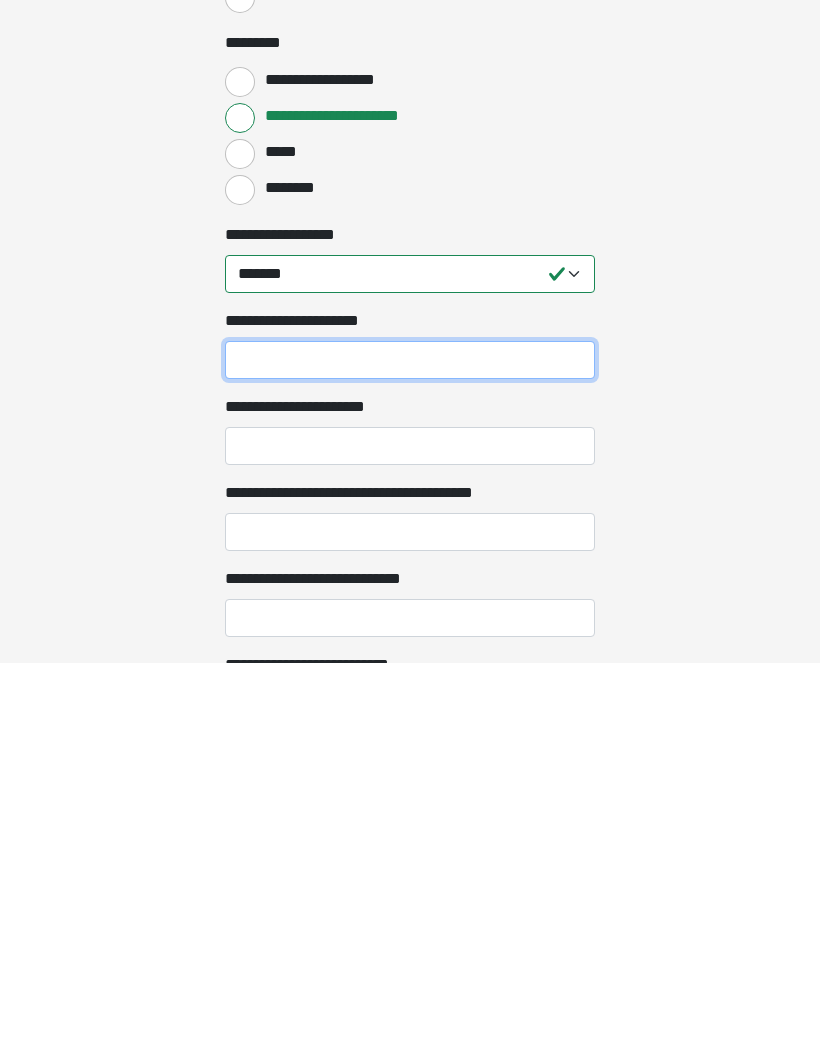 click on "**********" at bounding box center (410, 741) 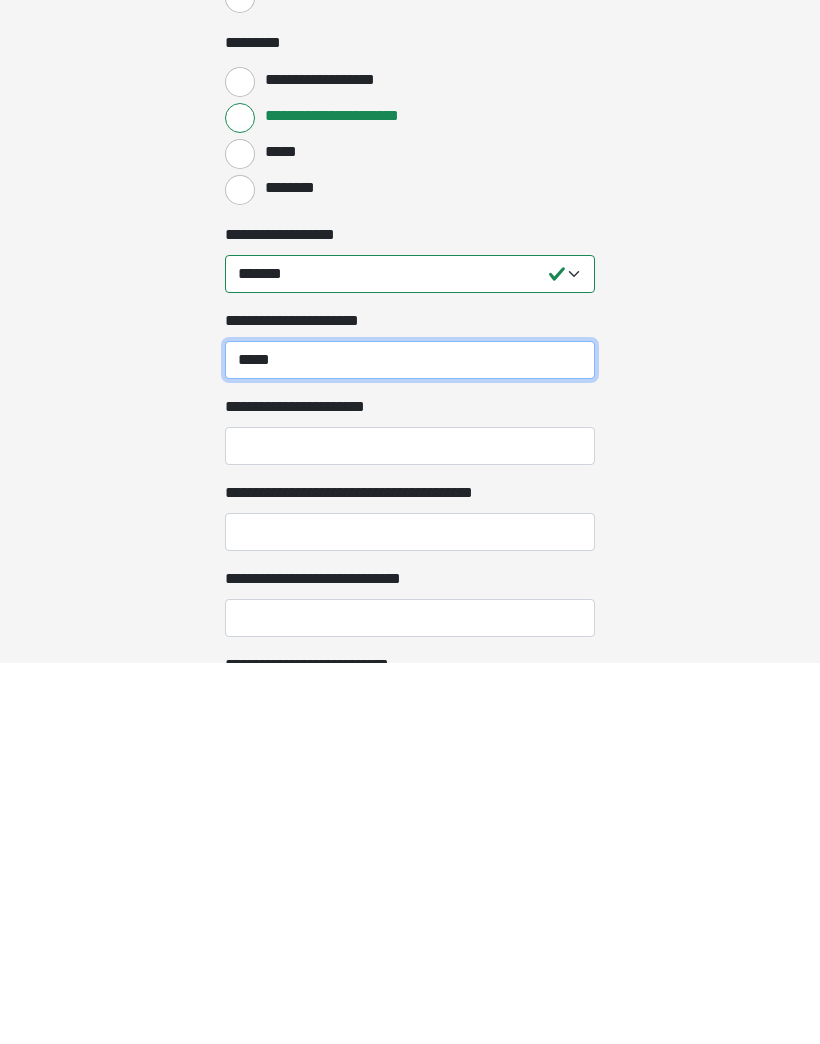 type on "*****" 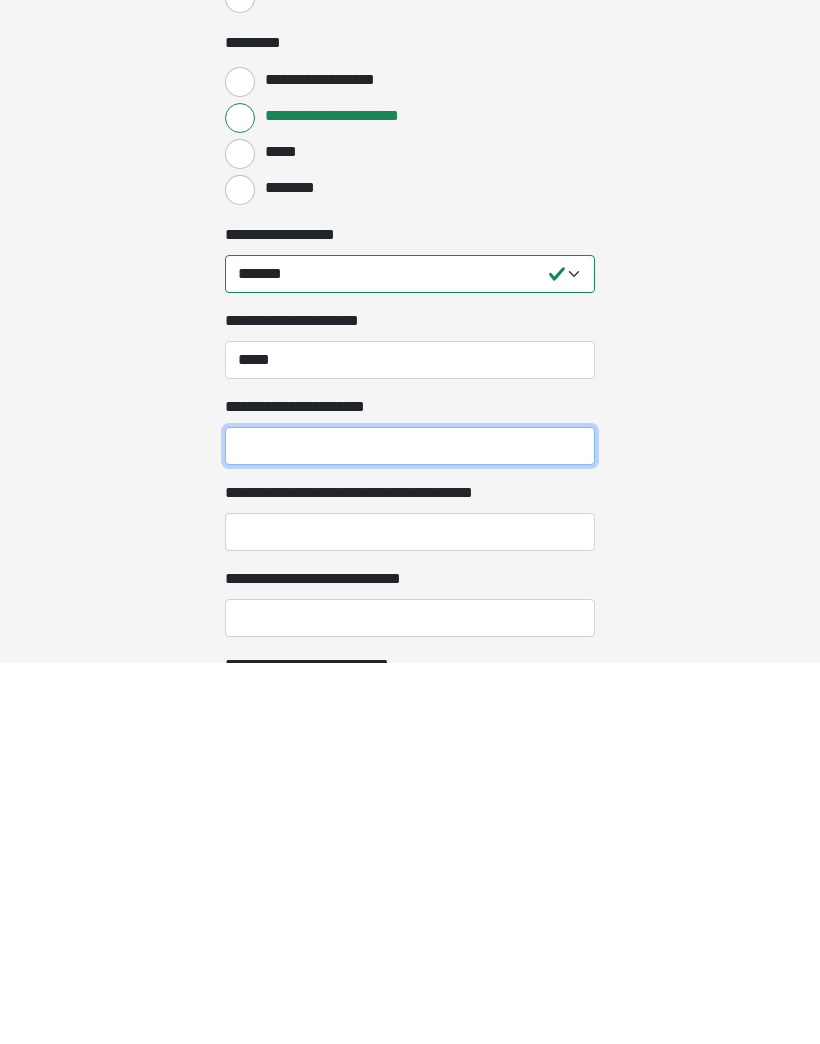 click on "**********" at bounding box center (410, 827) 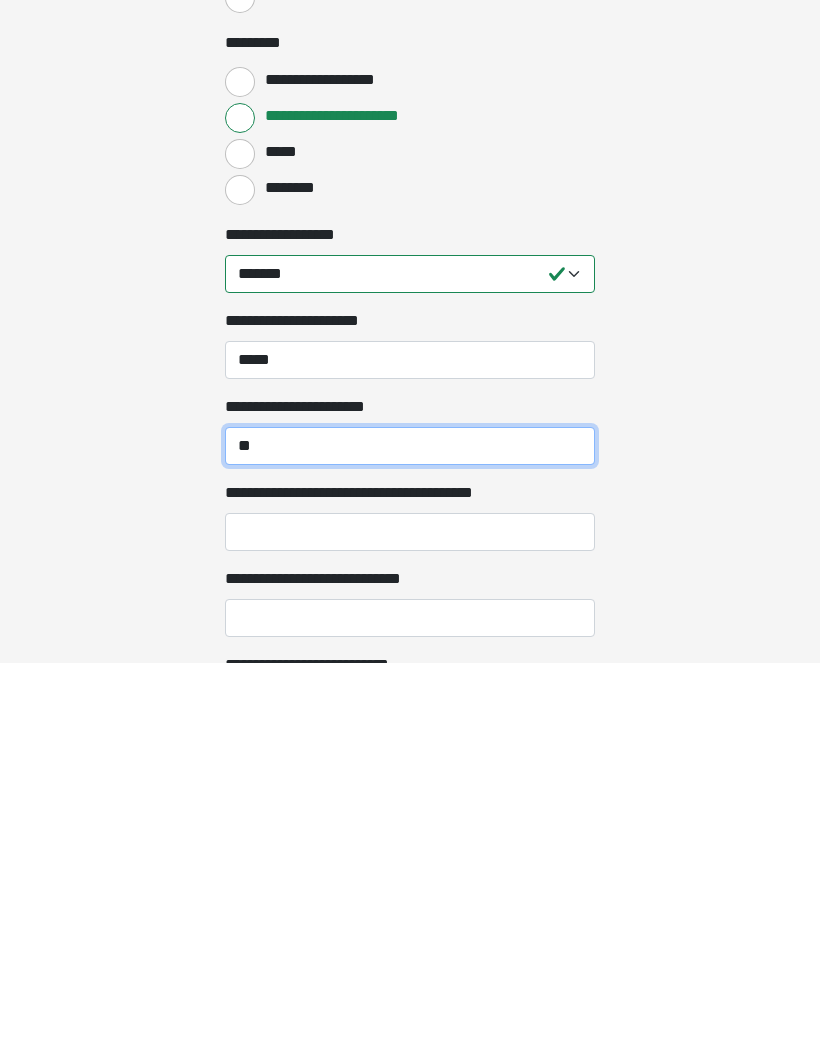type on "**" 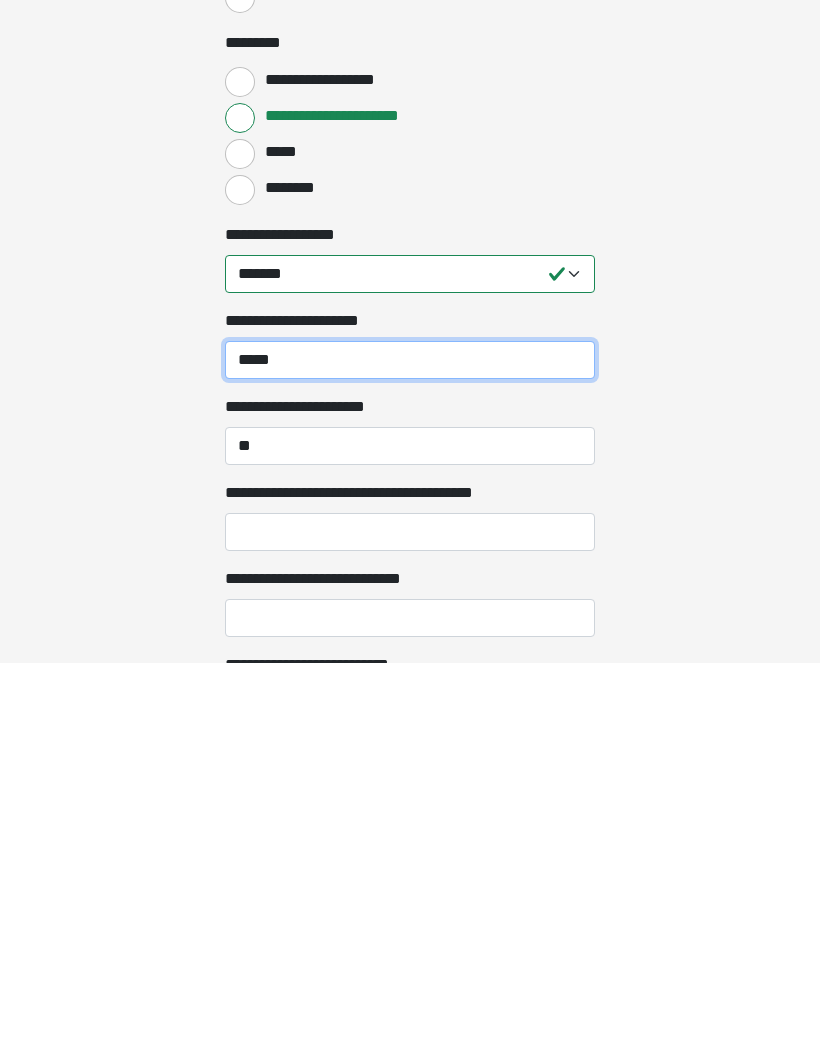 click on "*****" at bounding box center (410, 741) 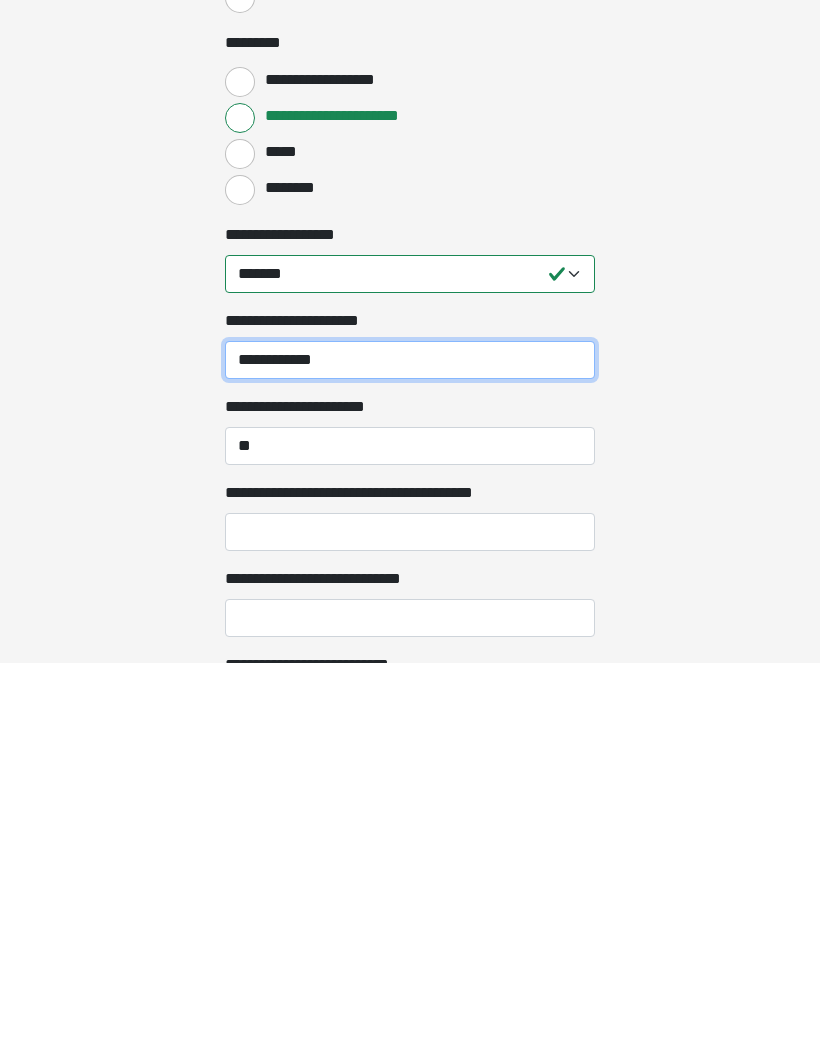 type on "**********" 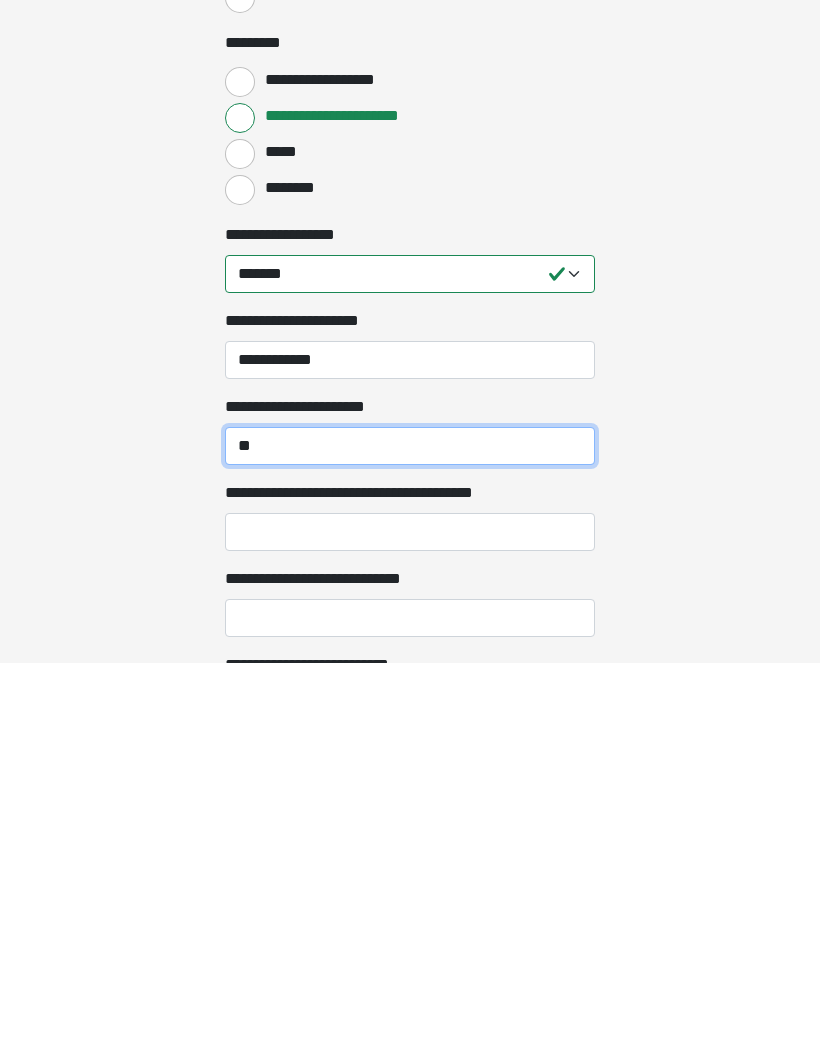 click on "**" at bounding box center [410, 827] 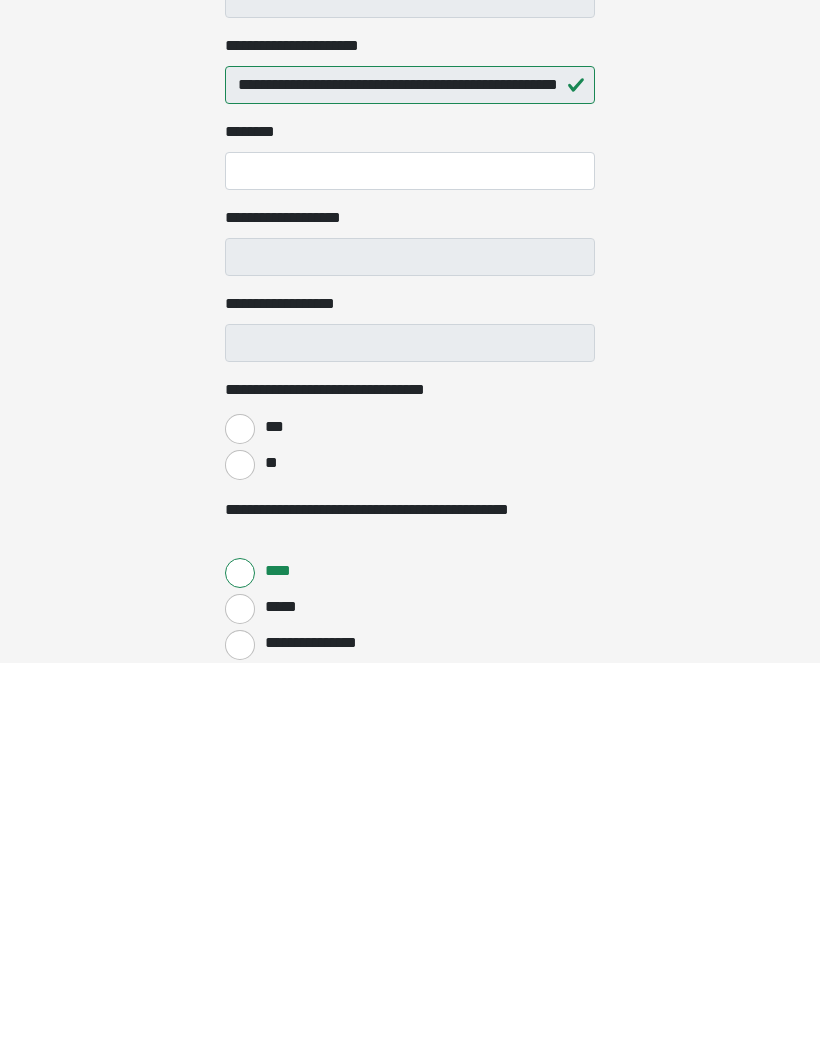 scroll, scrollTop: 3305, scrollLeft: 0, axis: vertical 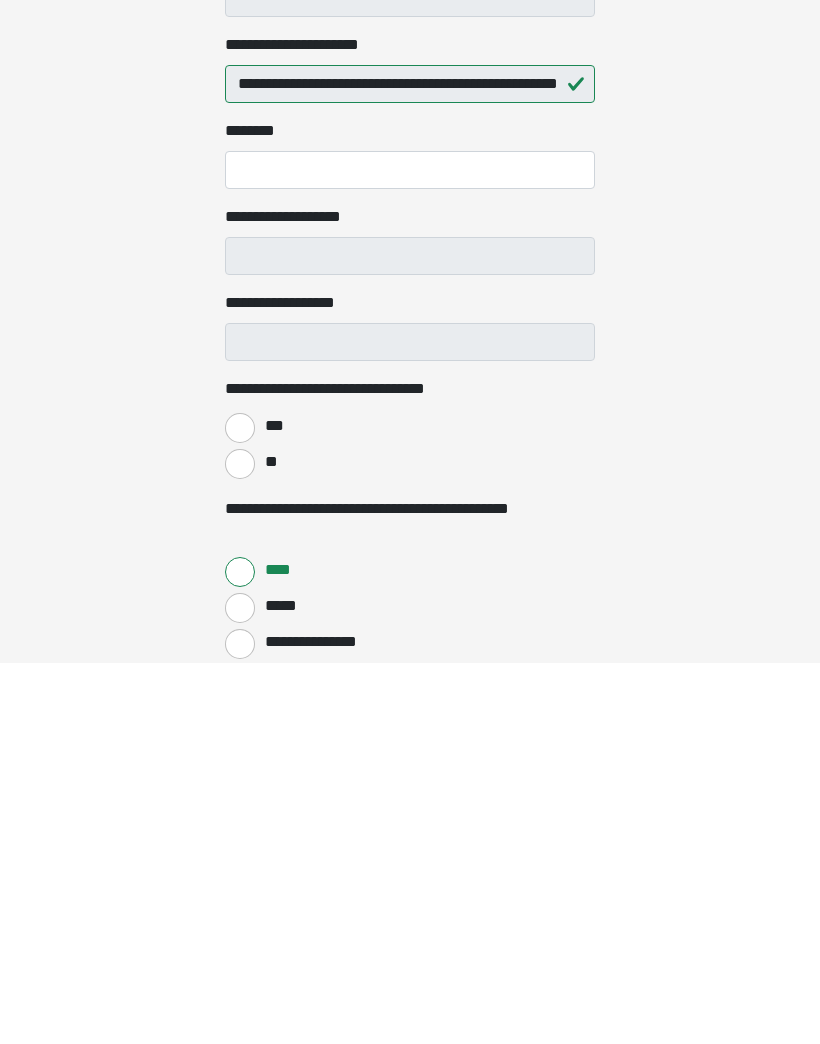 type on "**********" 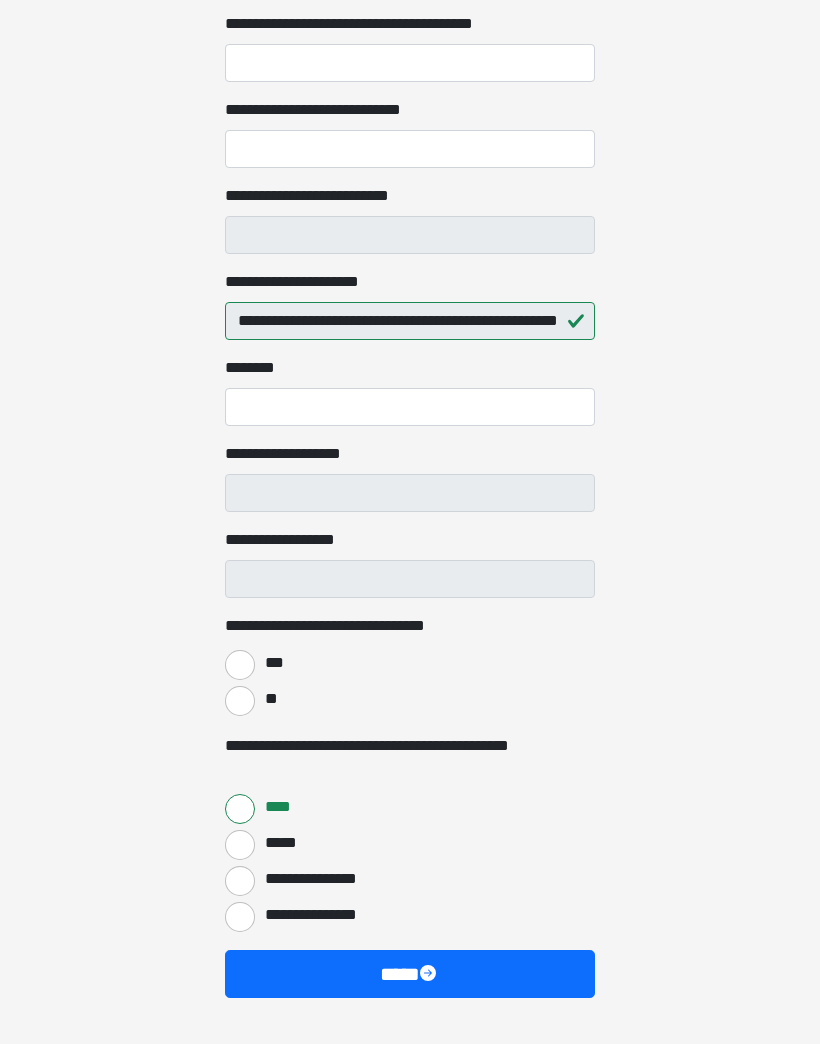 scroll, scrollTop: 3420, scrollLeft: 0, axis: vertical 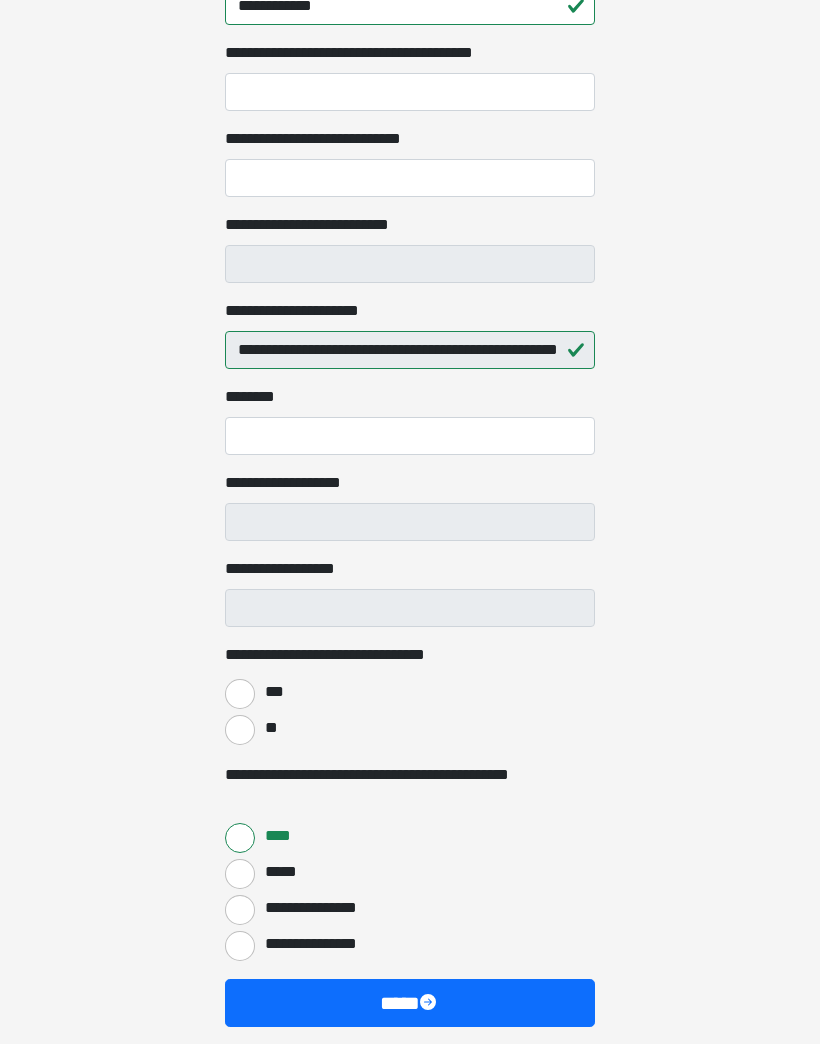 click at bounding box center [430, 1005] 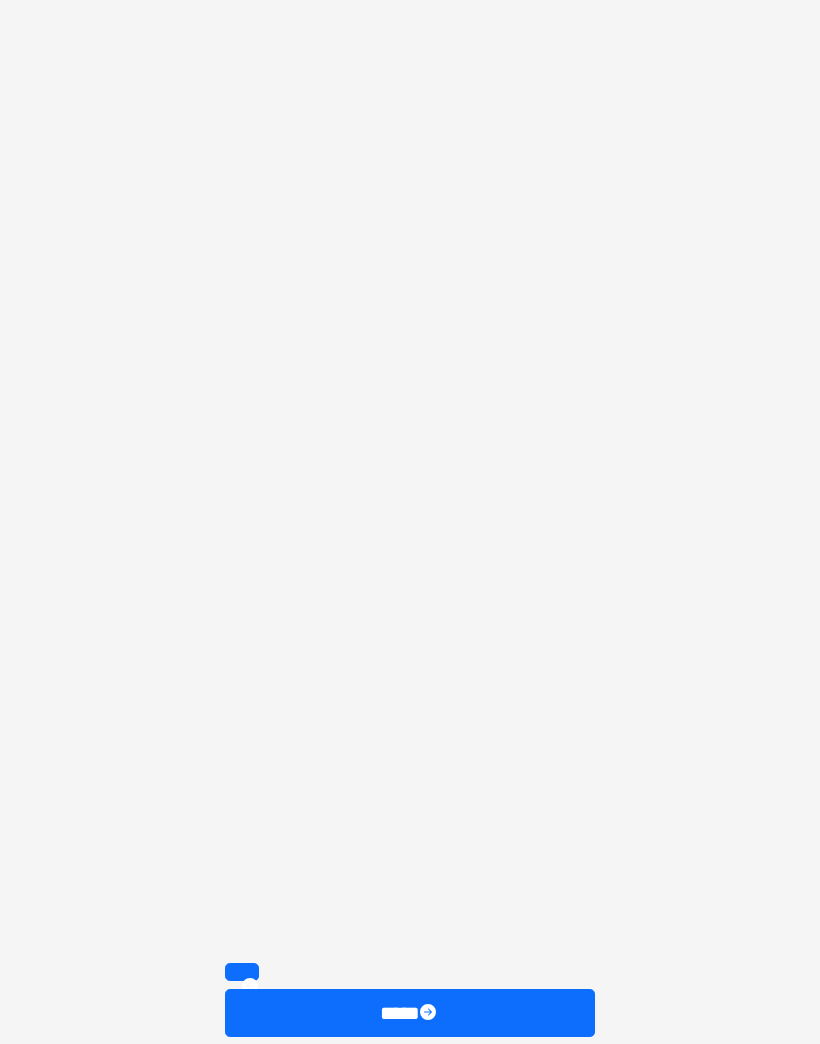scroll, scrollTop: 0, scrollLeft: 0, axis: both 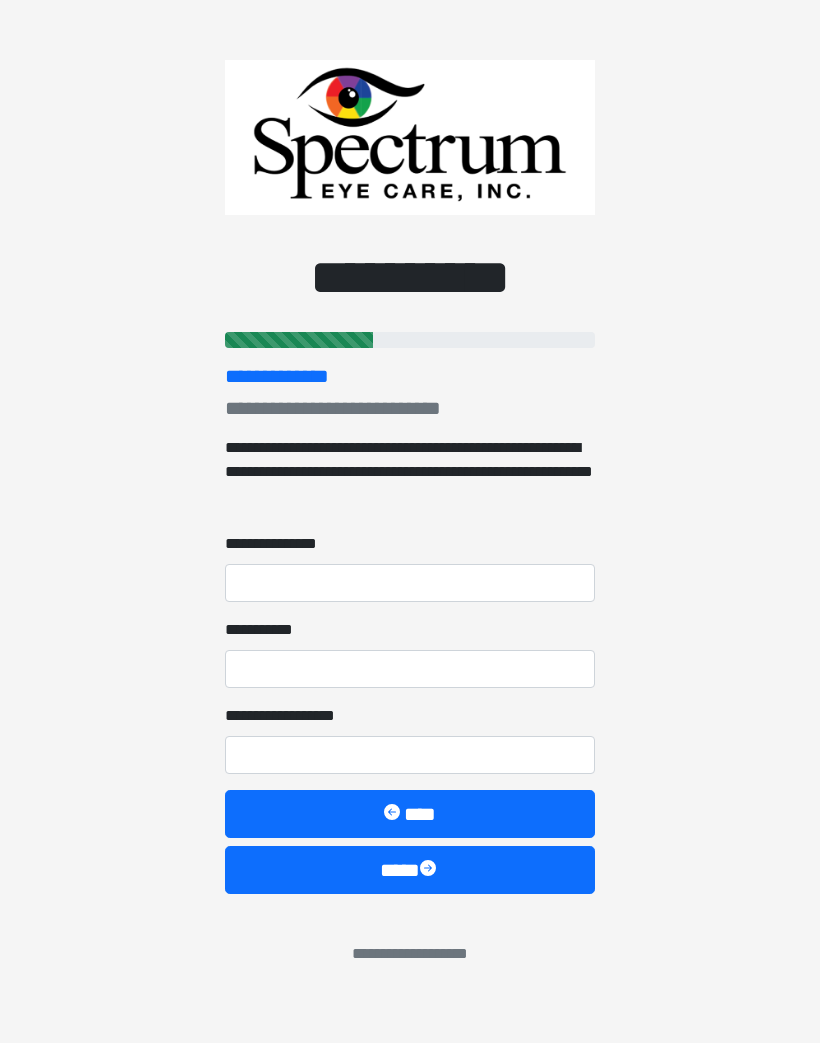 click at bounding box center (430, 871) 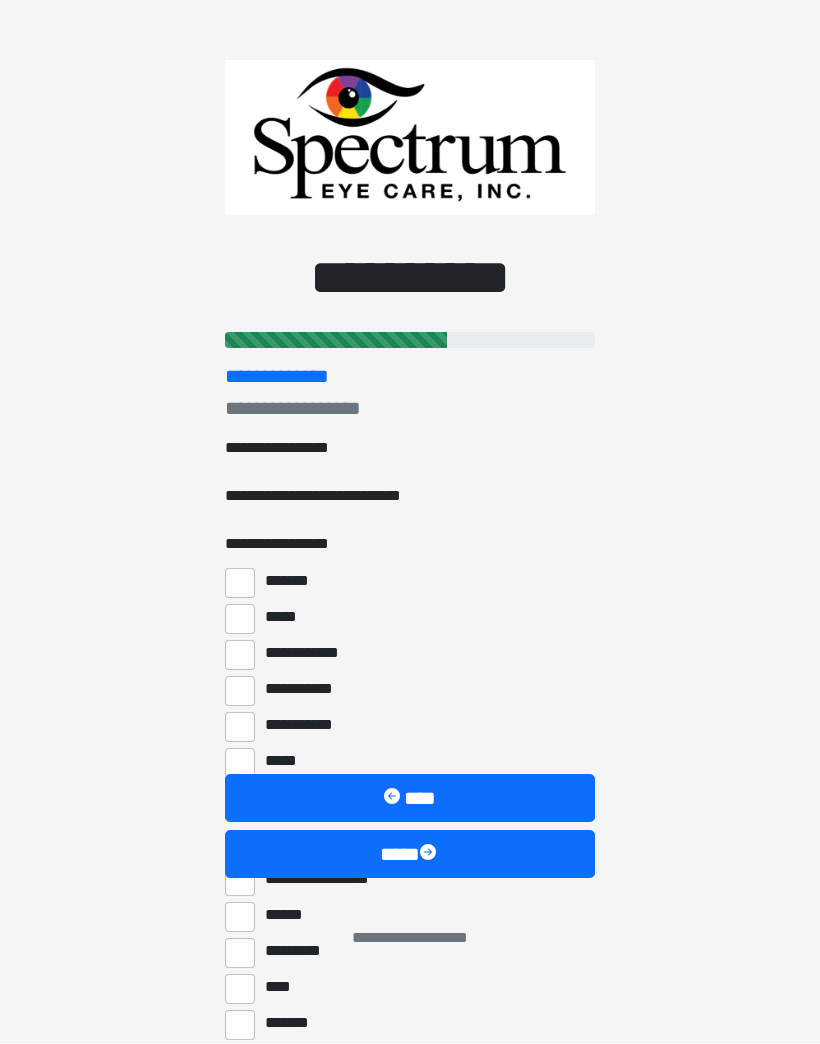 scroll, scrollTop: 1, scrollLeft: 0, axis: vertical 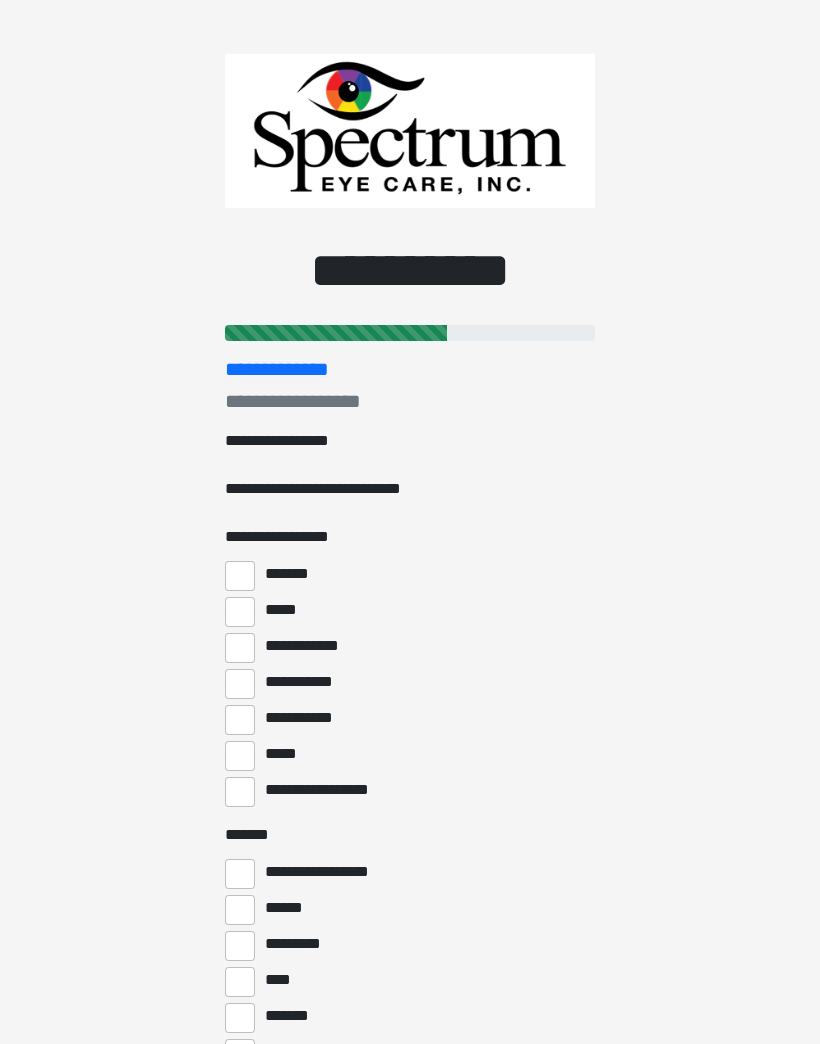 click on "*******" at bounding box center (240, 576) 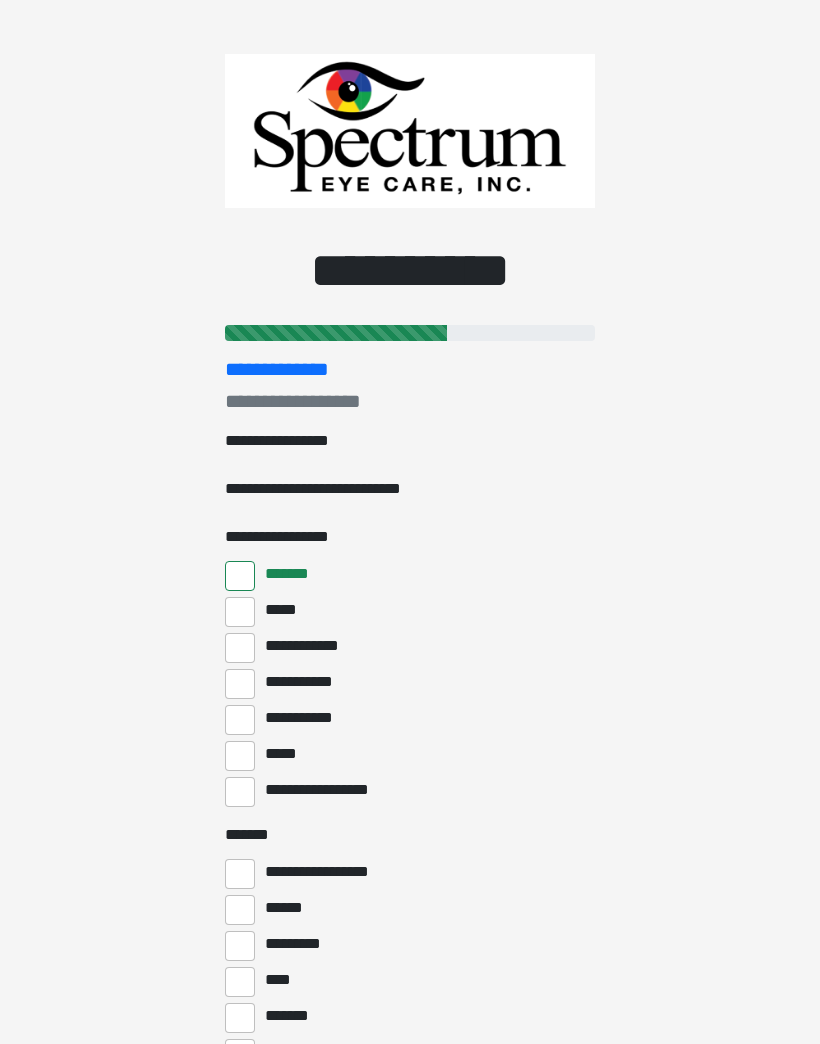 click on "**********" at bounding box center (304, 682) 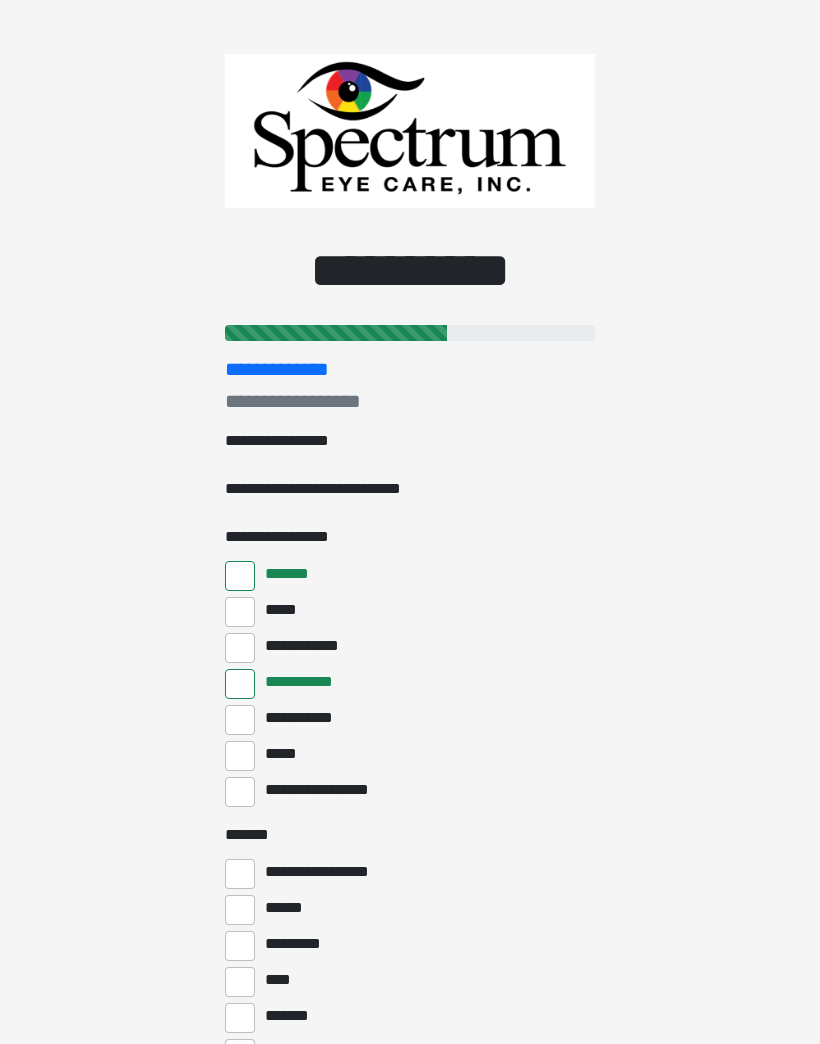 click on "**********" at bounding box center [304, 718] 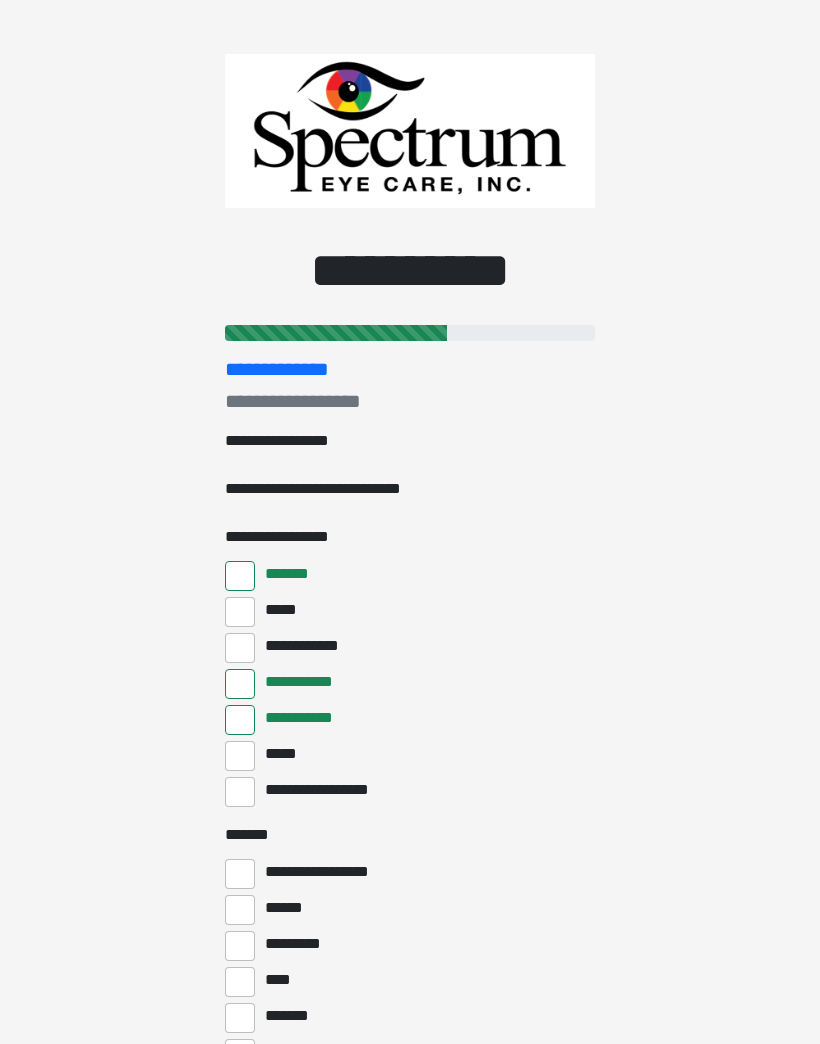 click on "**********" at bounding box center (240, 648) 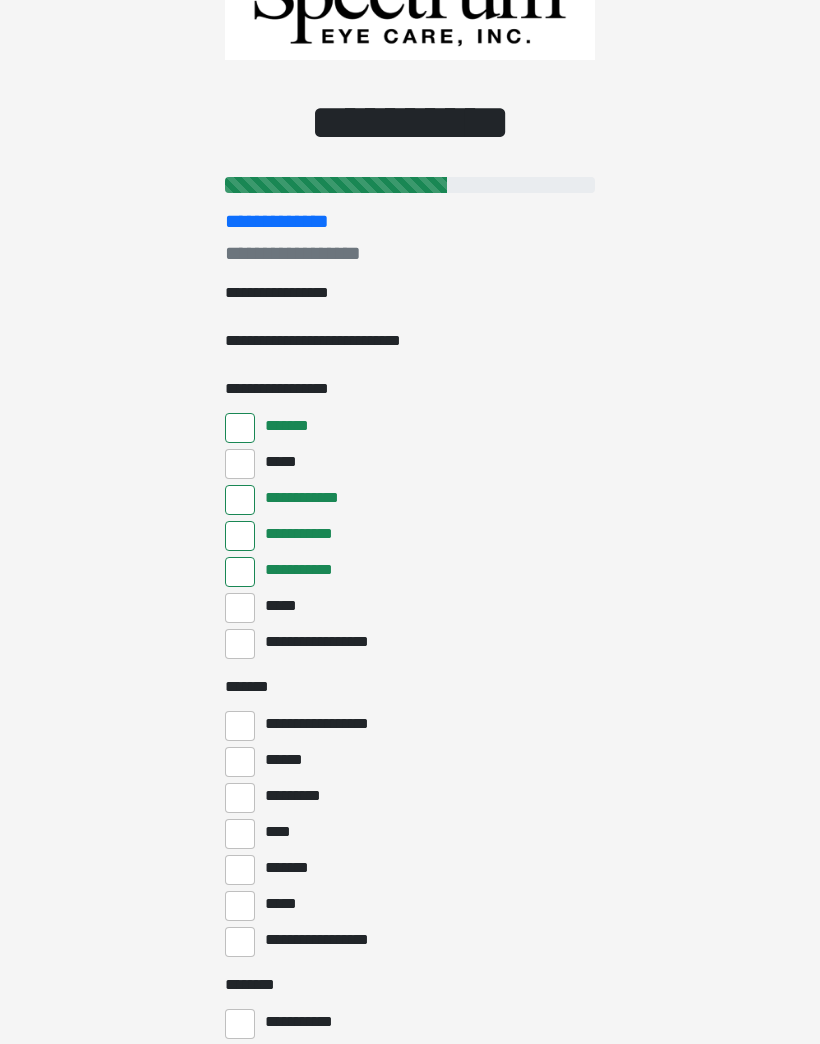 scroll, scrollTop: 149, scrollLeft: 0, axis: vertical 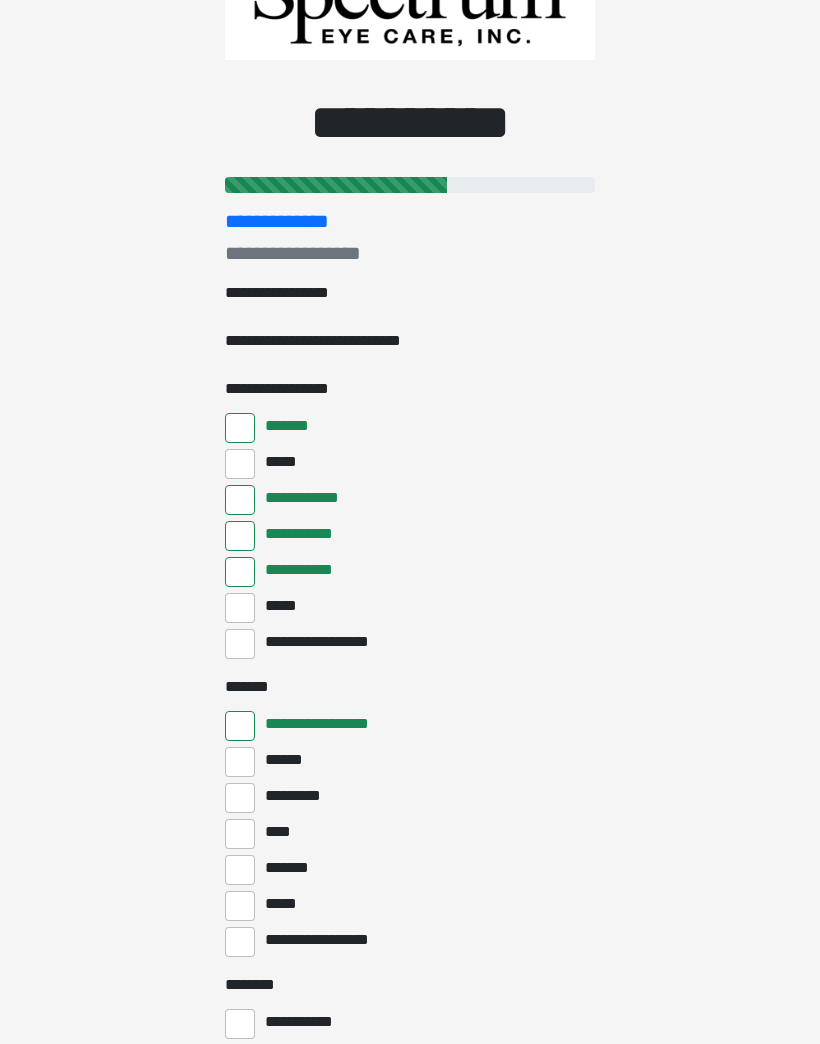 click on "*******" at bounding box center [240, 870] 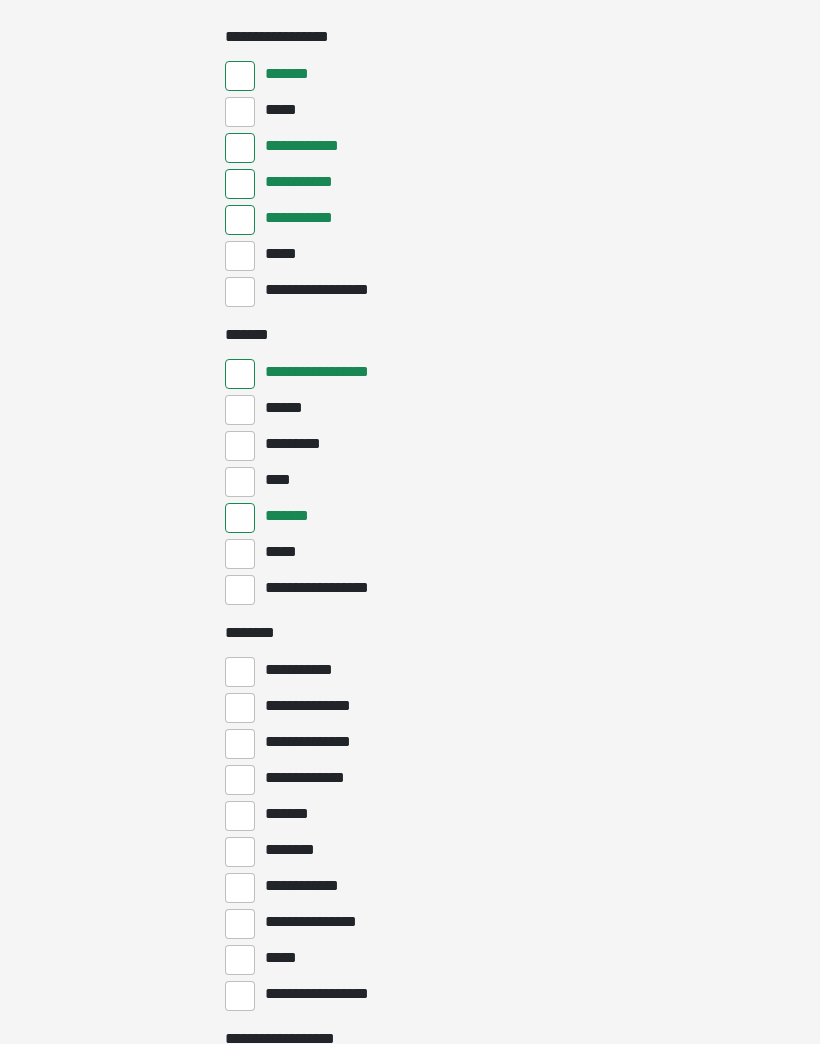 scroll, scrollTop: 501, scrollLeft: 0, axis: vertical 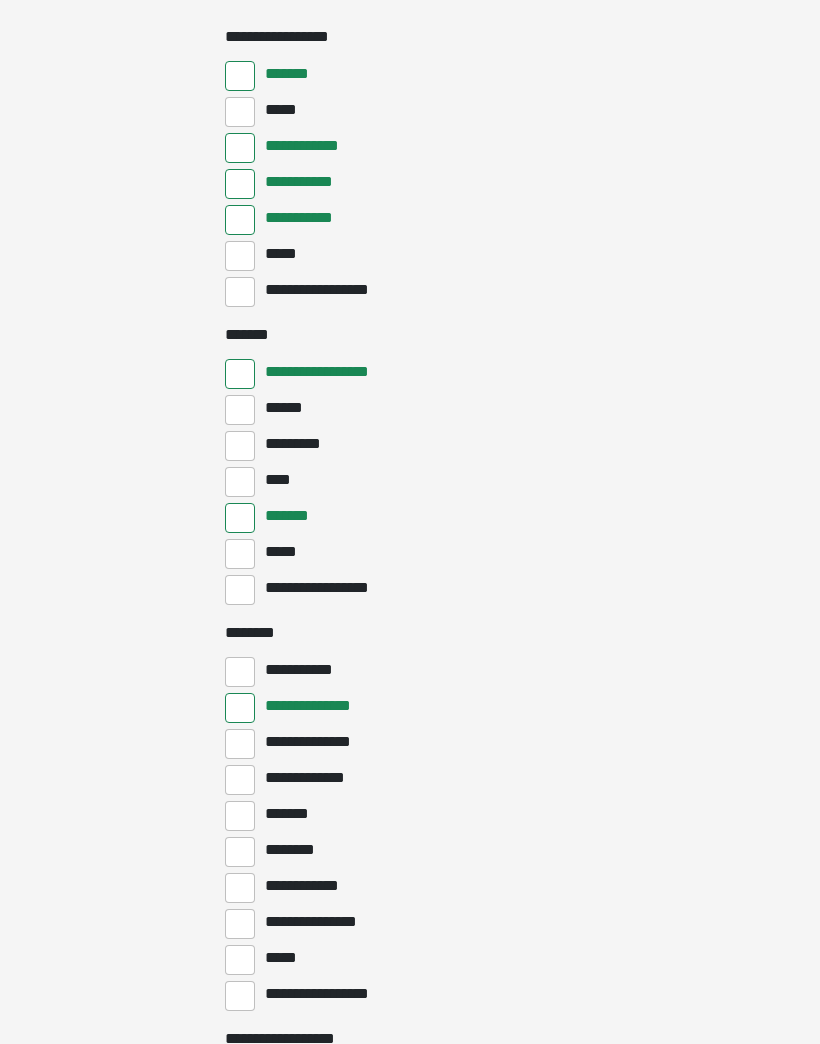 click on "**********" at bounding box center (240, 744) 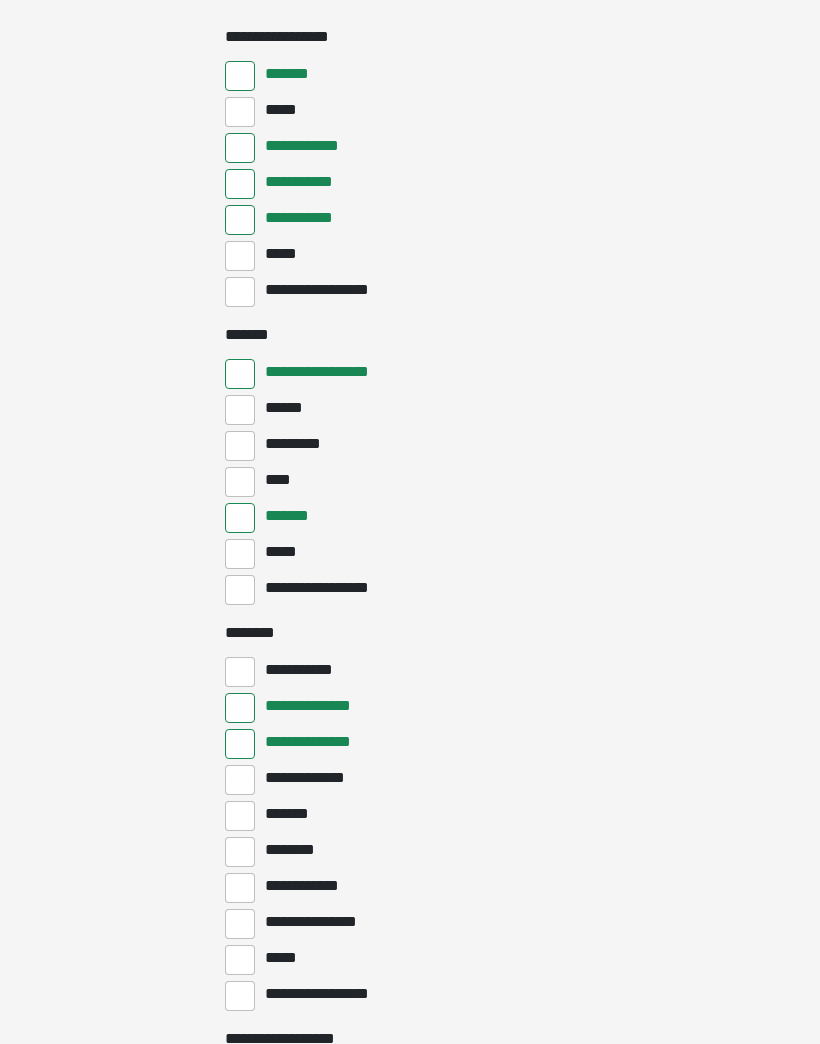 click on "*******" at bounding box center [240, 816] 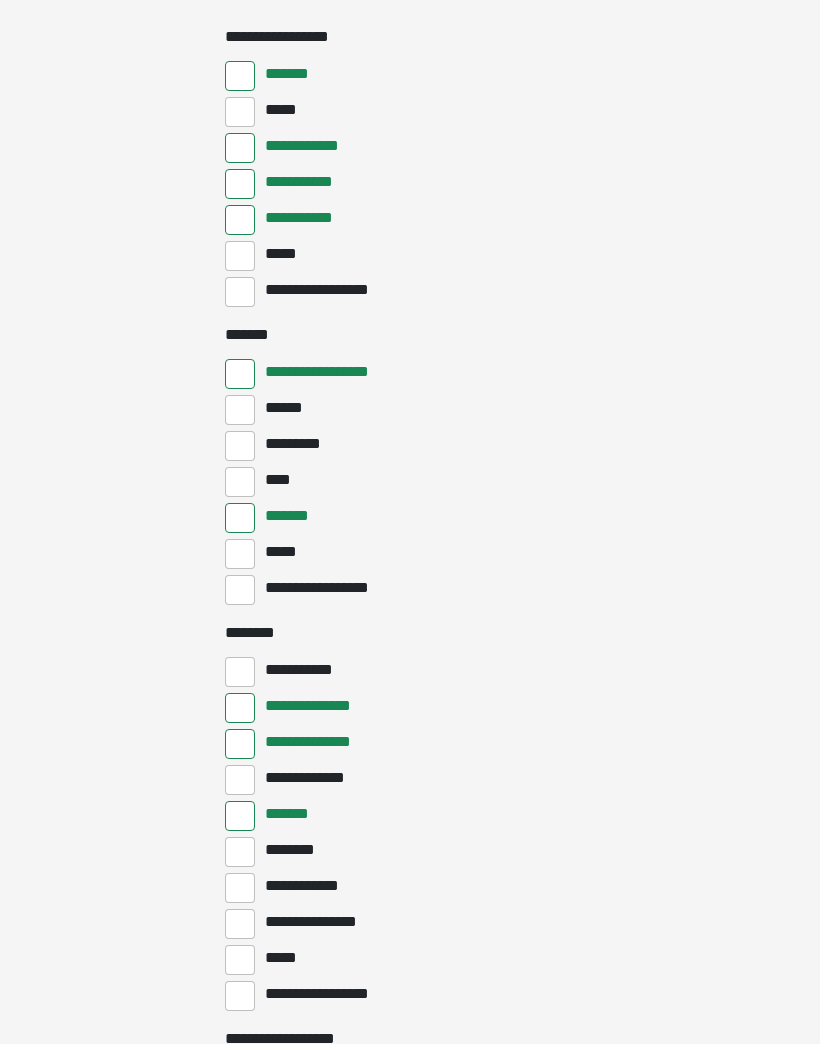 click on "********" at bounding box center (240, 852) 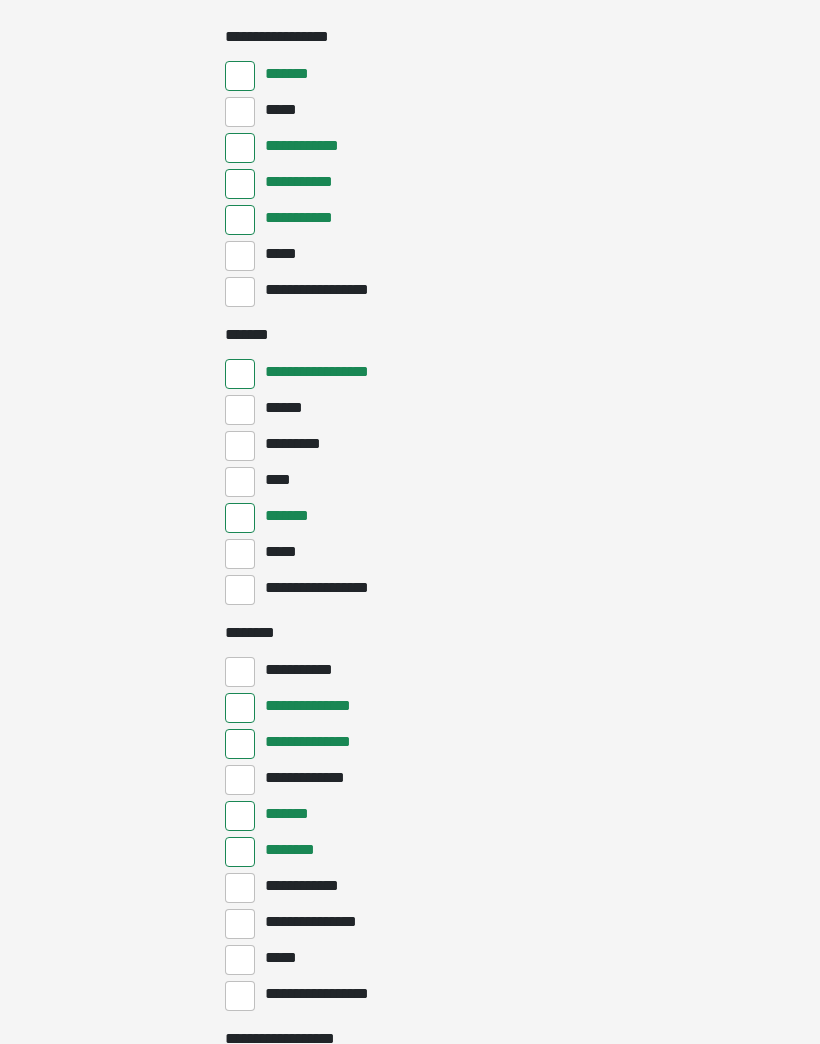 click on "**********" at bounding box center (240, 924) 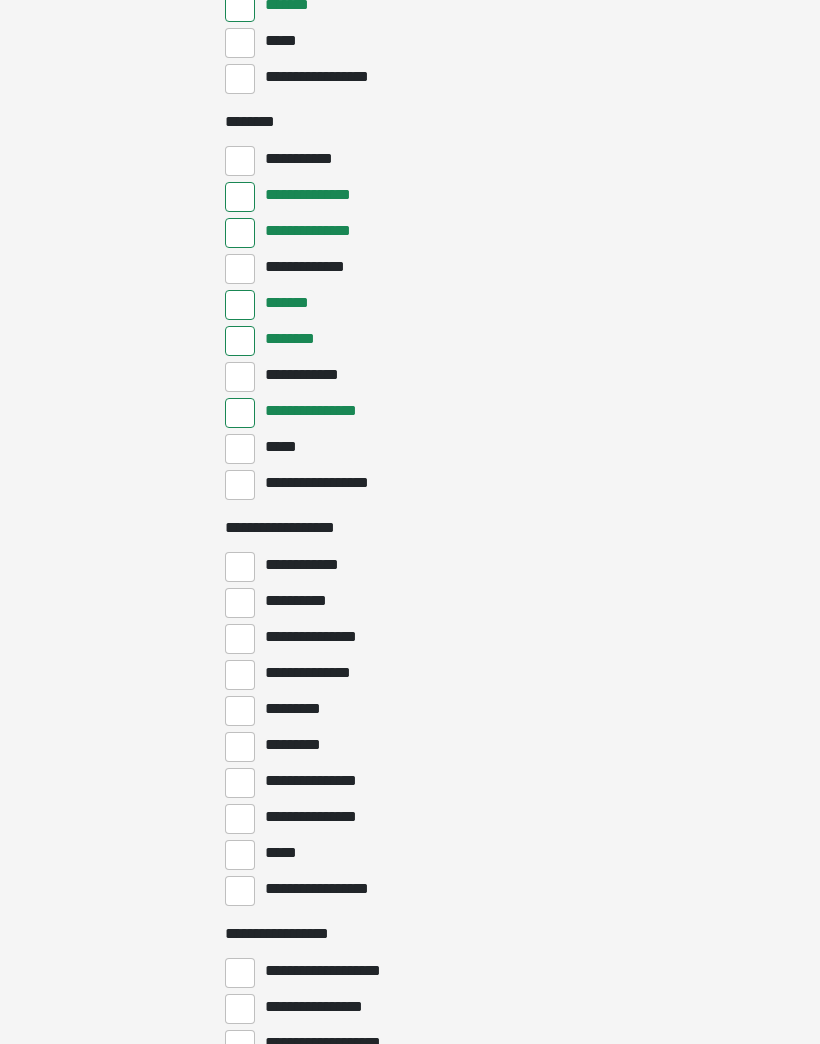 scroll, scrollTop: 1012, scrollLeft: 0, axis: vertical 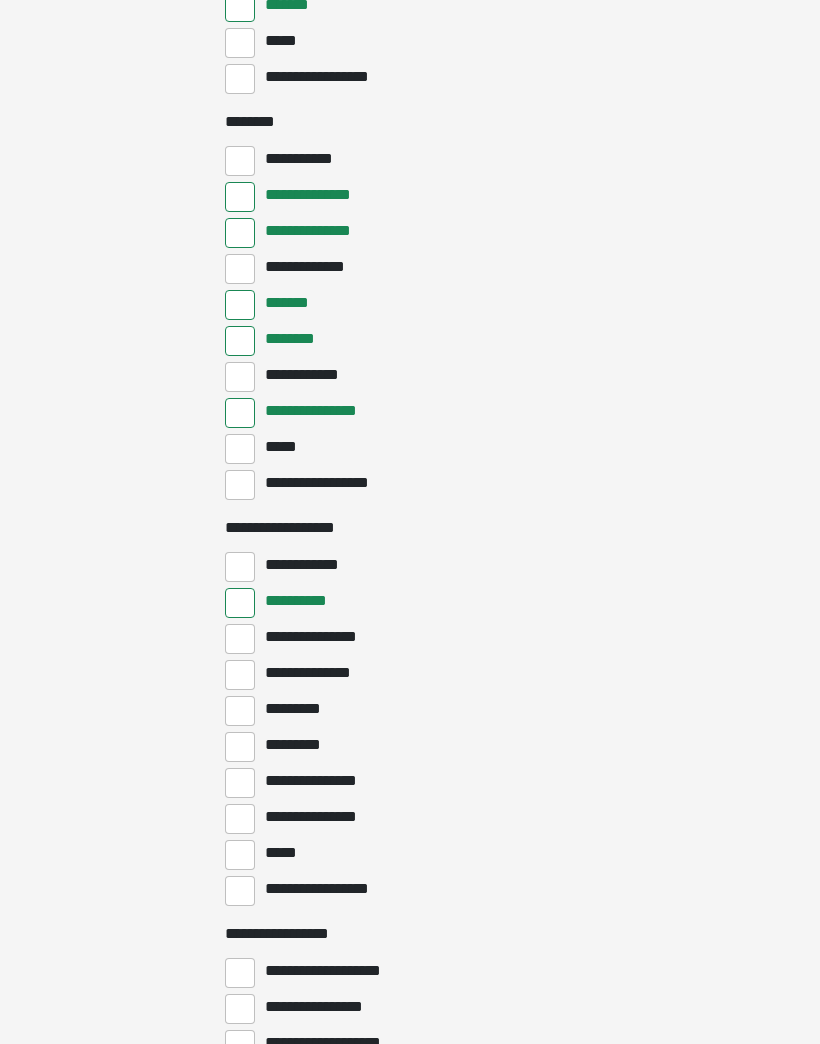 click on "**********" at bounding box center [240, 639] 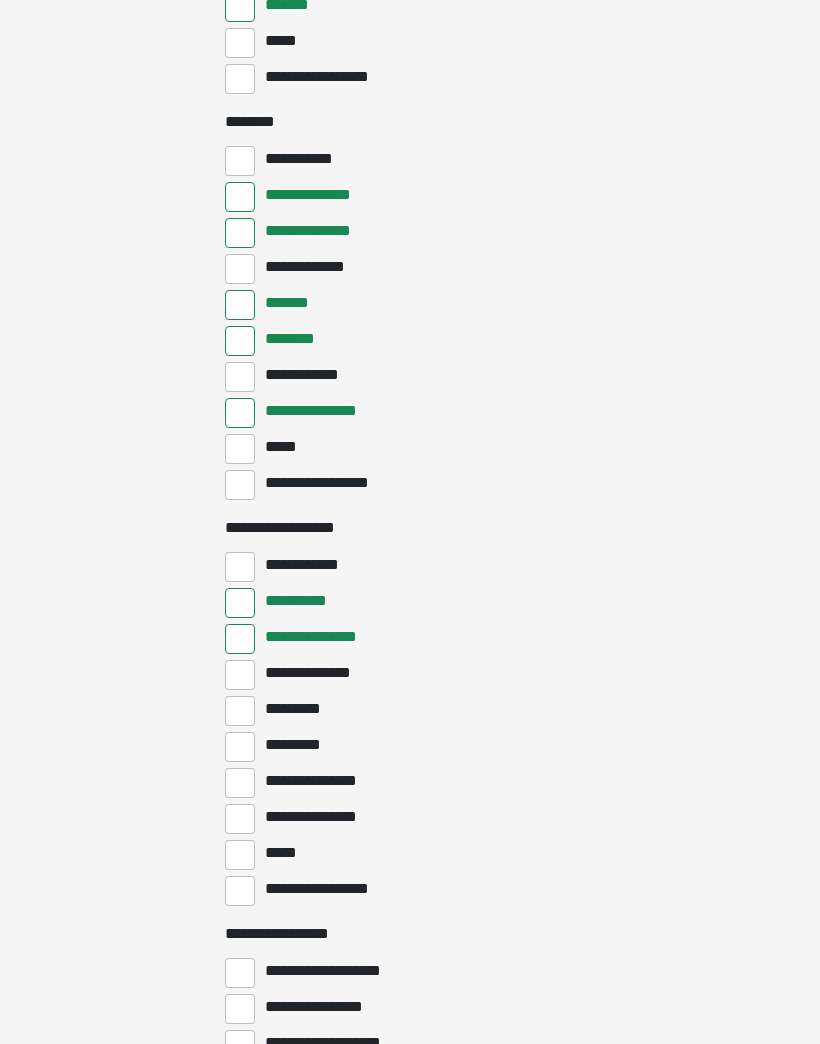 click on "*********" at bounding box center (297, 709) 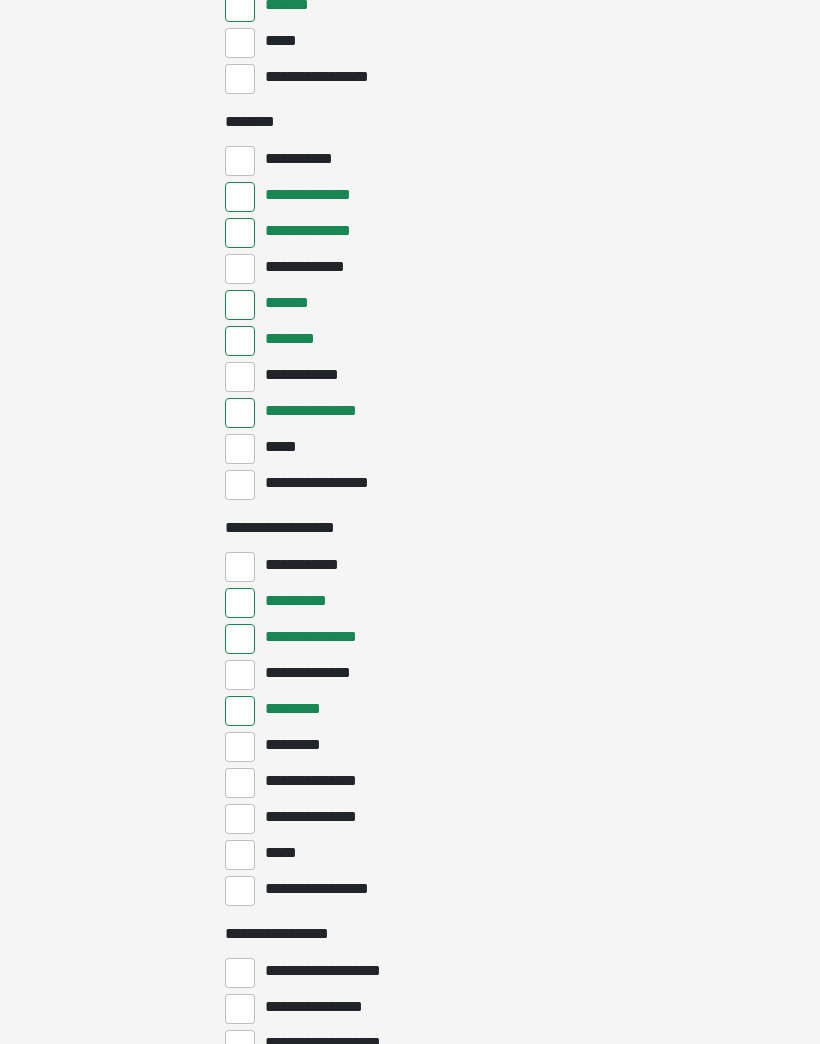 click on "*********" at bounding box center (297, 745) 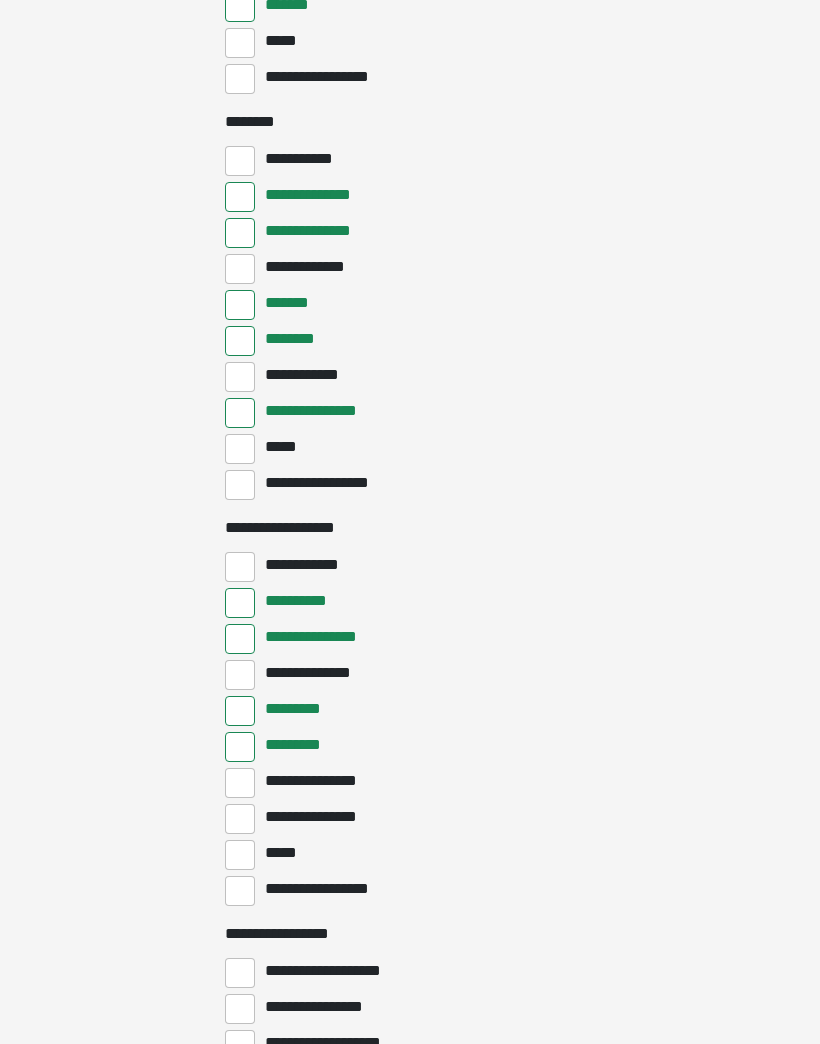 click on "**********" at bounding box center [326, 817] 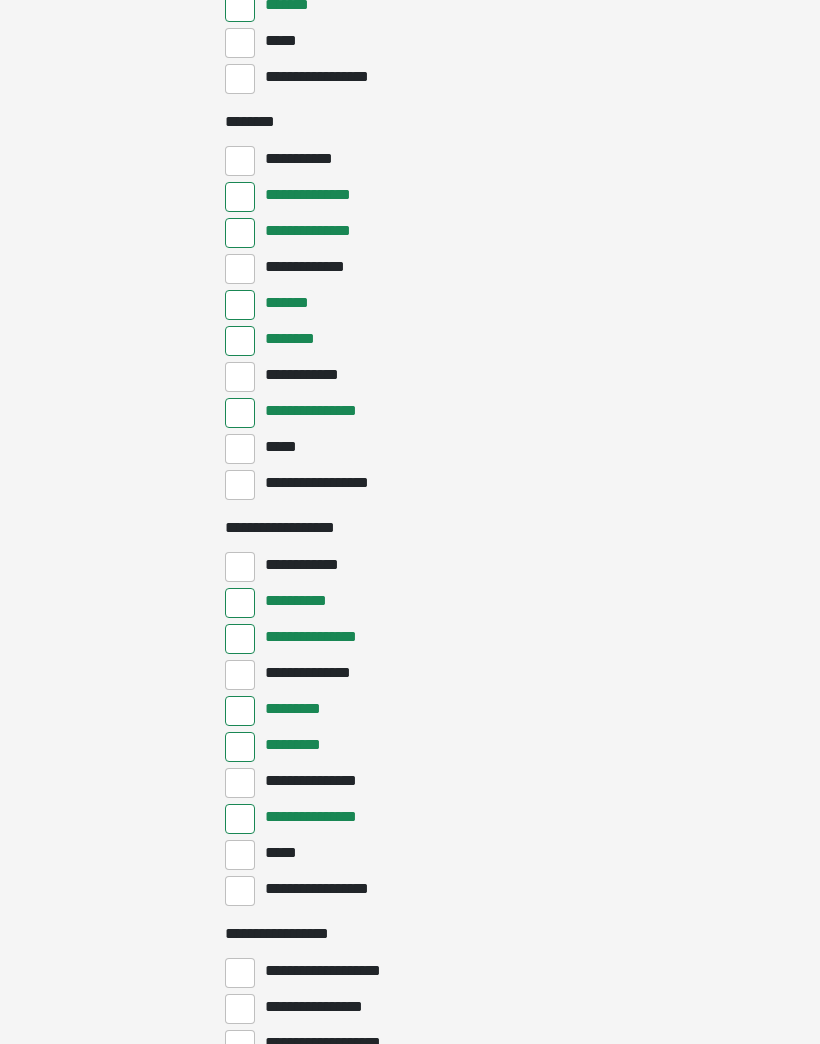 click on "**********" at bounding box center (240, 783) 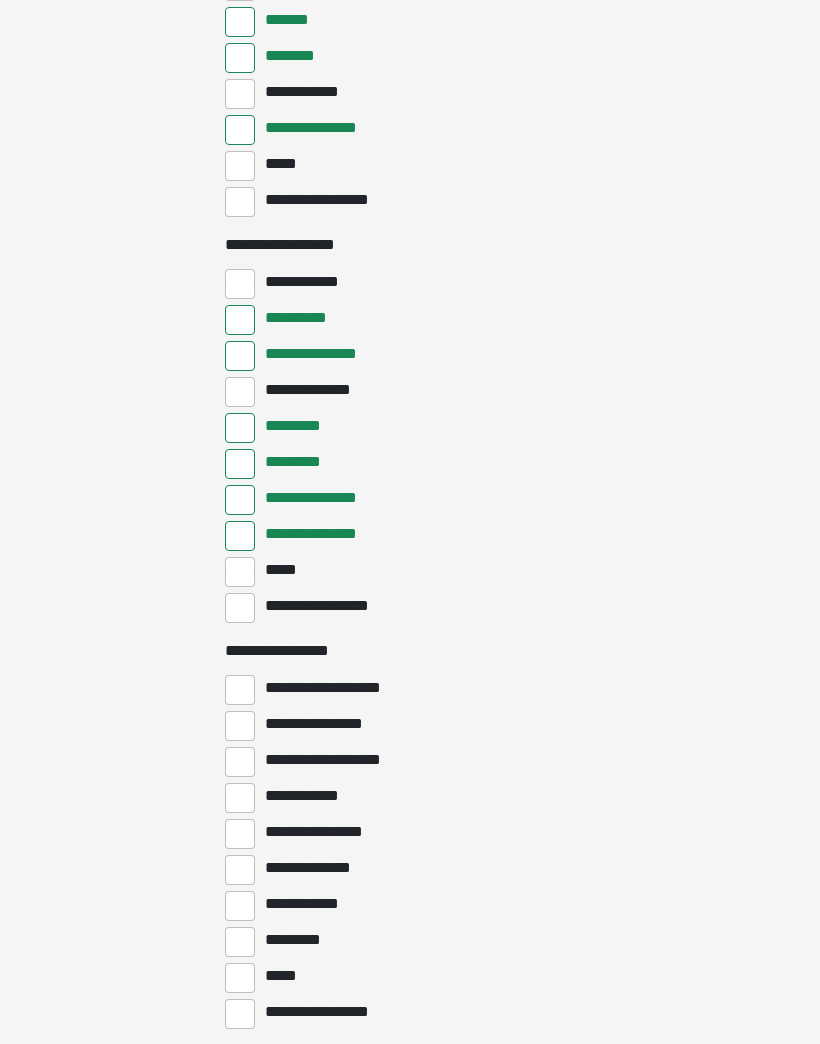scroll, scrollTop: 1295, scrollLeft: 0, axis: vertical 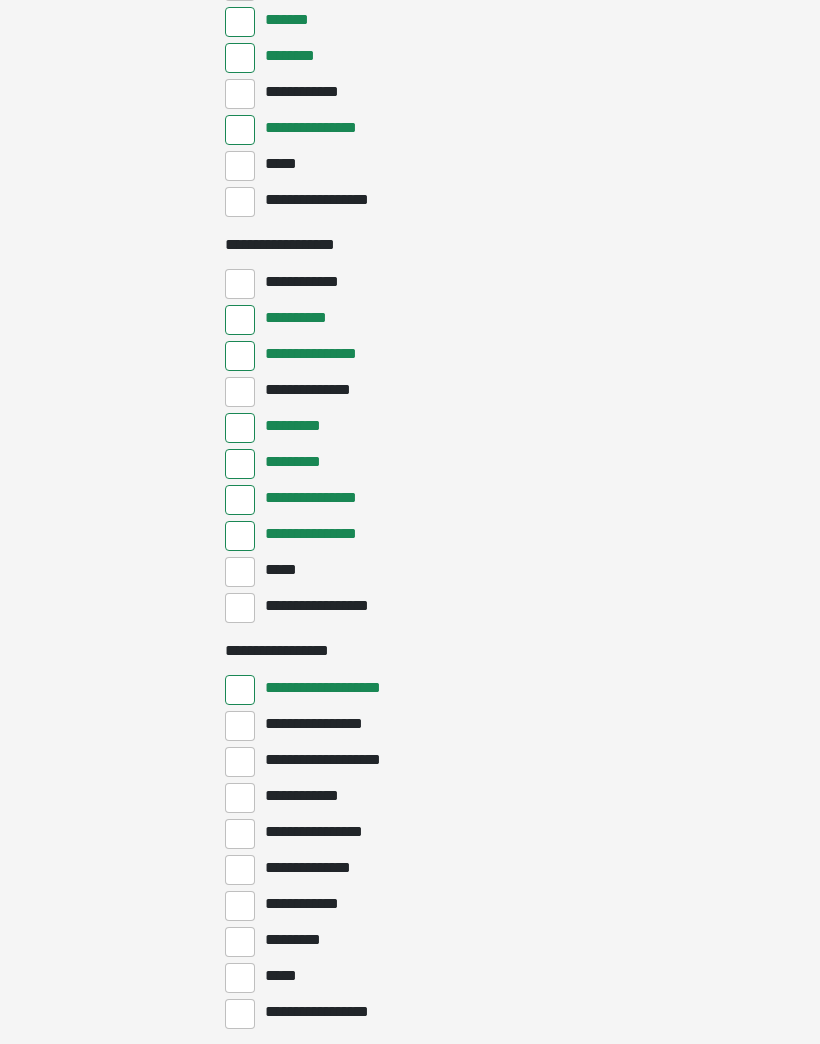 click on "**********" at bounding box center (322, 724) 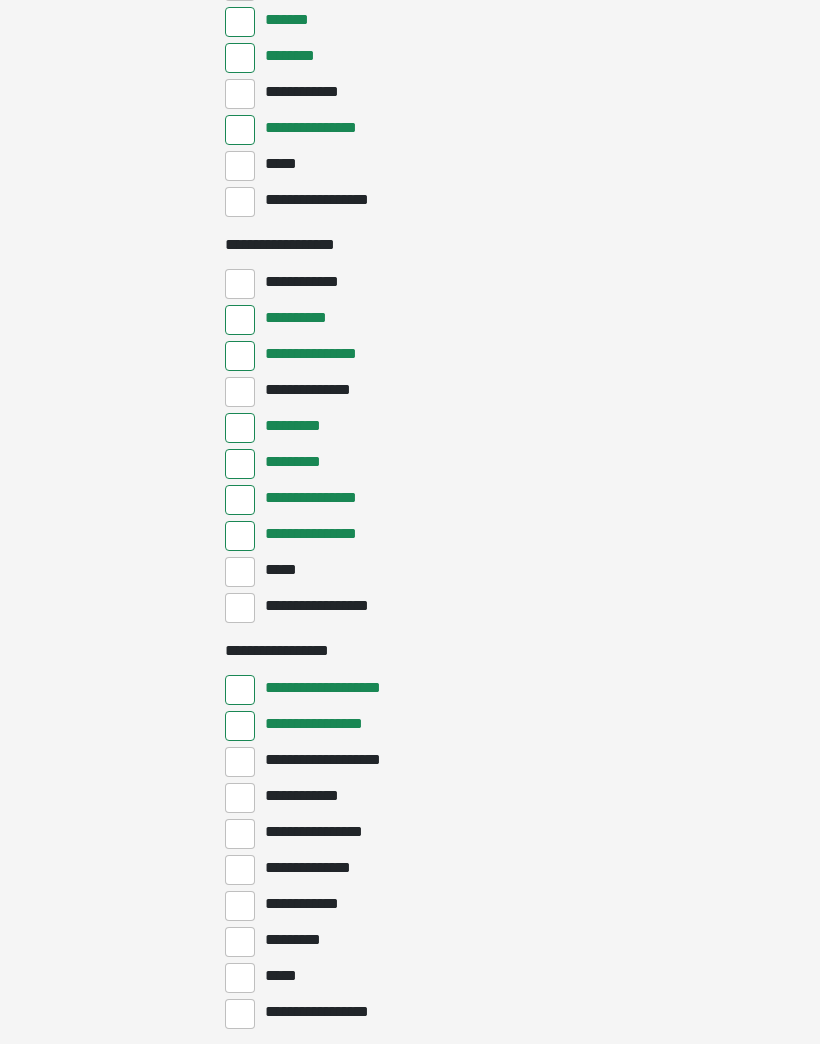 click on "**********" at bounding box center (240, 762) 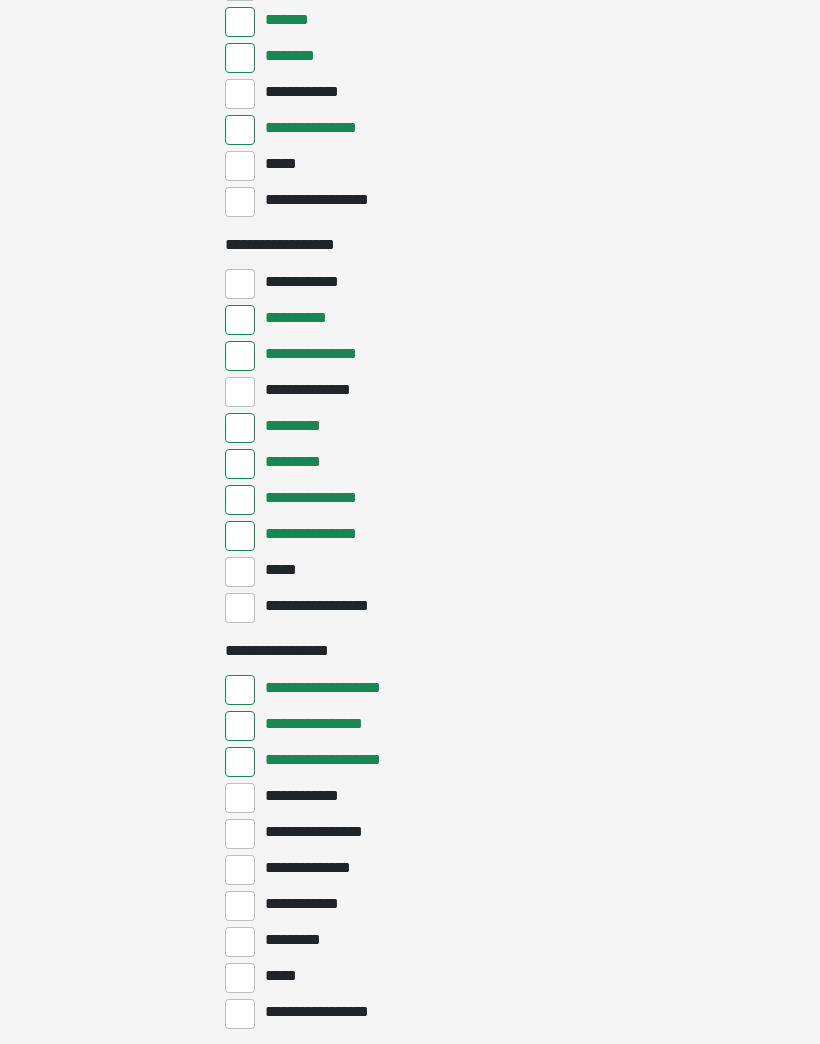 click on "**********" at bounding box center [240, 834] 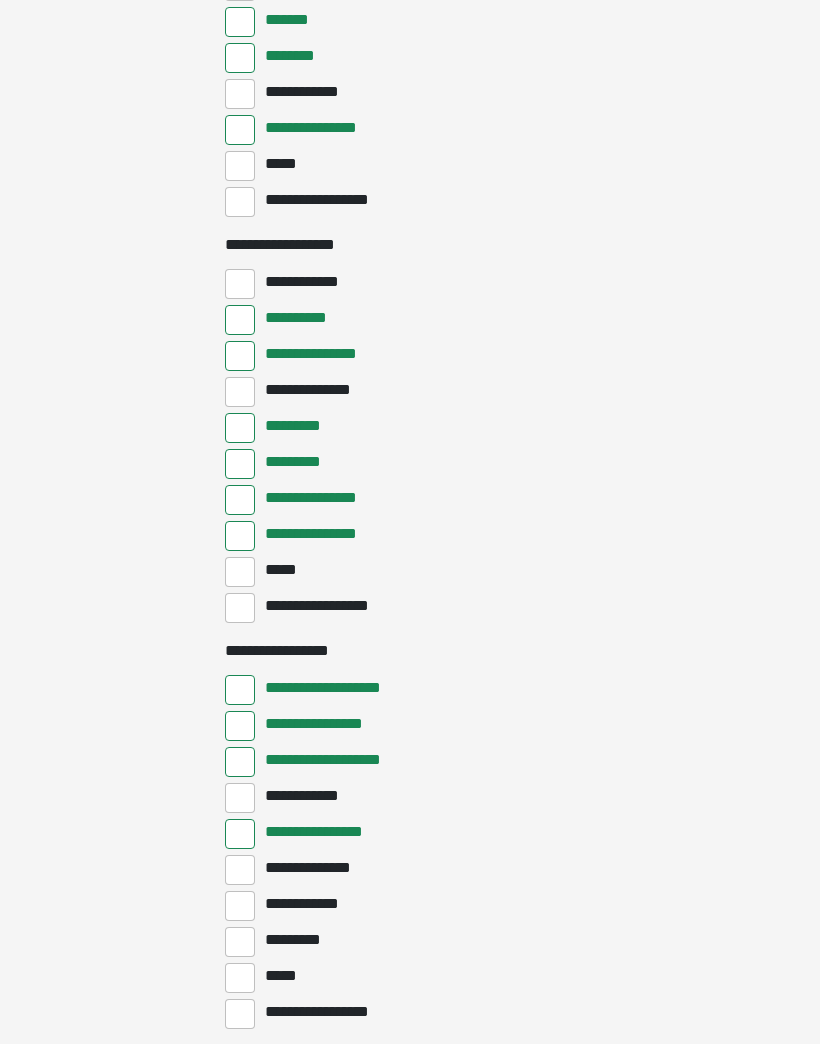 click on "**********" at bounding box center [240, 870] 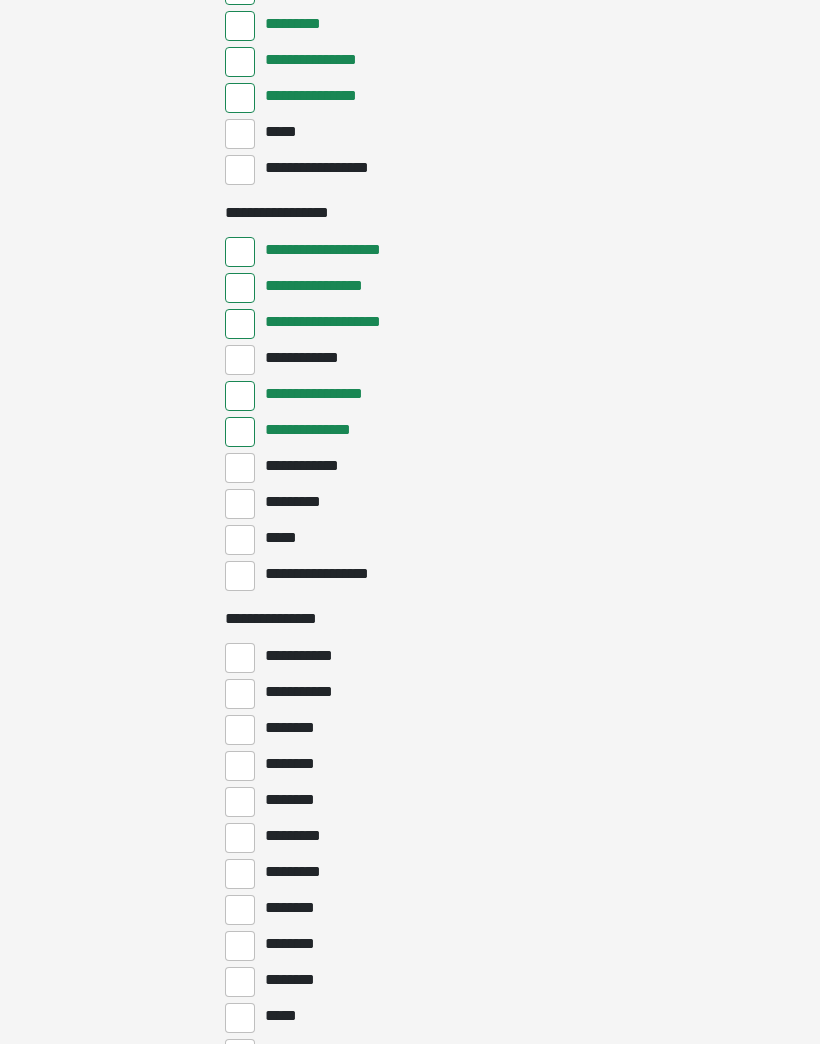 scroll, scrollTop: 1780, scrollLeft: 0, axis: vertical 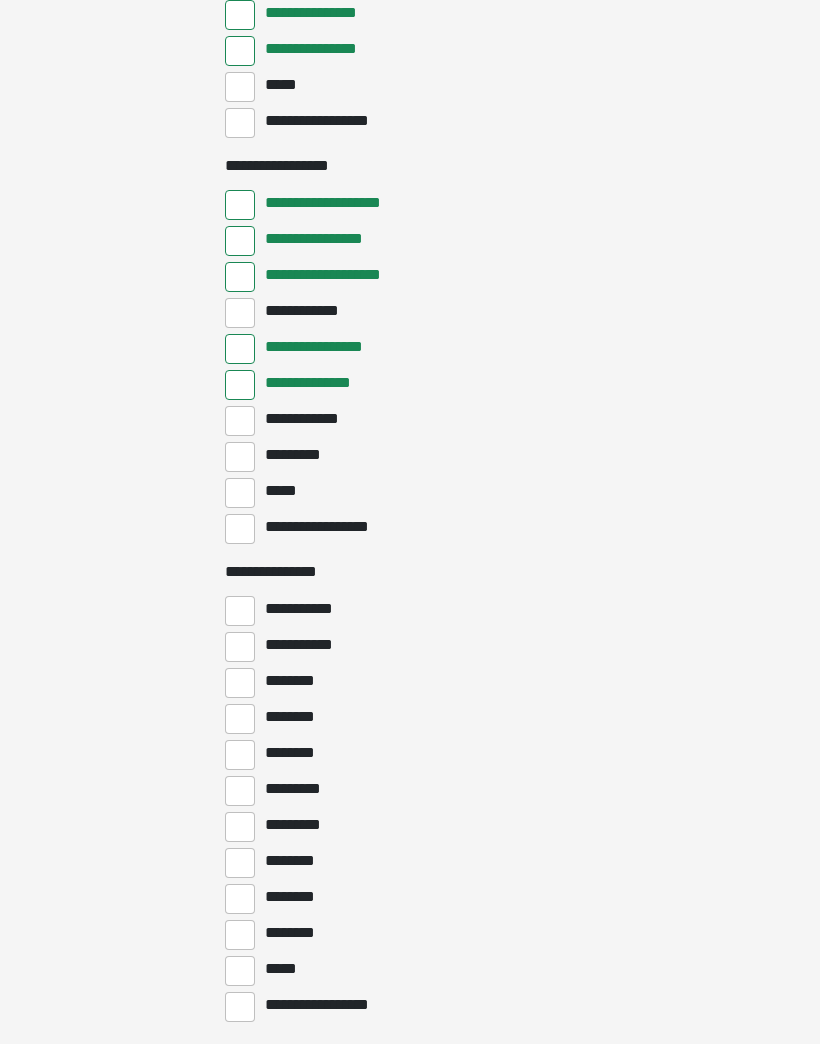 click on "**********" at bounding box center (240, 647) 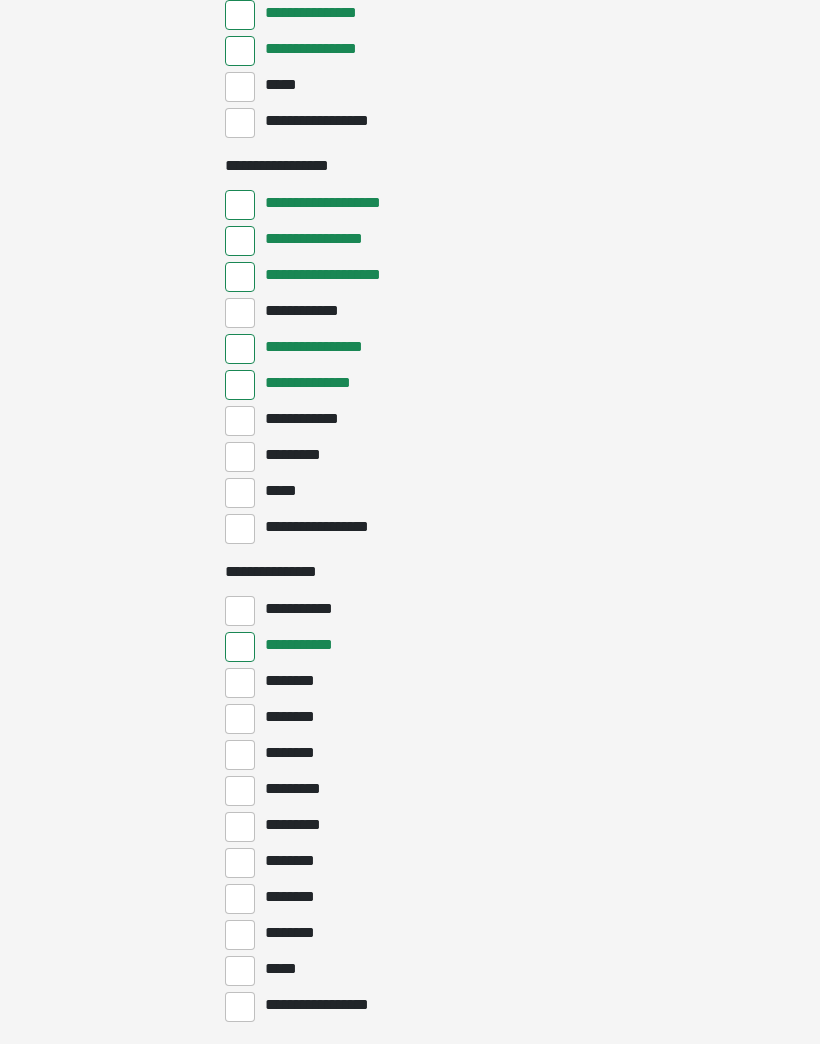 click on "********" at bounding box center [240, 683] 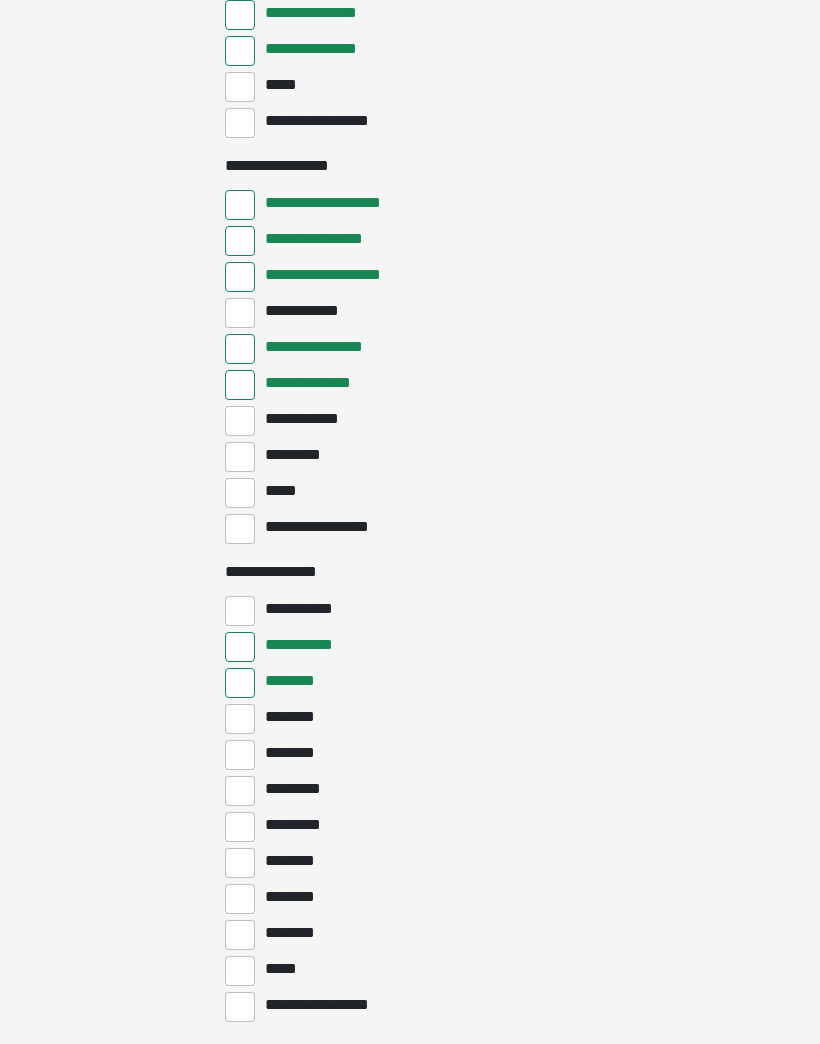 click on "********" at bounding box center (240, 719) 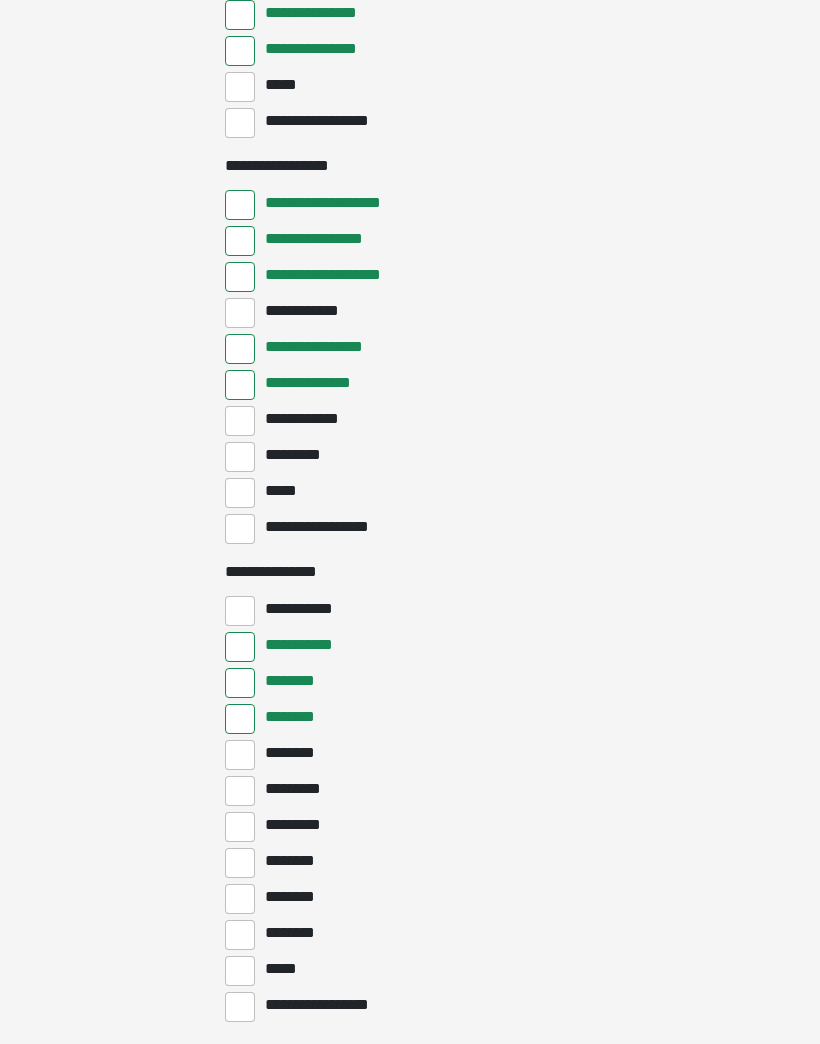 click on "********" at bounding box center [240, 755] 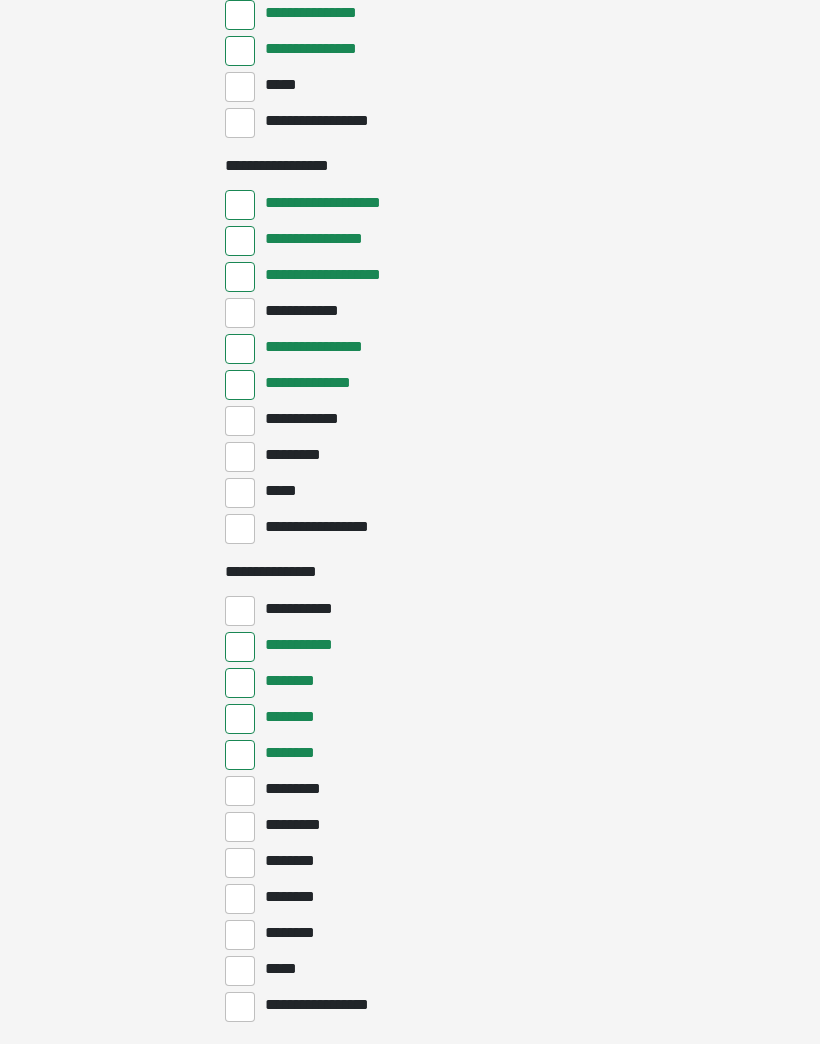 click on "*********" at bounding box center (240, 791) 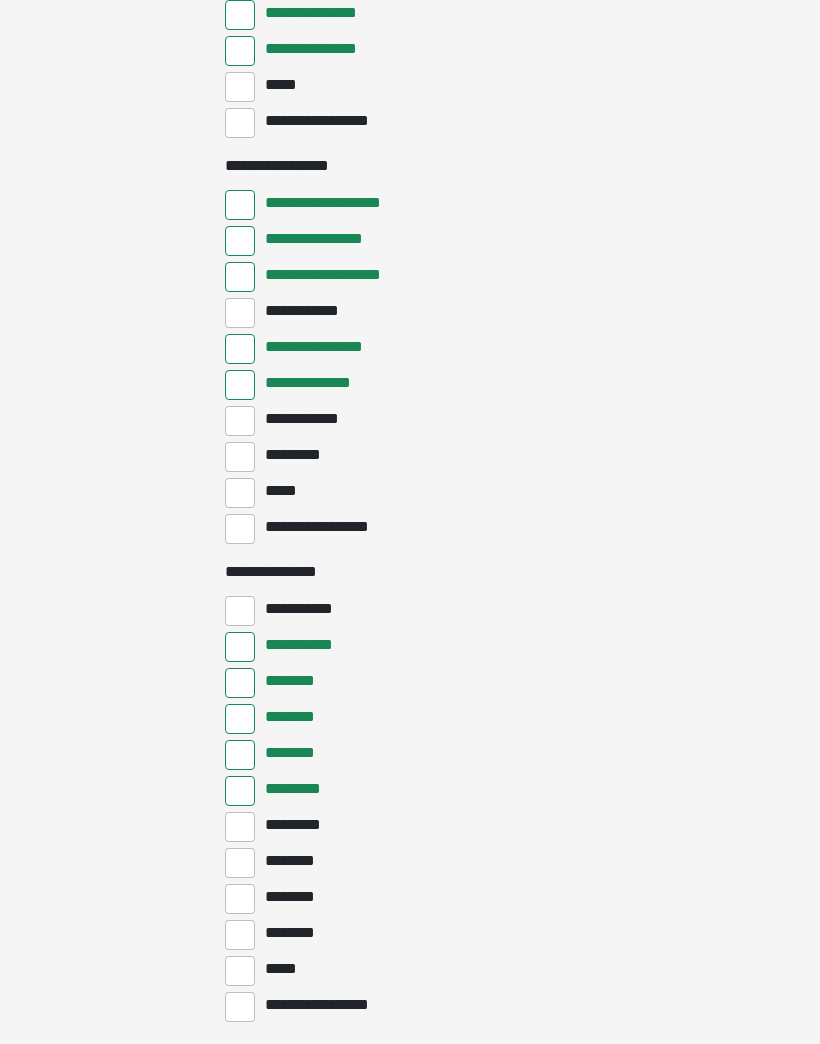 click on "*********" at bounding box center [240, 791] 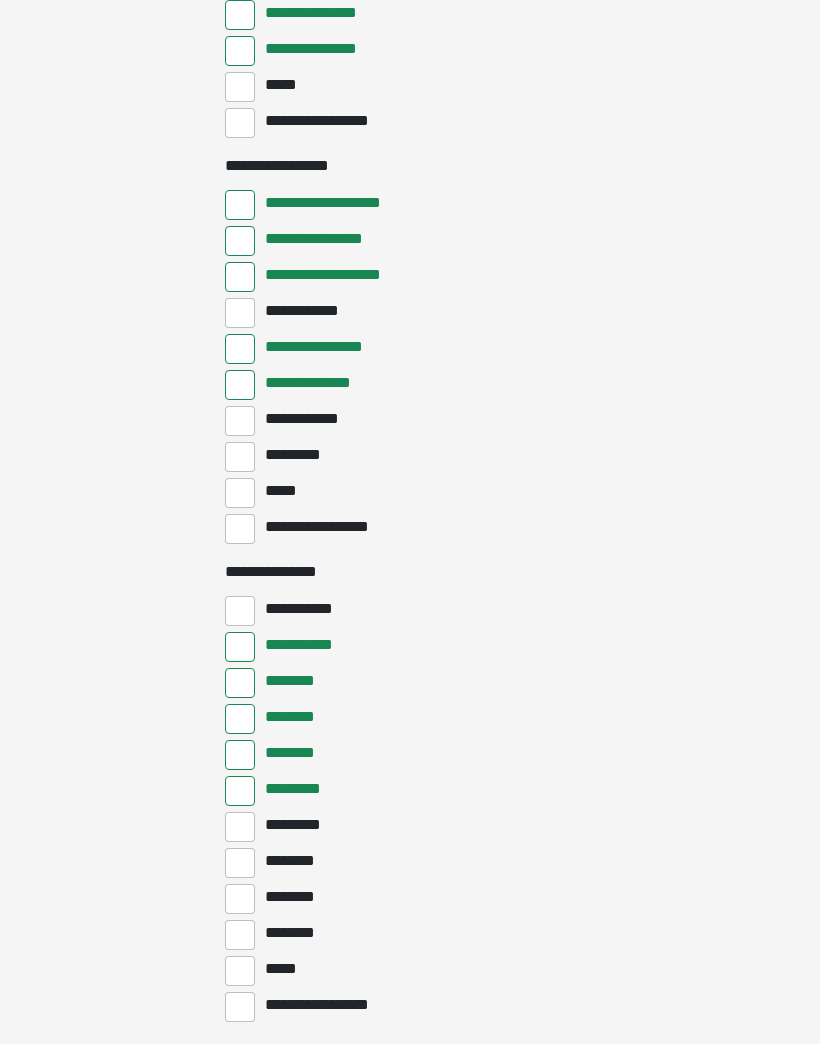 click on "*********" at bounding box center (240, 791) 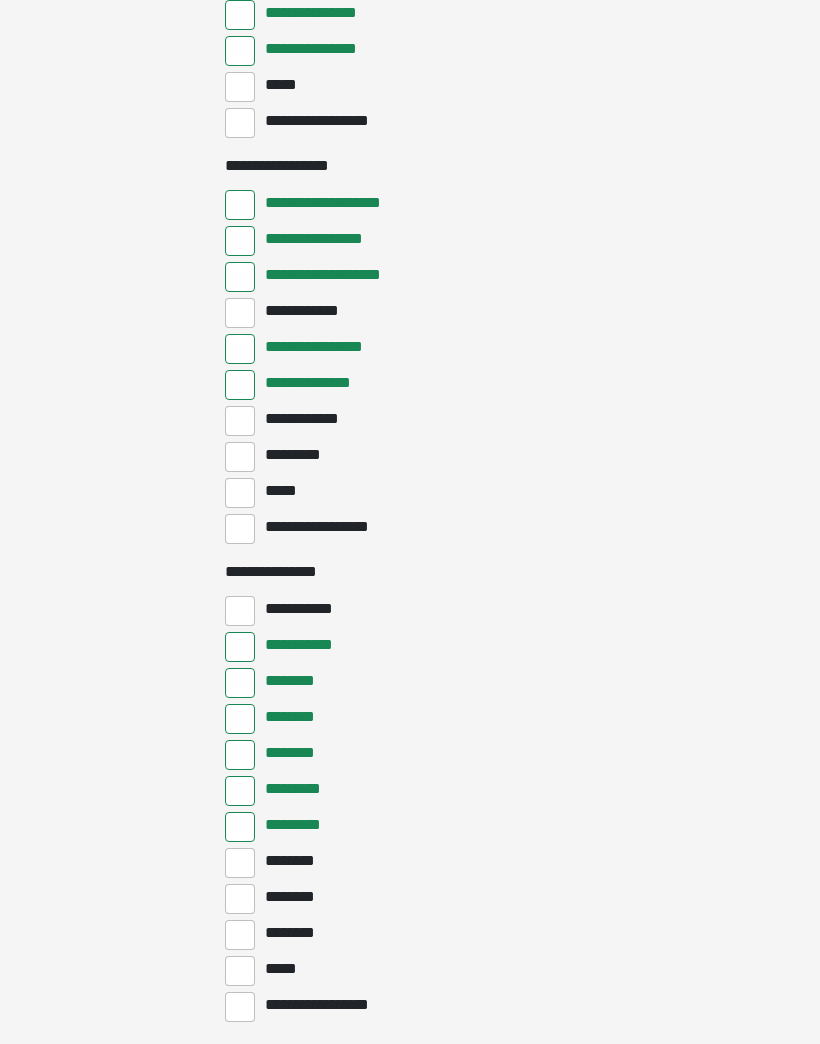 click on "********" at bounding box center [240, 935] 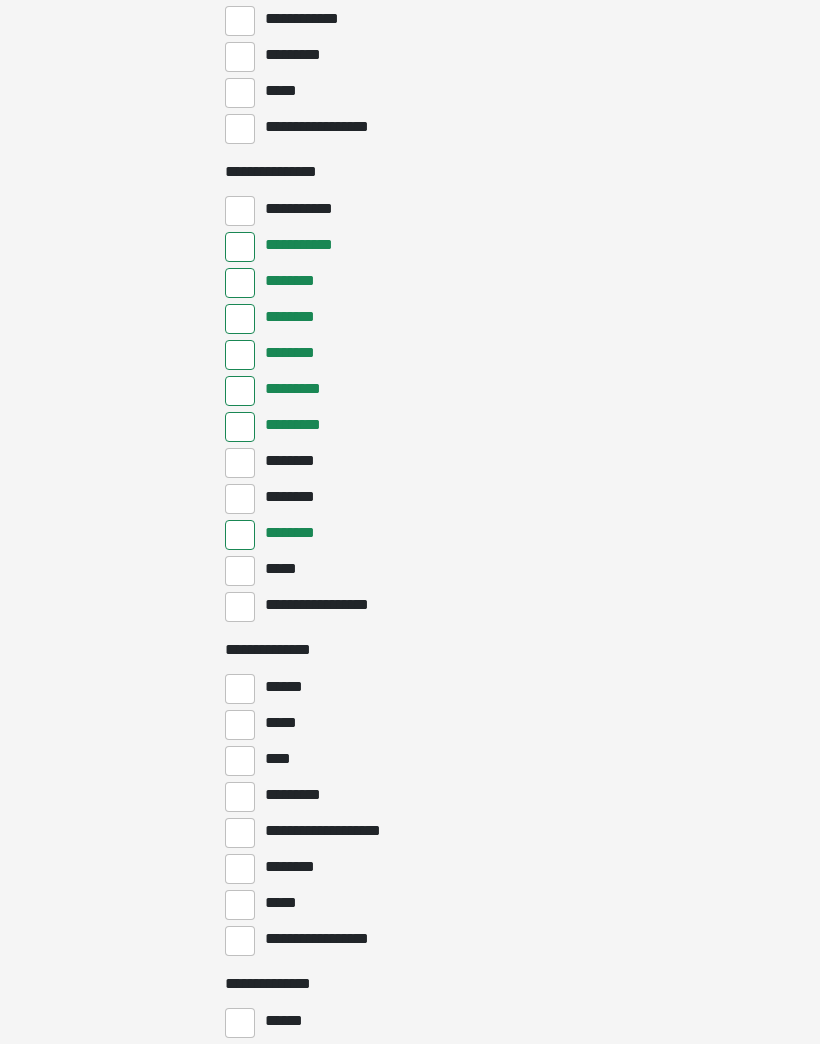 scroll, scrollTop: 2181, scrollLeft: 0, axis: vertical 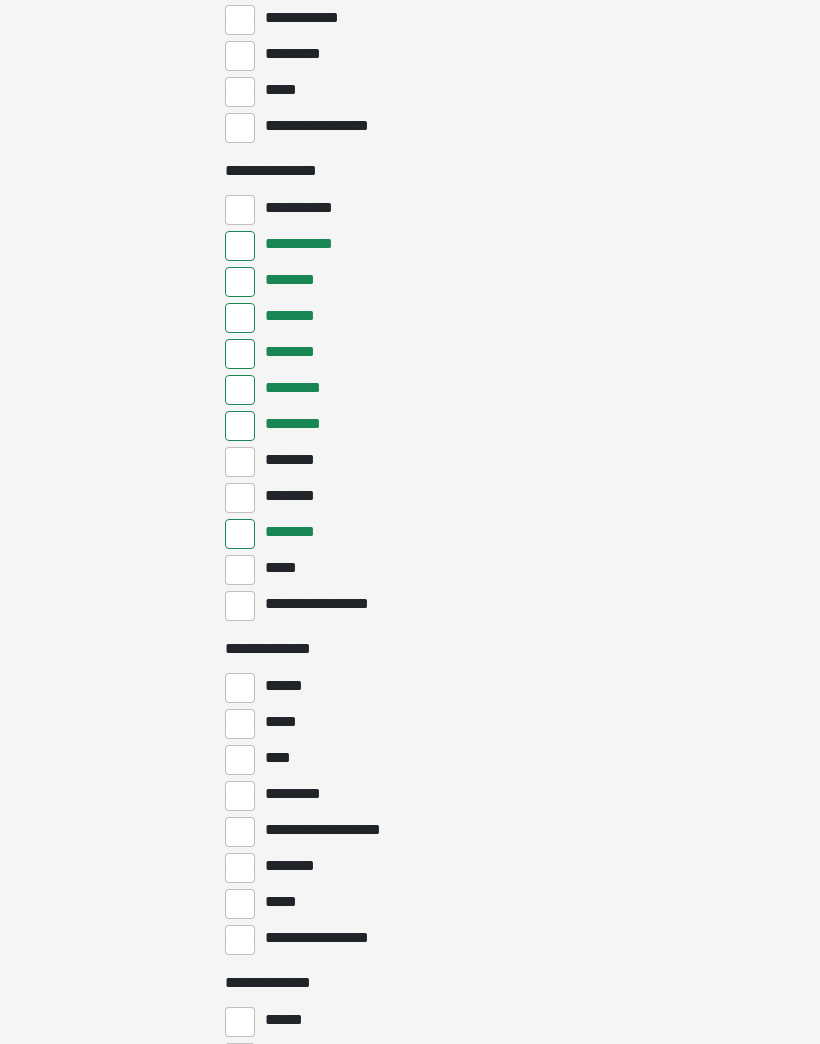 click on "**********" at bounding box center [240, 832] 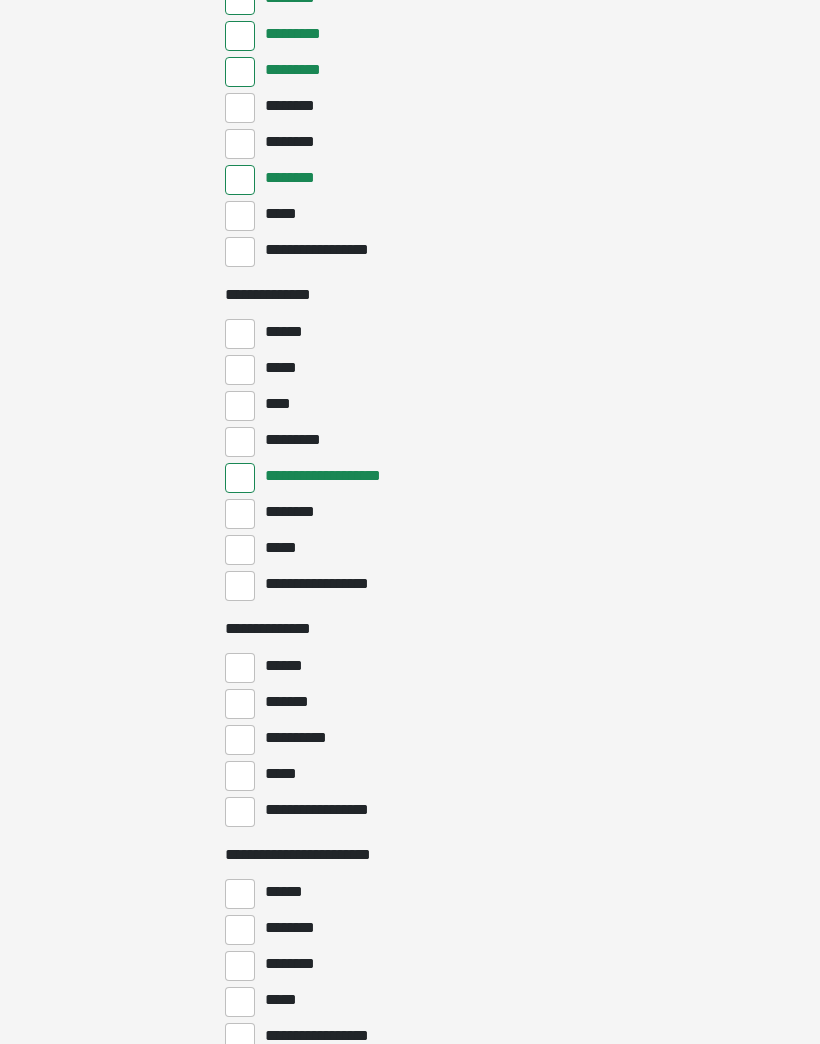 scroll, scrollTop: 2535, scrollLeft: 0, axis: vertical 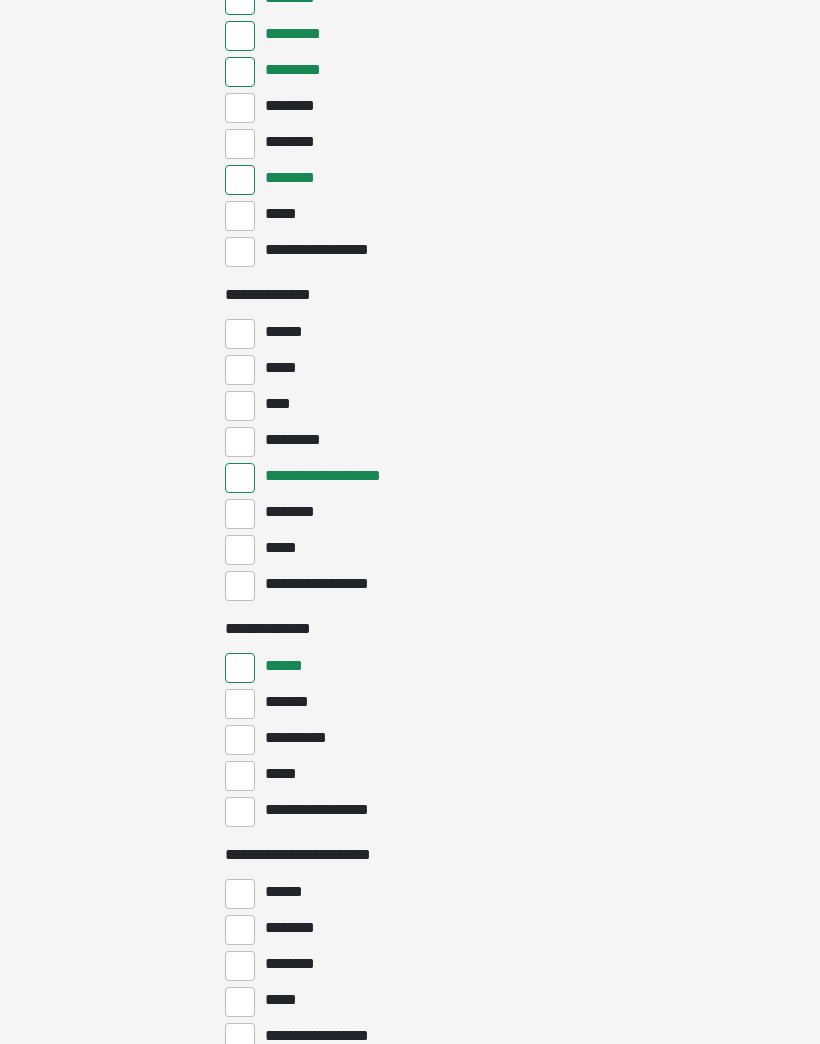 click on "**********" at bounding box center [240, 740] 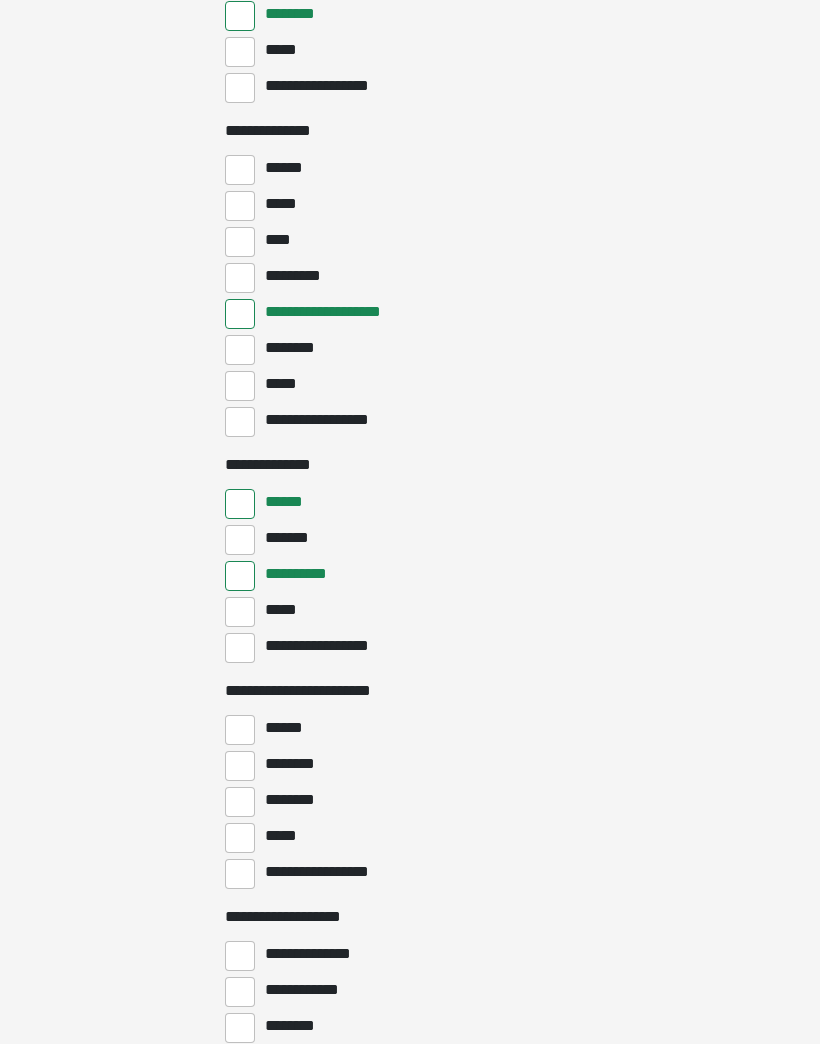 scroll, scrollTop: 2716, scrollLeft: 0, axis: vertical 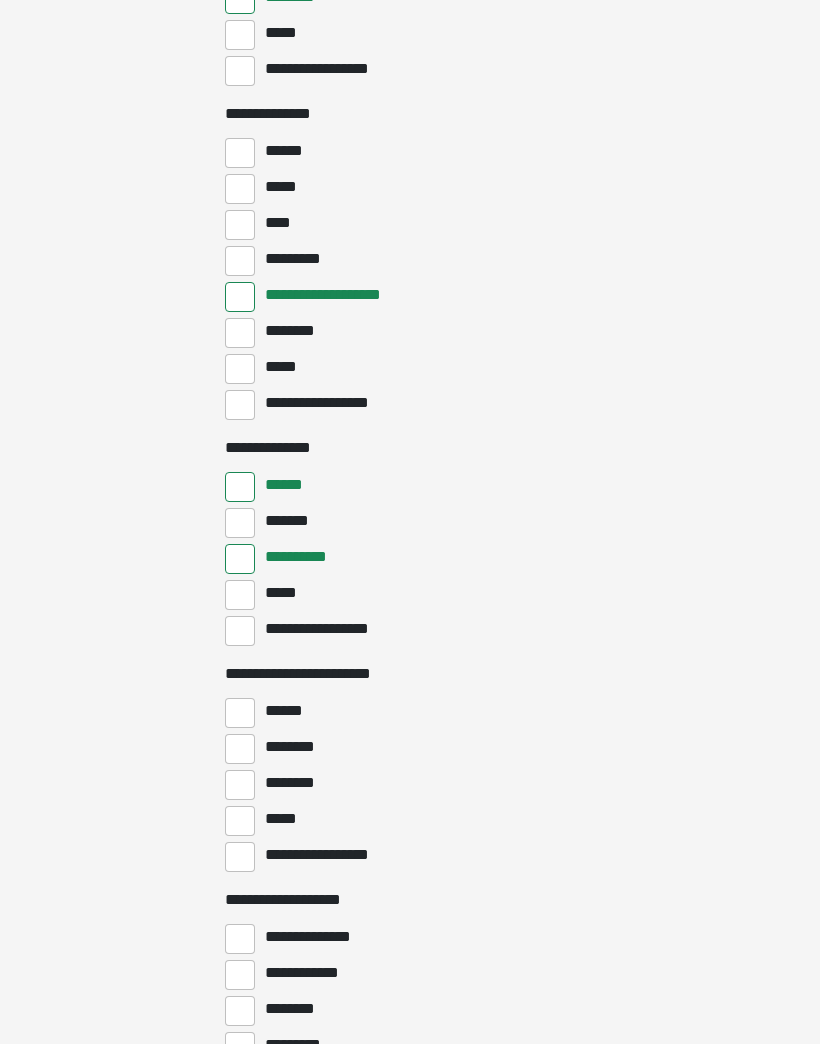 click on "********" at bounding box center [240, 785] 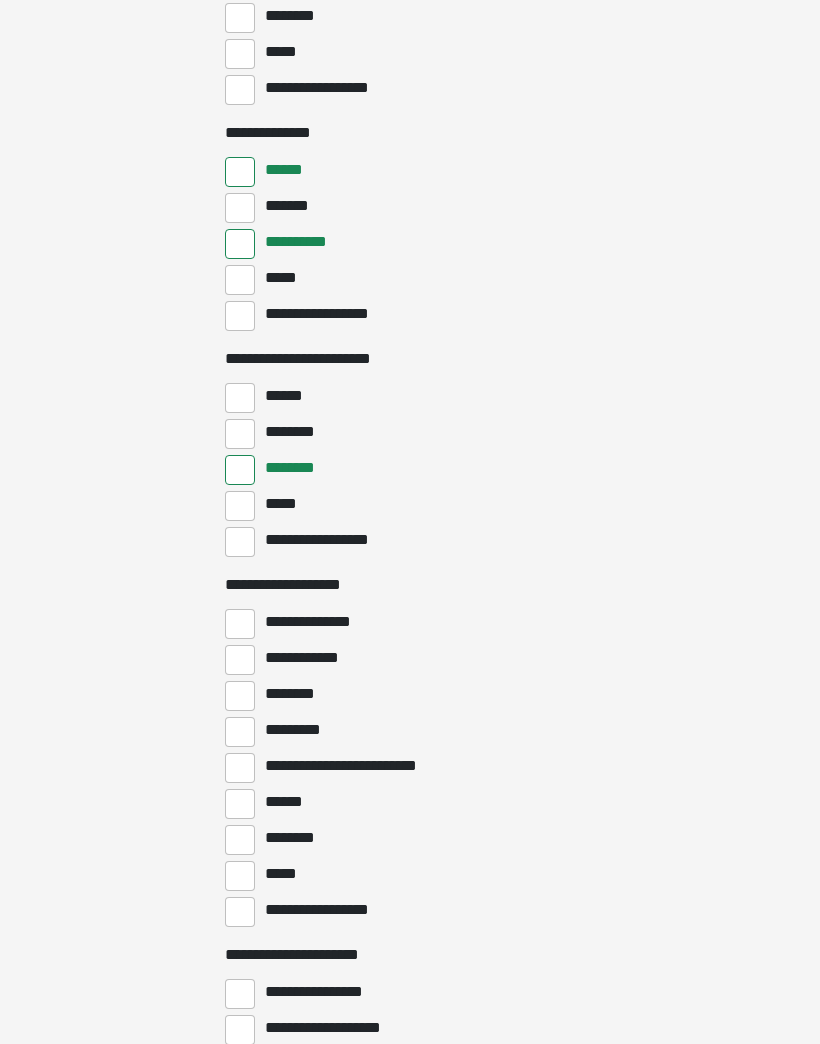 scroll, scrollTop: 3031, scrollLeft: 0, axis: vertical 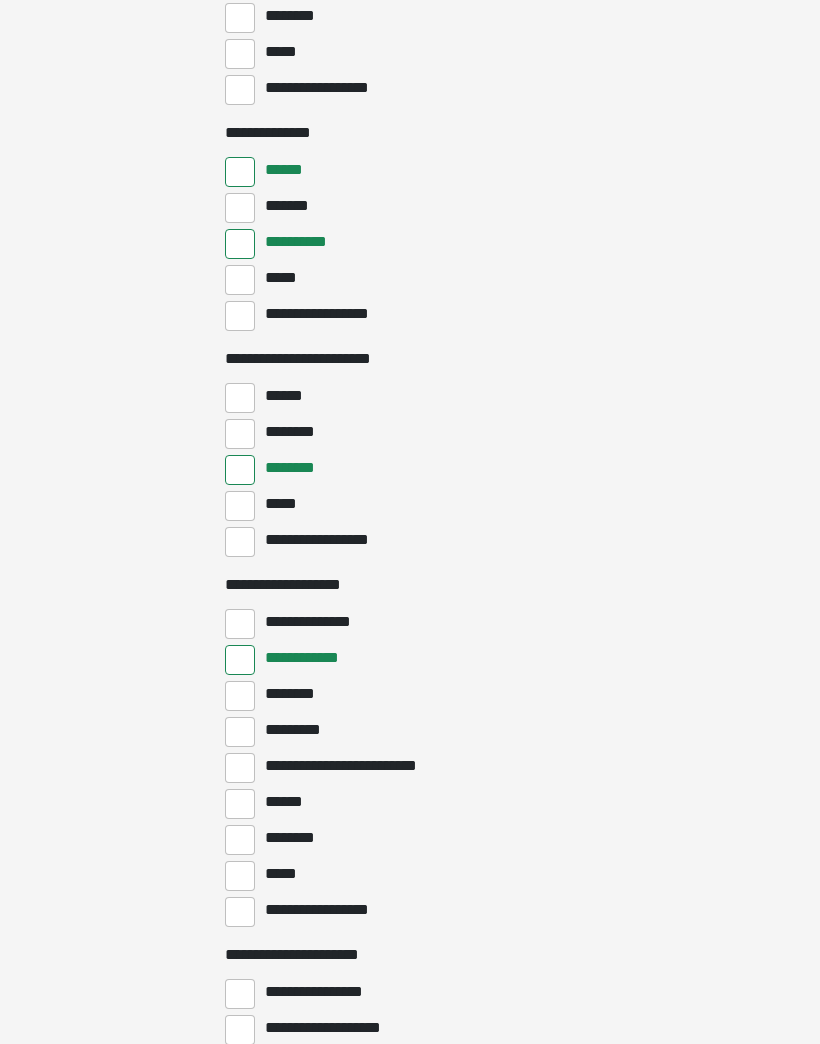 click on "********" at bounding box center [240, 696] 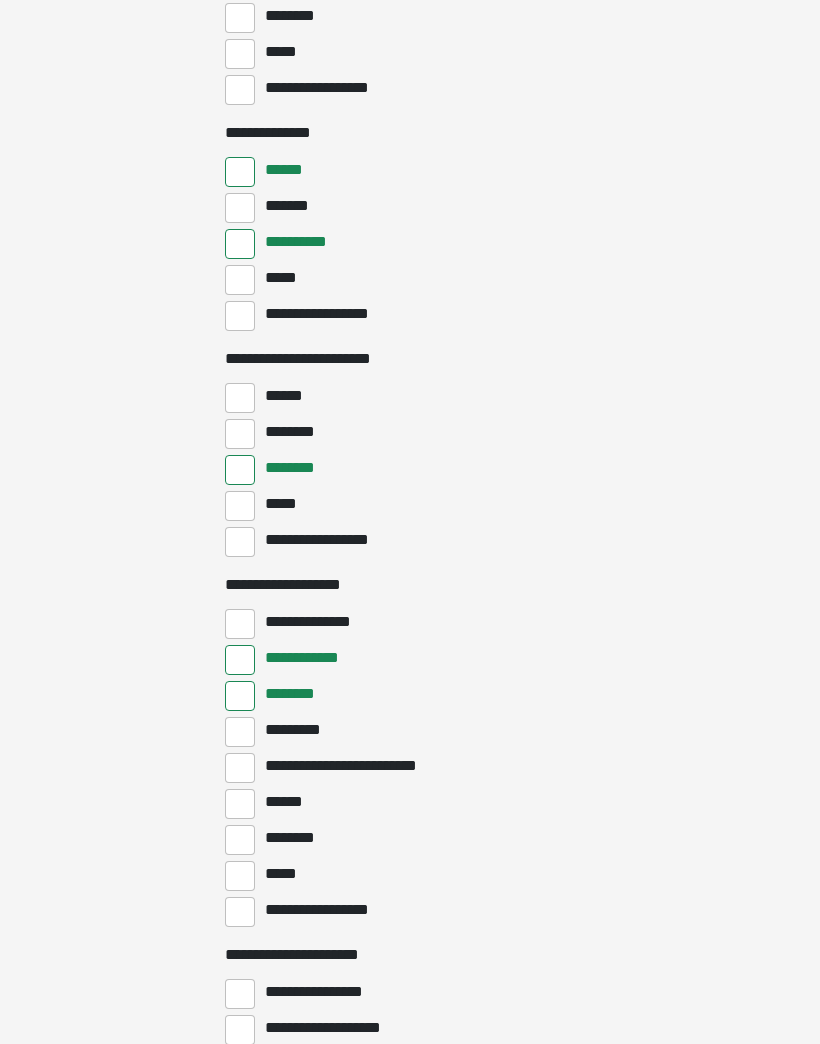 click on "**********" at bounding box center [240, 624] 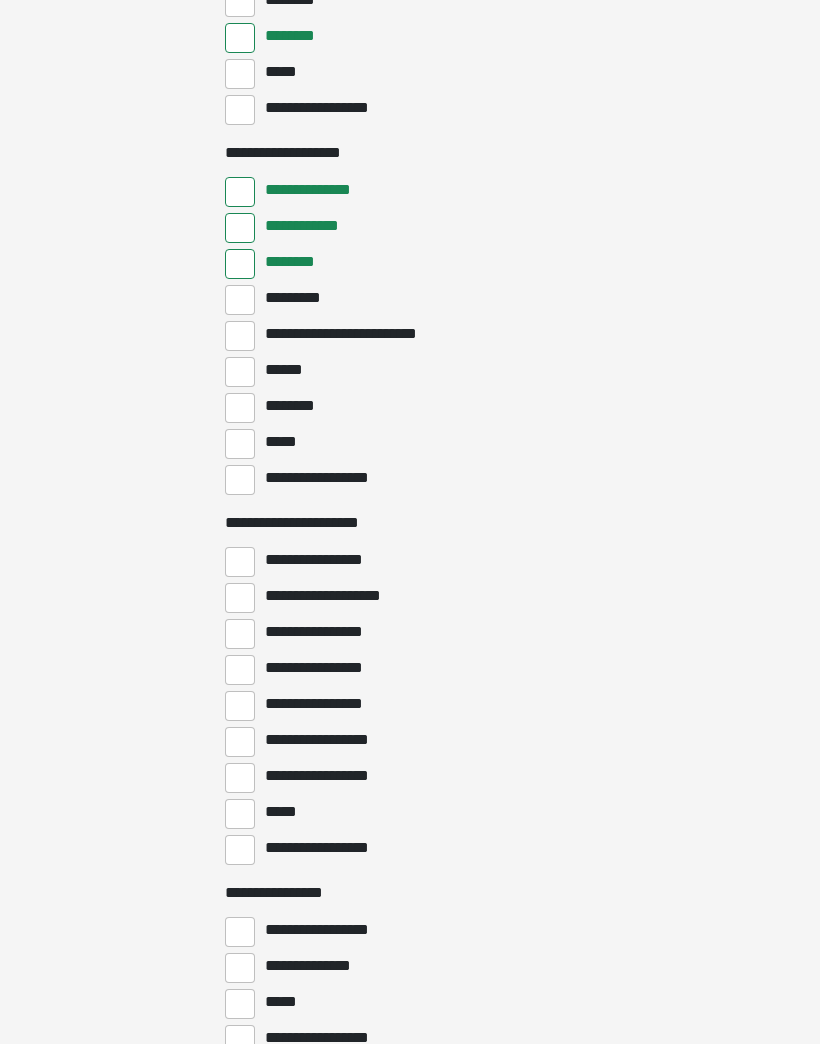 scroll, scrollTop: 3463, scrollLeft: 0, axis: vertical 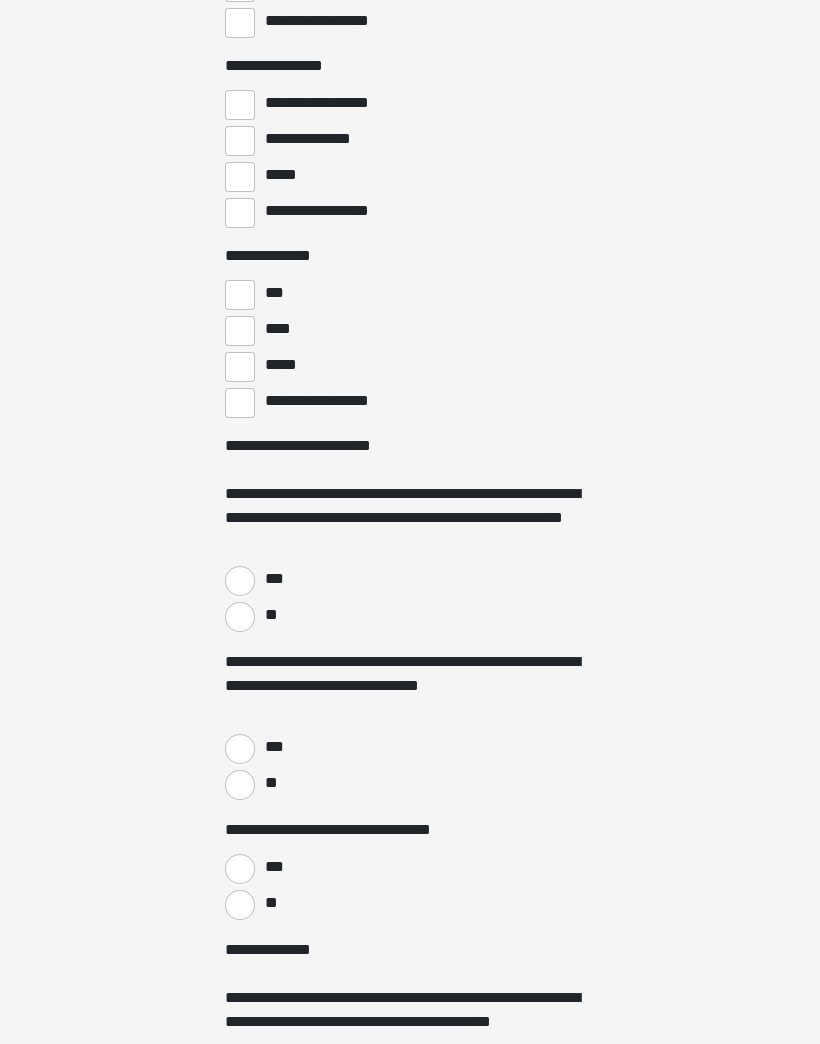 click on "***" at bounding box center (240, 581) 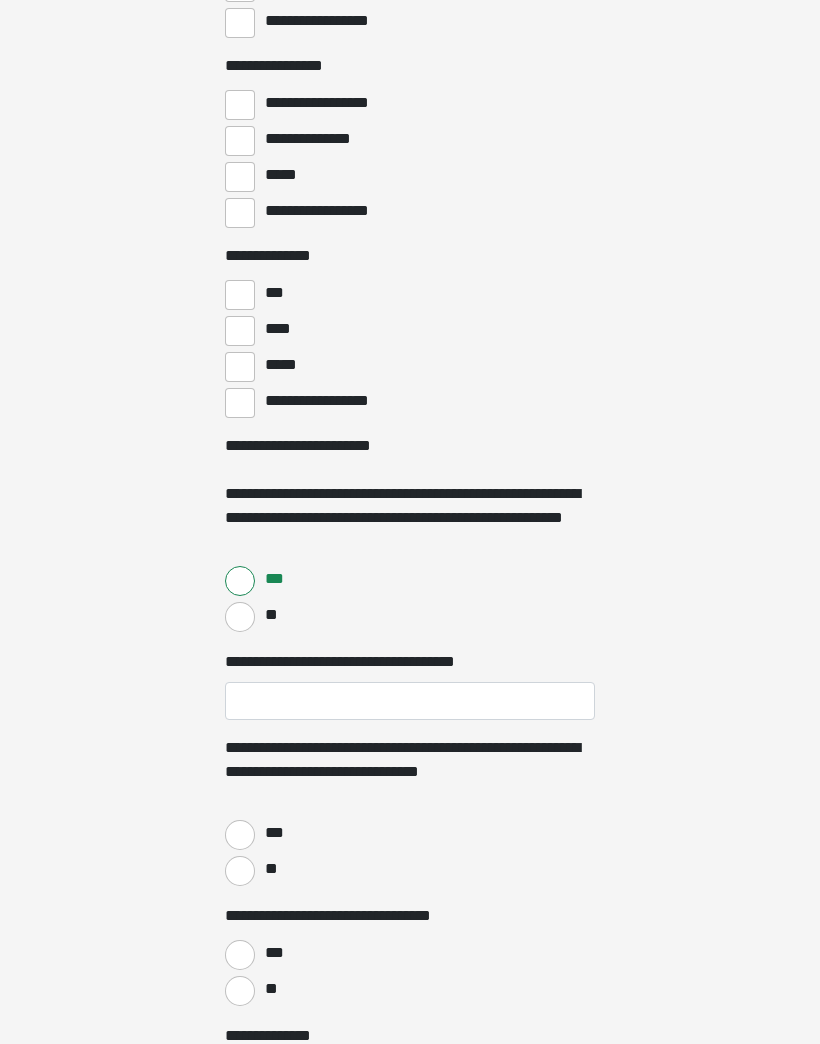 click on "***" at bounding box center (240, 835) 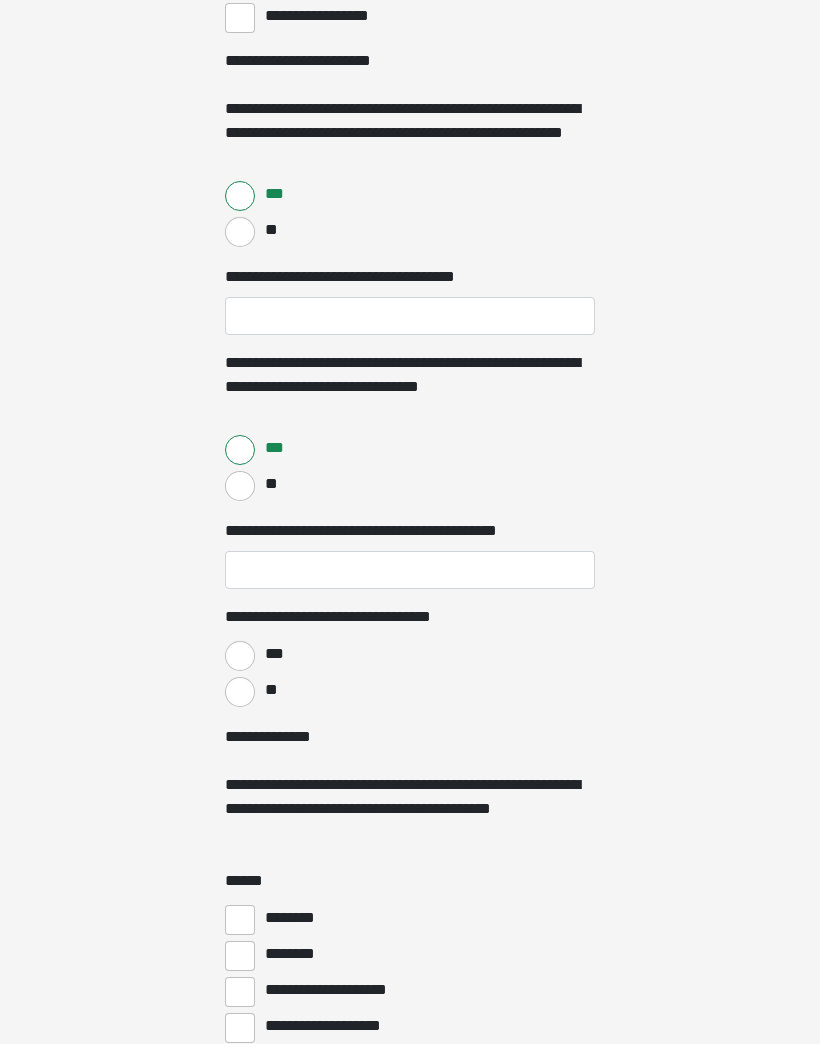 scroll, scrollTop: 4675, scrollLeft: 0, axis: vertical 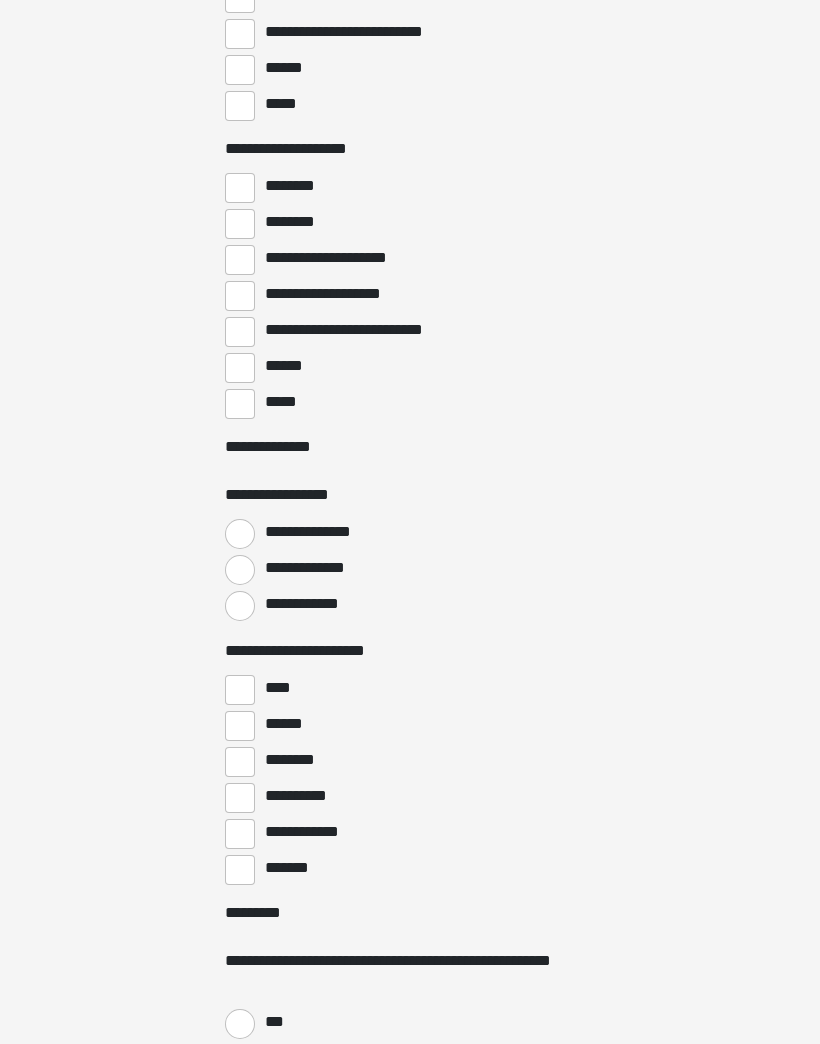 click on "**********" at bounding box center (240, 570) 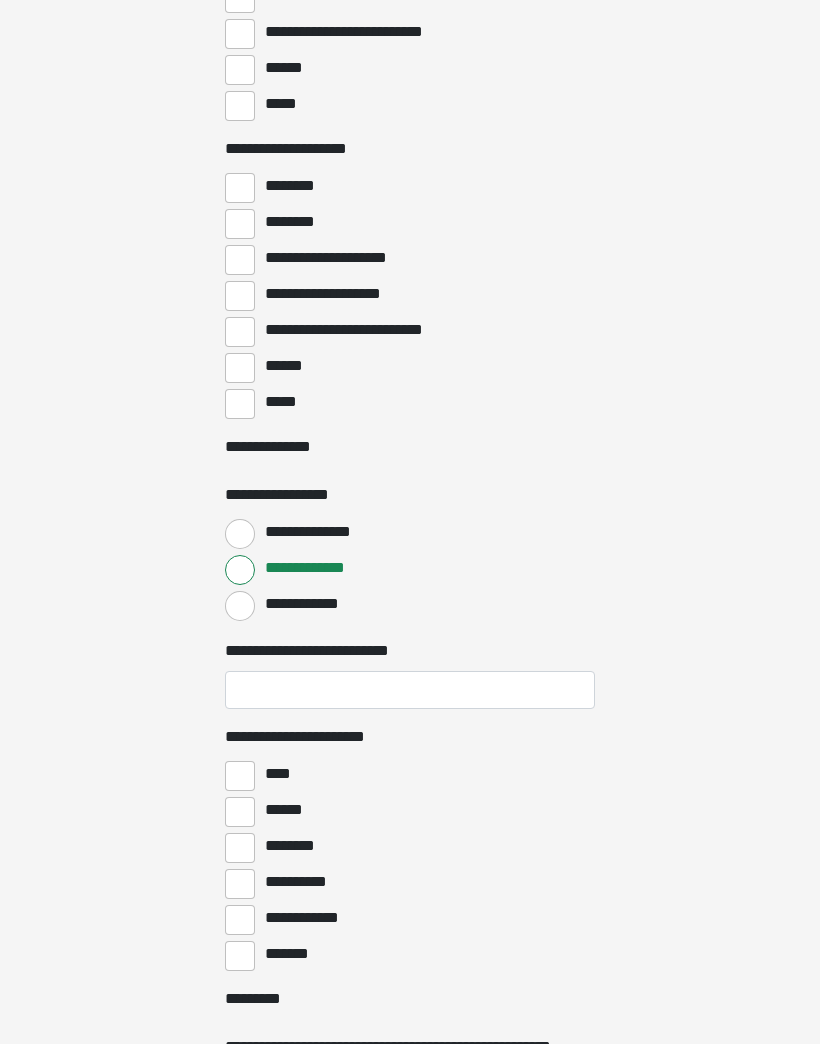 click on "********" at bounding box center [240, 848] 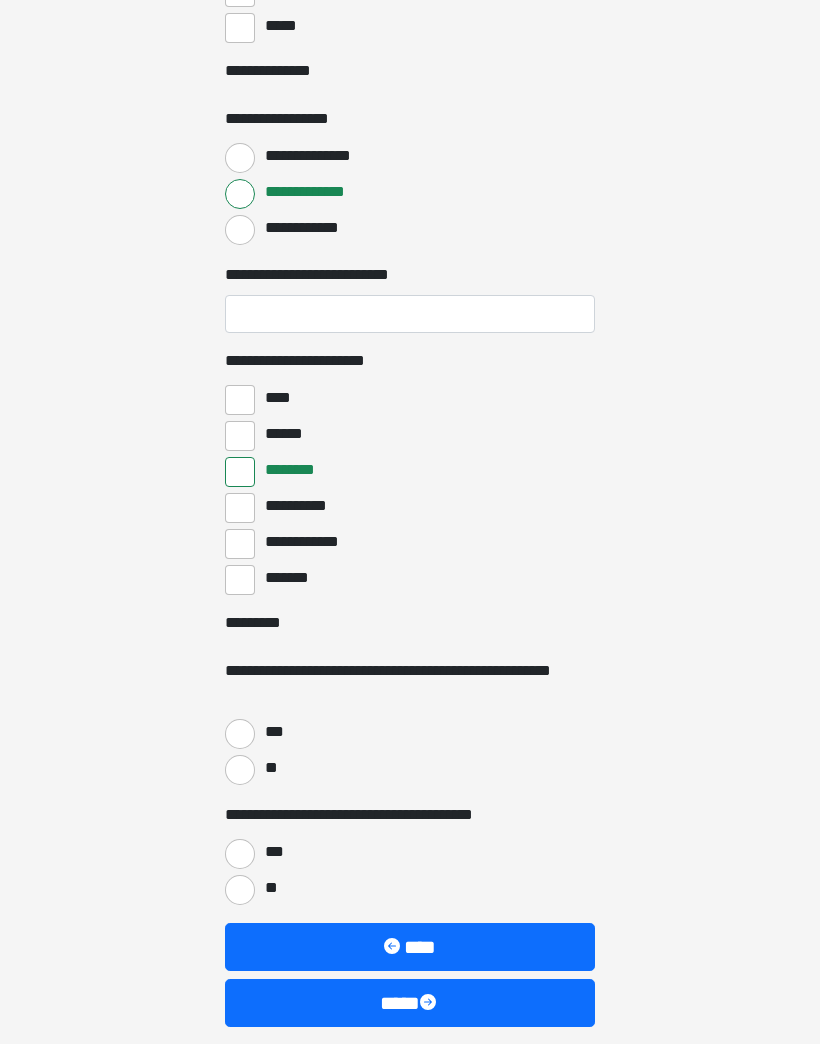 scroll, scrollTop: 7767, scrollLeft: 0, axis: vertical 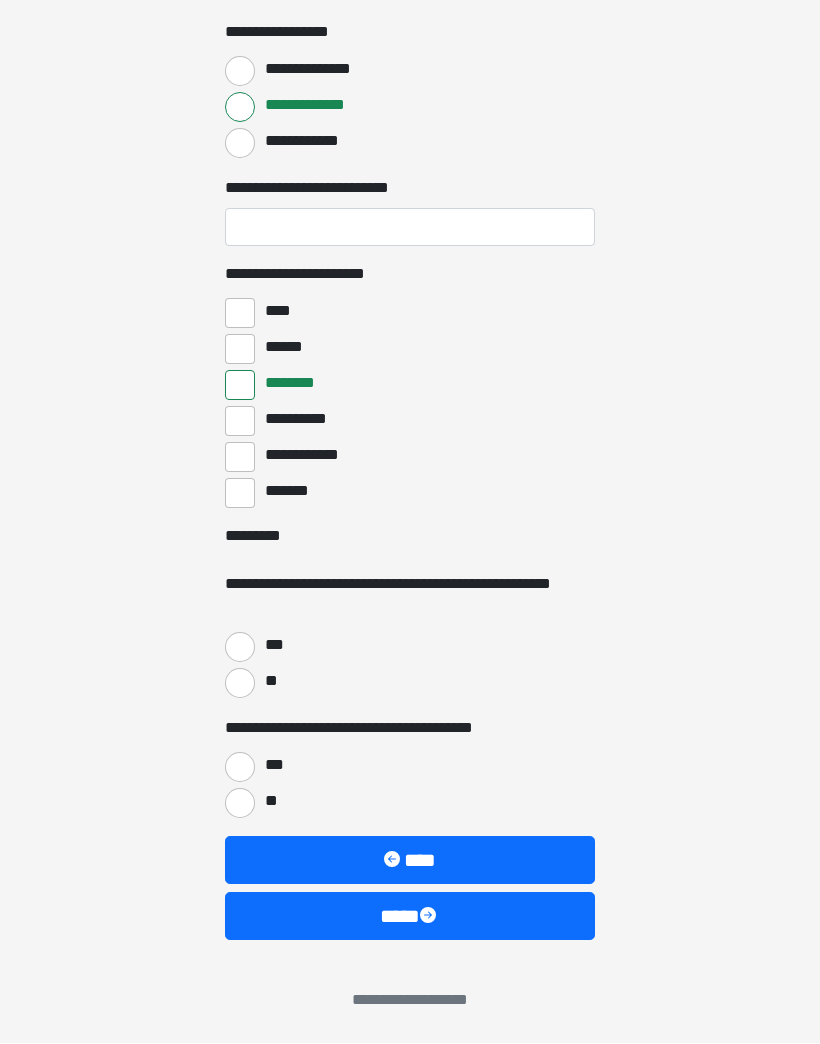 click at bounding box center [430, 918] 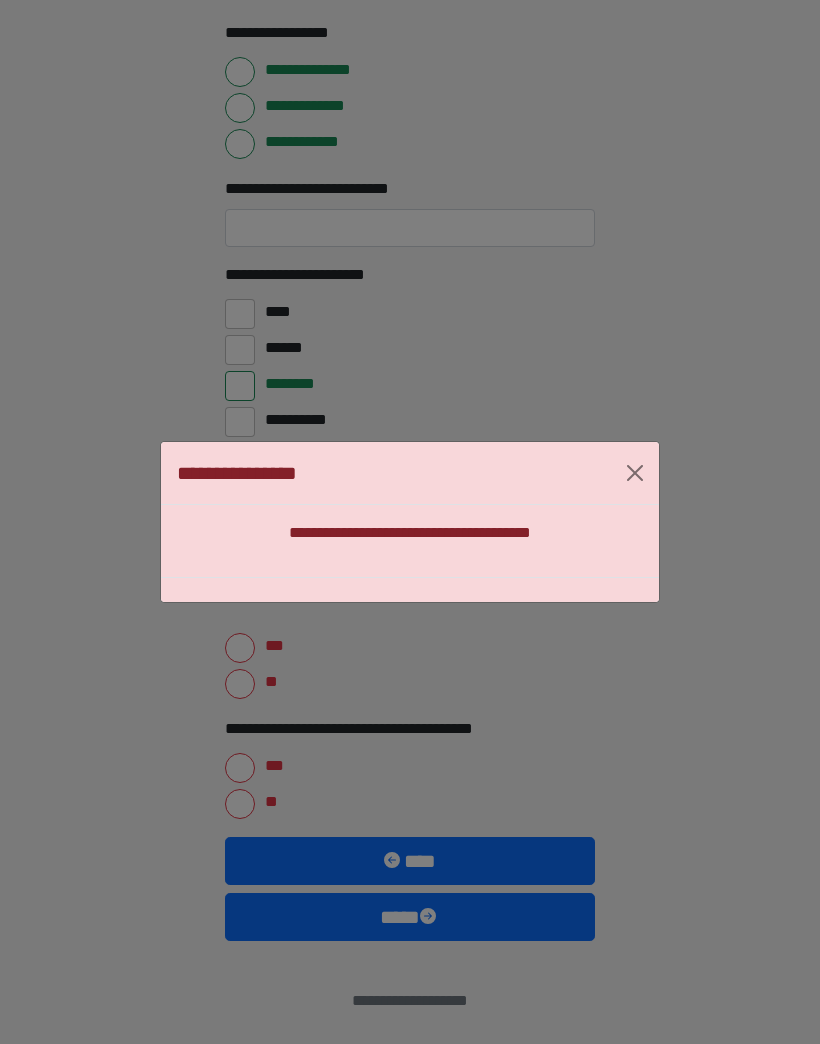 click at bounding box center [635, 473] 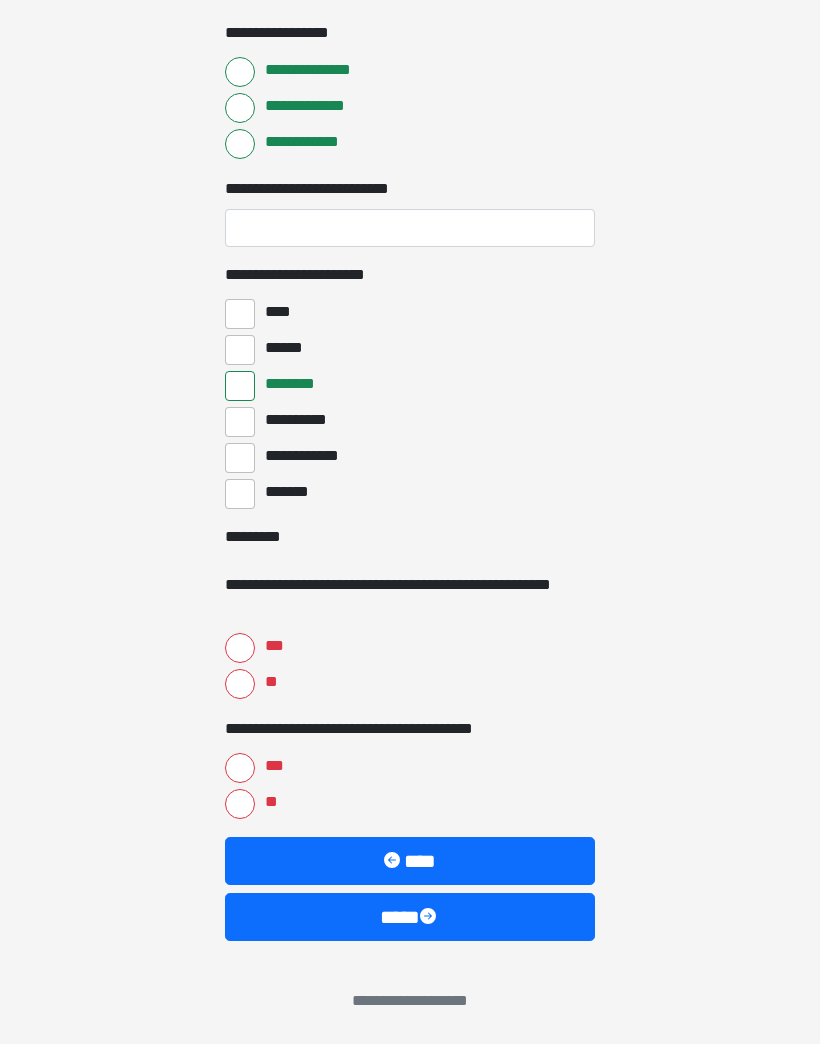 click on "***" at bounding box center (240, 768) 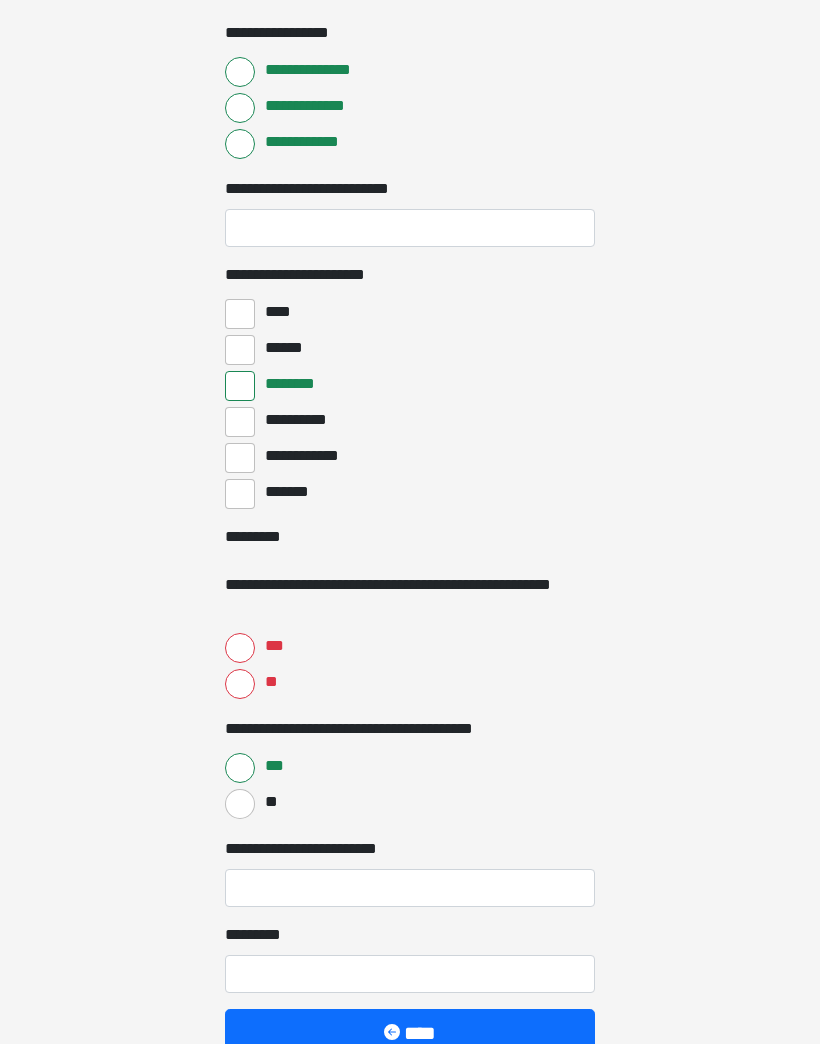 click on "***" at bounding box center [240, 648] 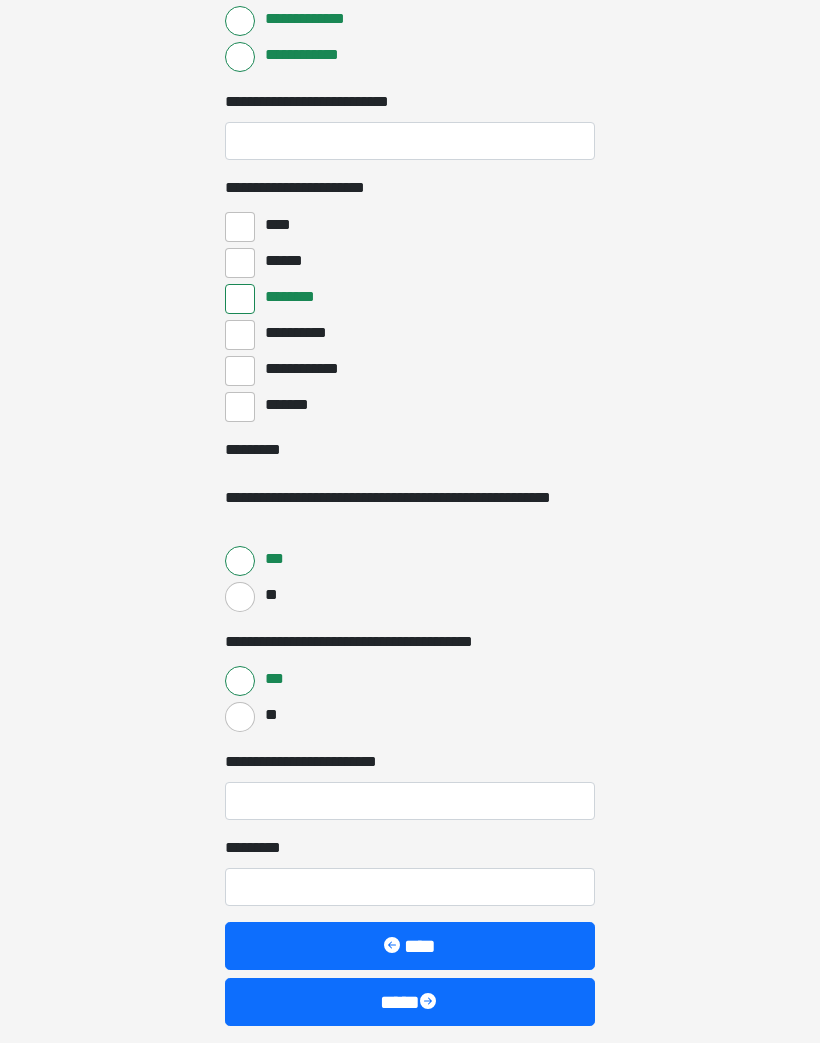 scroll, scrollTop: 7939, scrollLeft: 0, axis: vertical 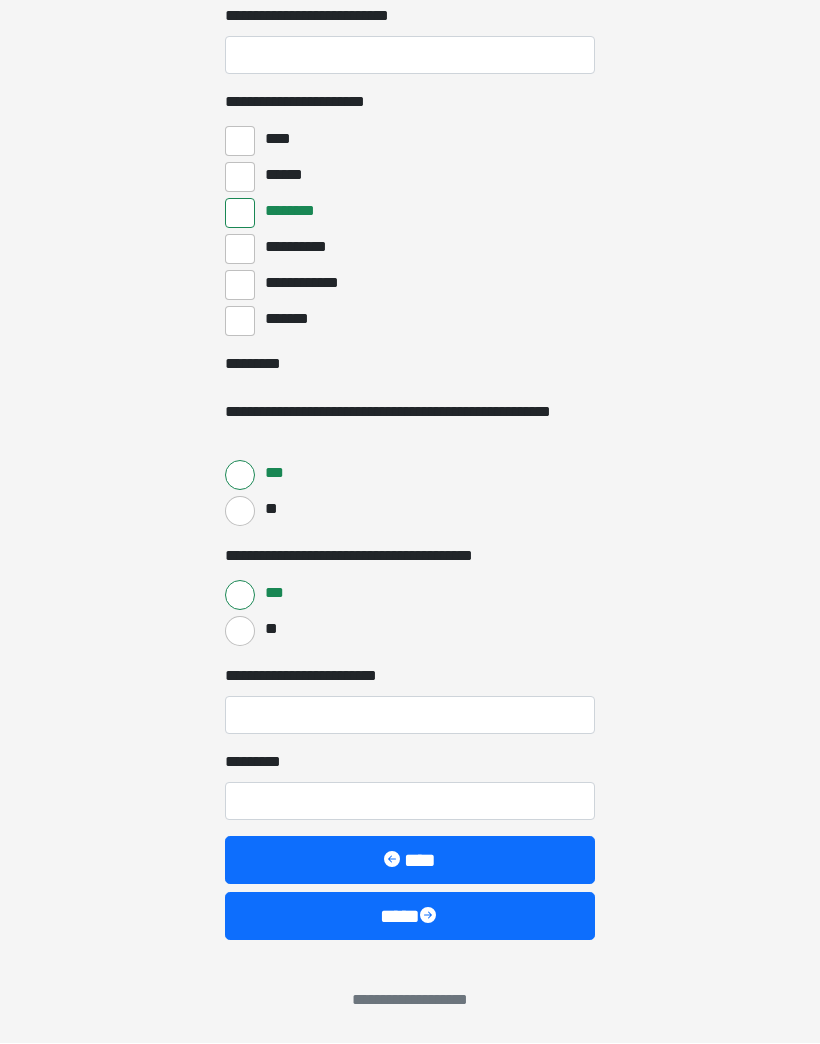click on "****" at bounding box center (410, 917) 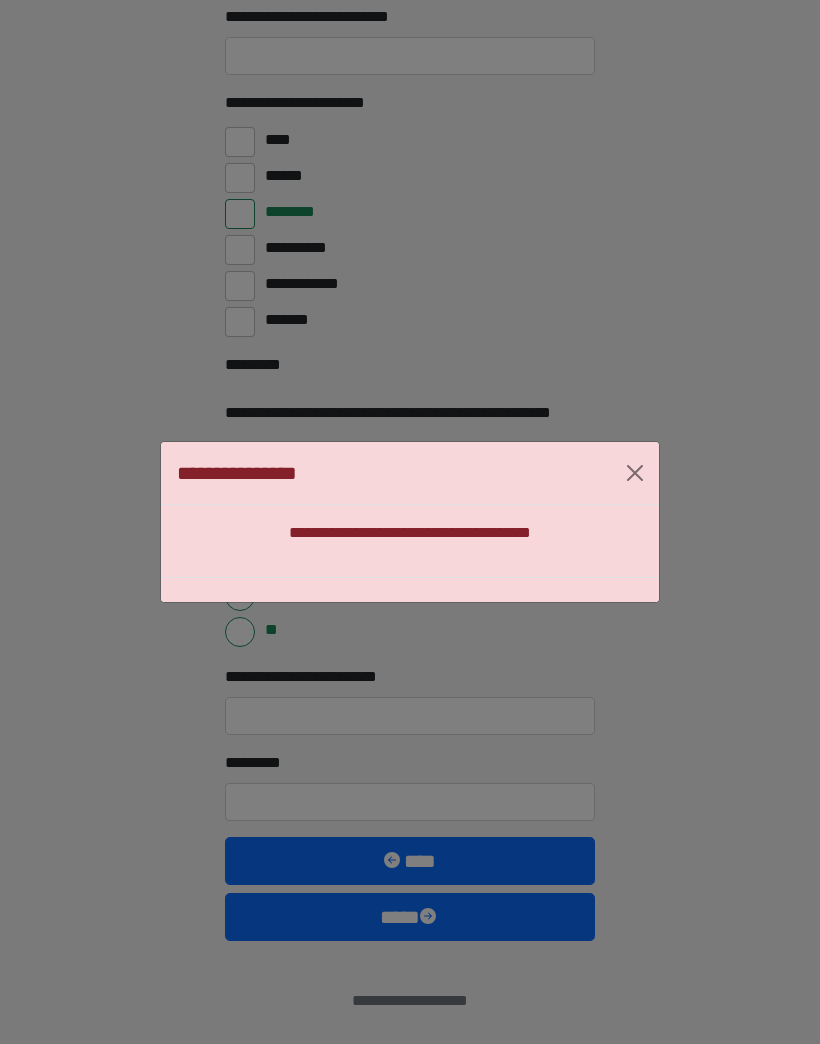 click at bounding box center (635, 473) 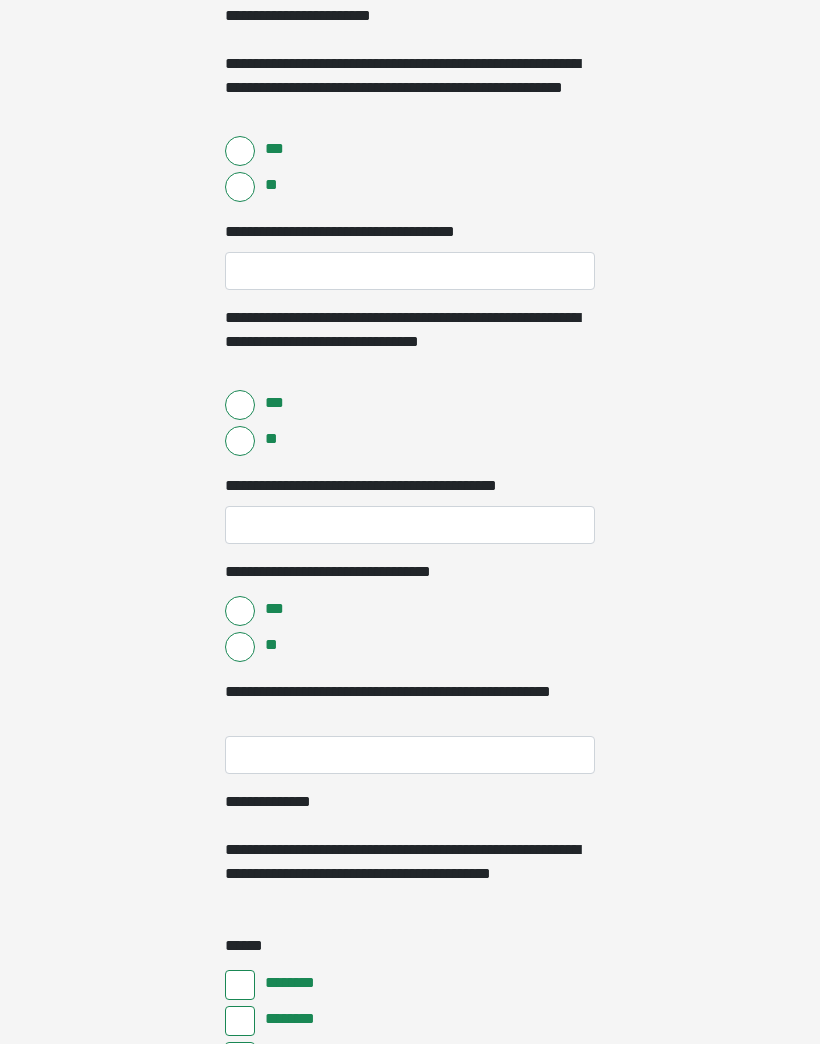 scroll, scrollTop: 4718, scrollLeft: 0, axis: vertical 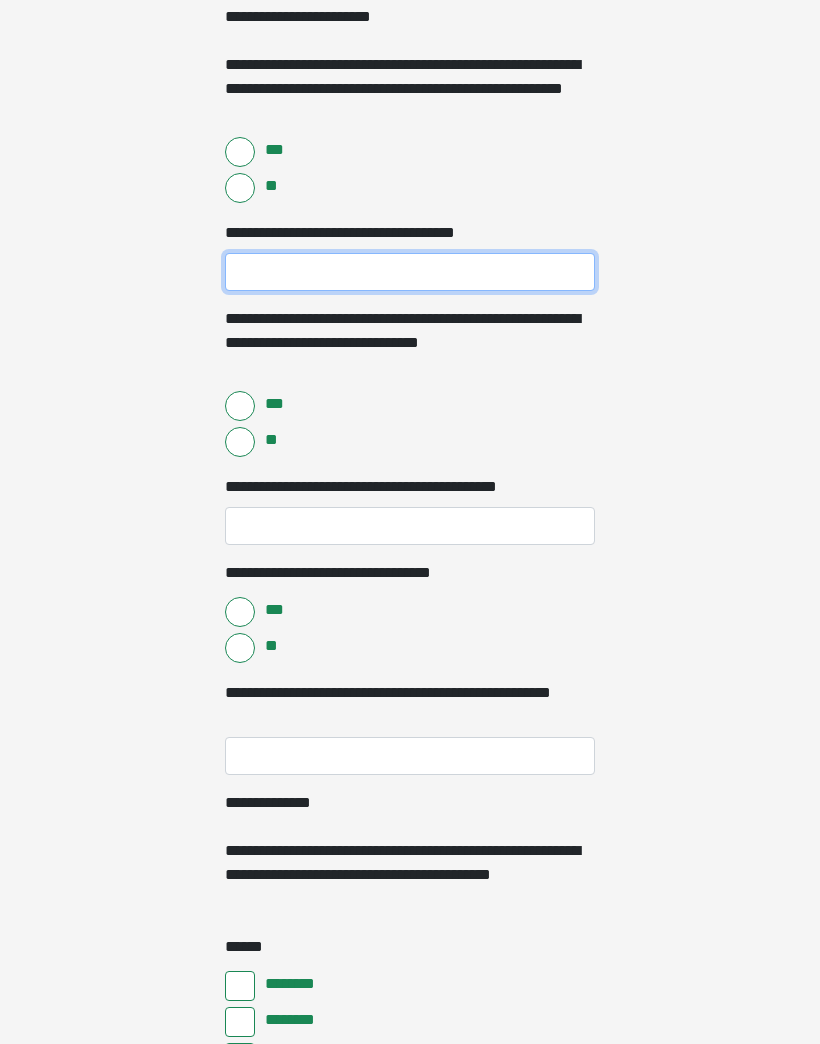 click on "**********" at bounding box center [410, 273] 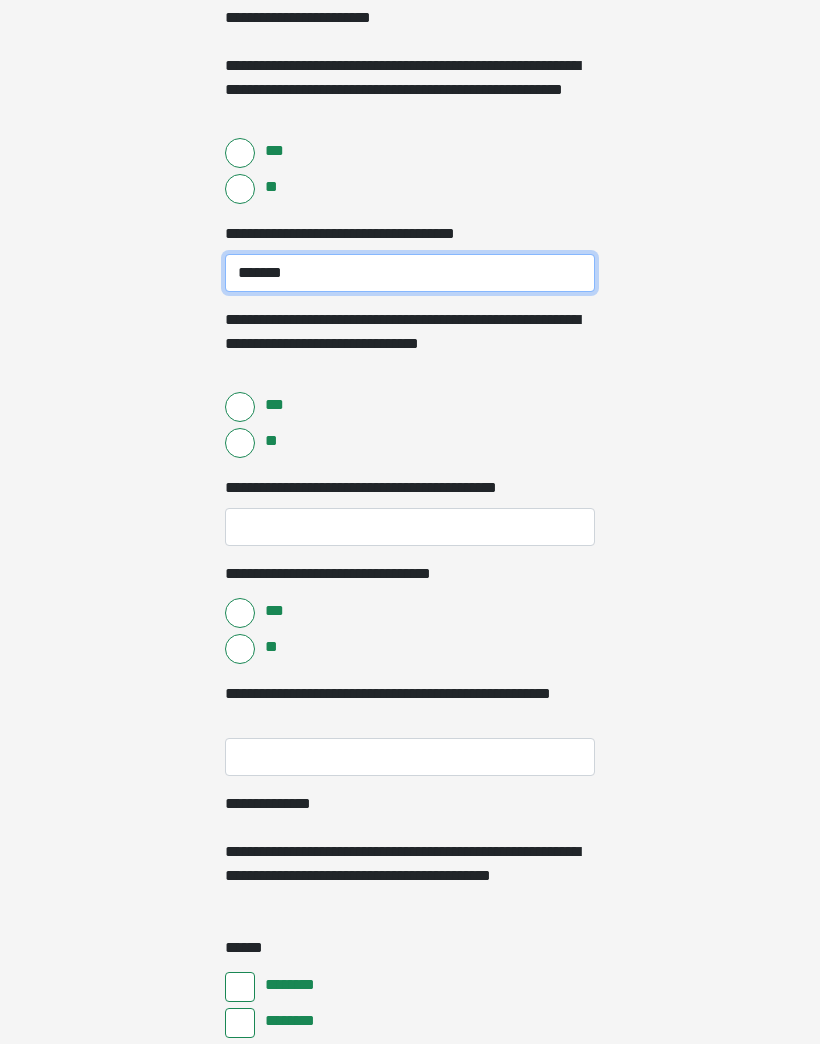 type on "*******" 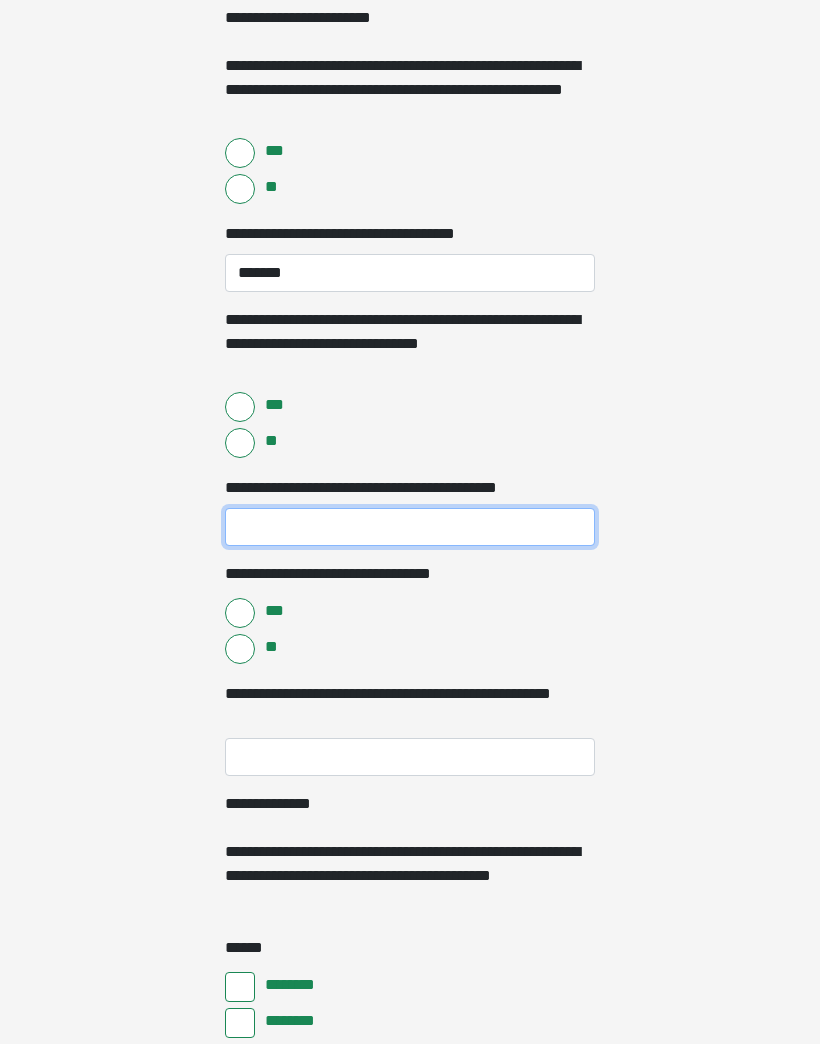 click on "**********" at bounding box center (410, 527) 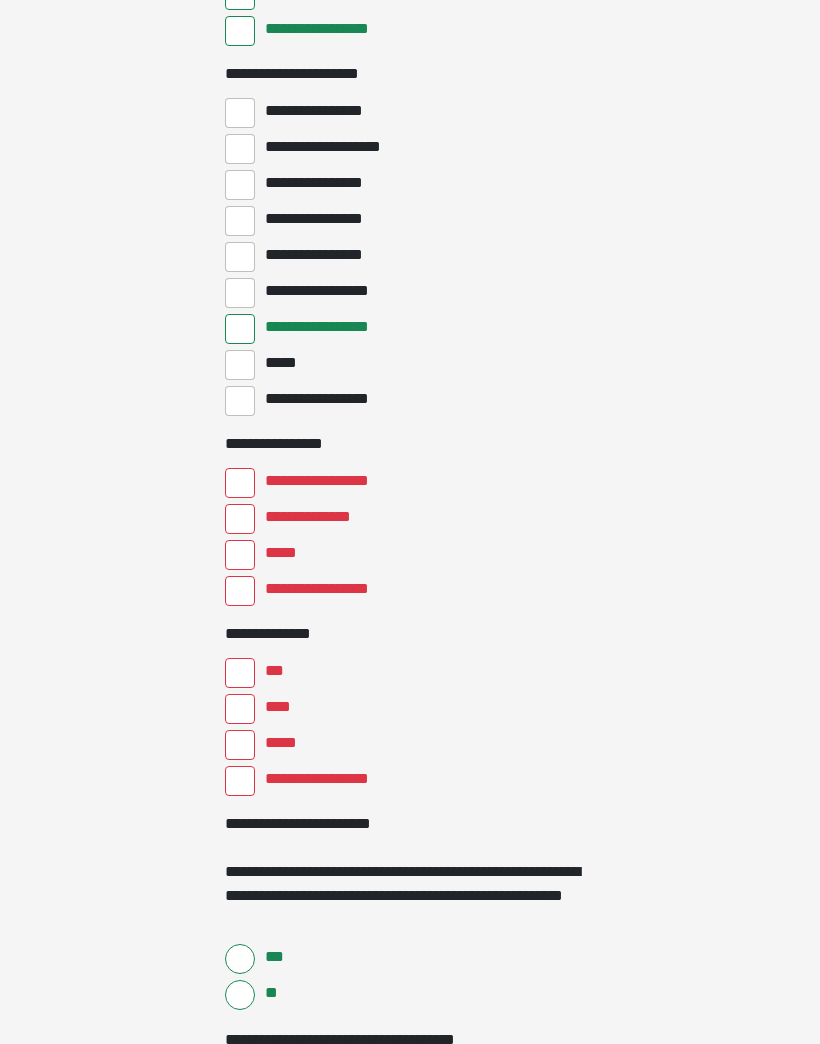 scroll, scrollTop: 3911, scrollLeft: 0, axis: vertical 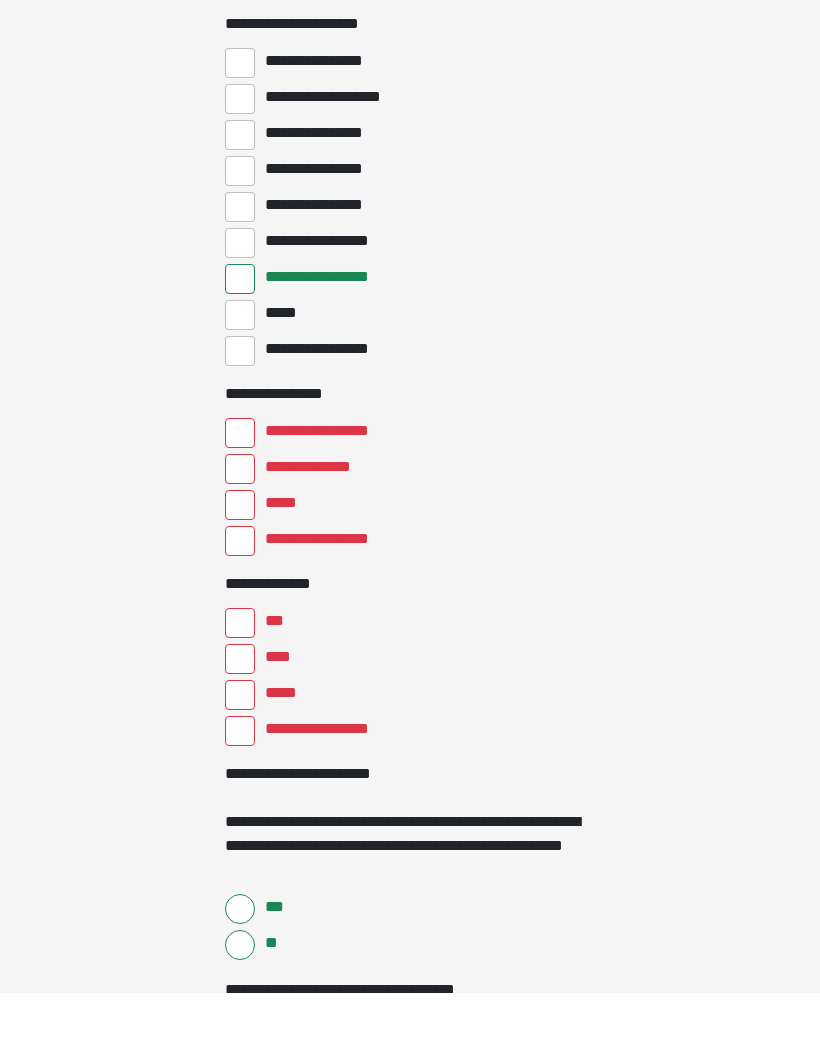 type on "*******" 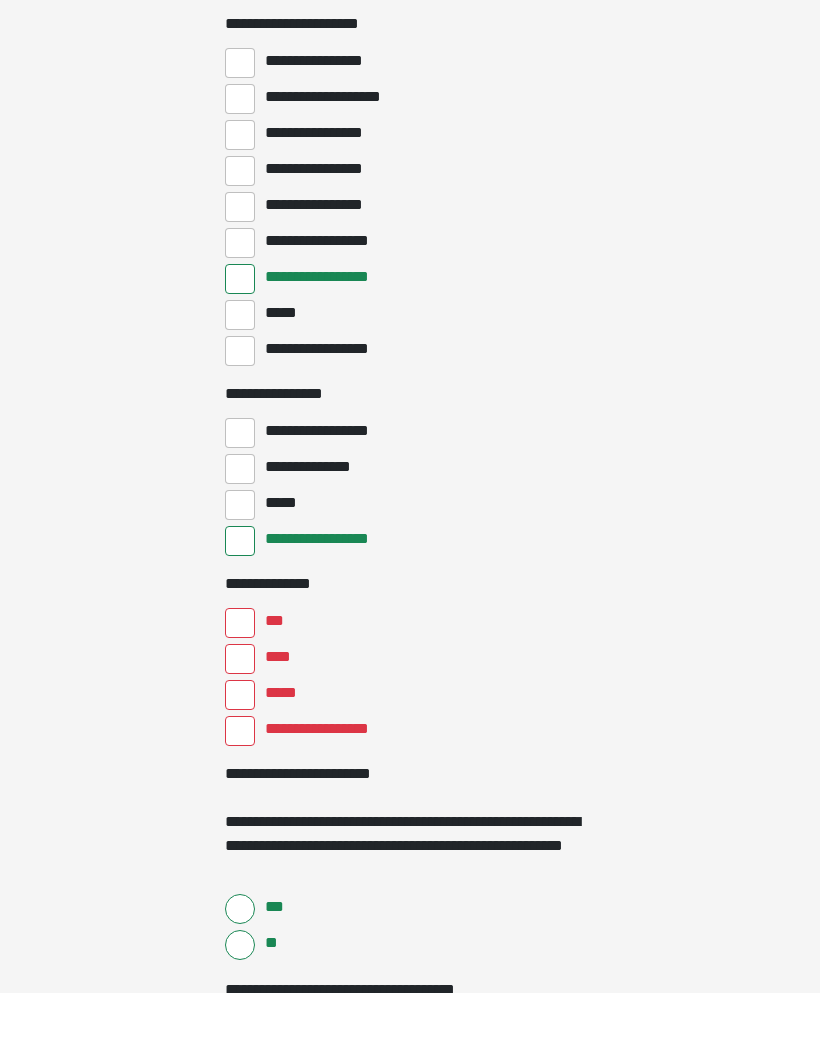 scroll, scrollTop: 3963, scrollLeft: 0, axis: vertical 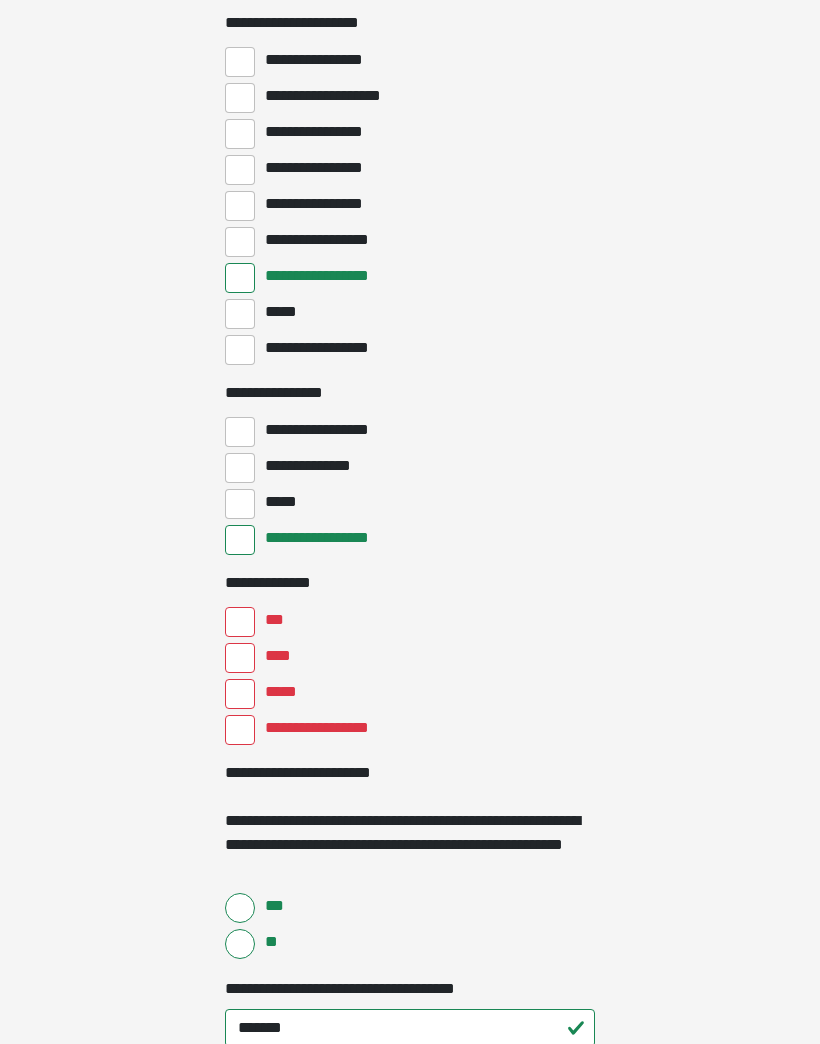 click on "**********" at bounding box center (240, 730) 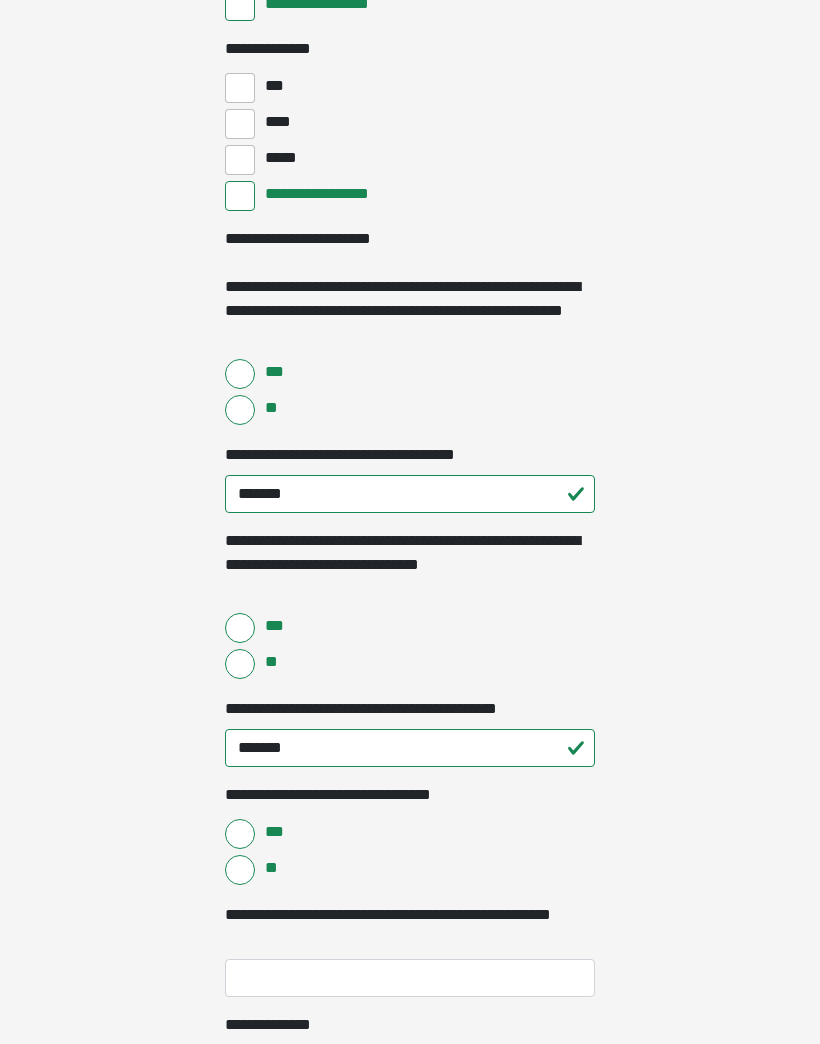 scroll, scrollTop: 4498, scrollLeft: 0, axis: vertical 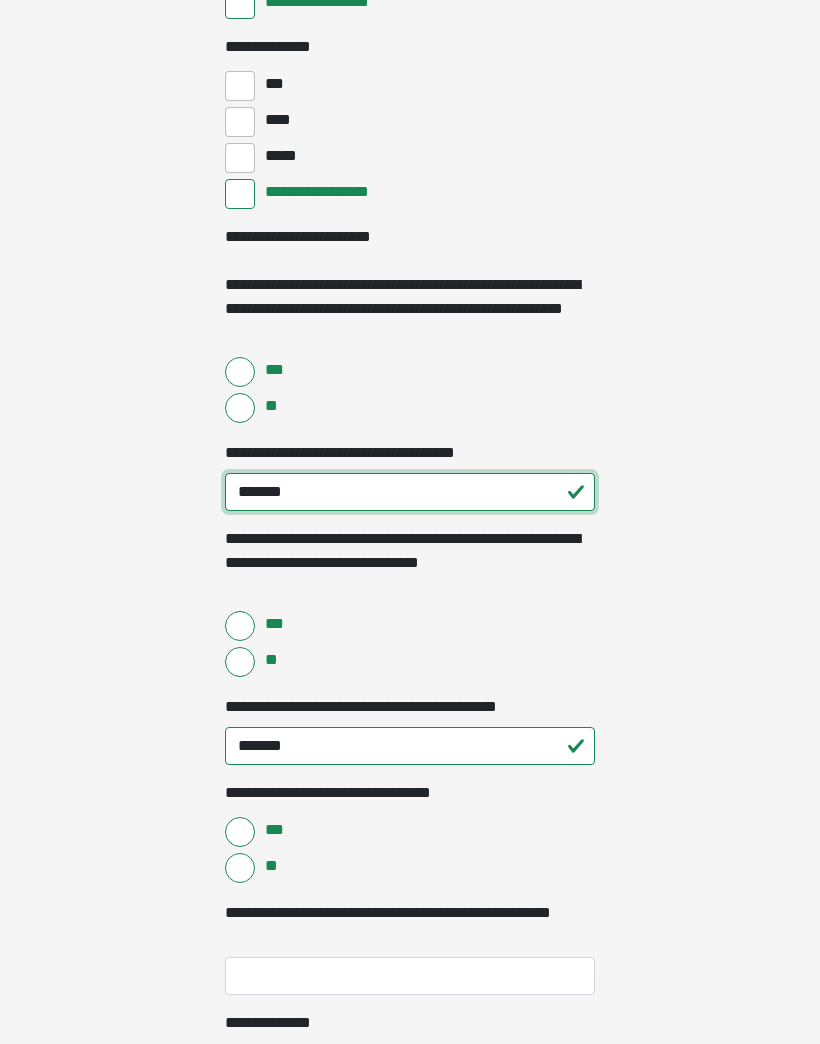 click on "*******" at bounding box center [410, 493] 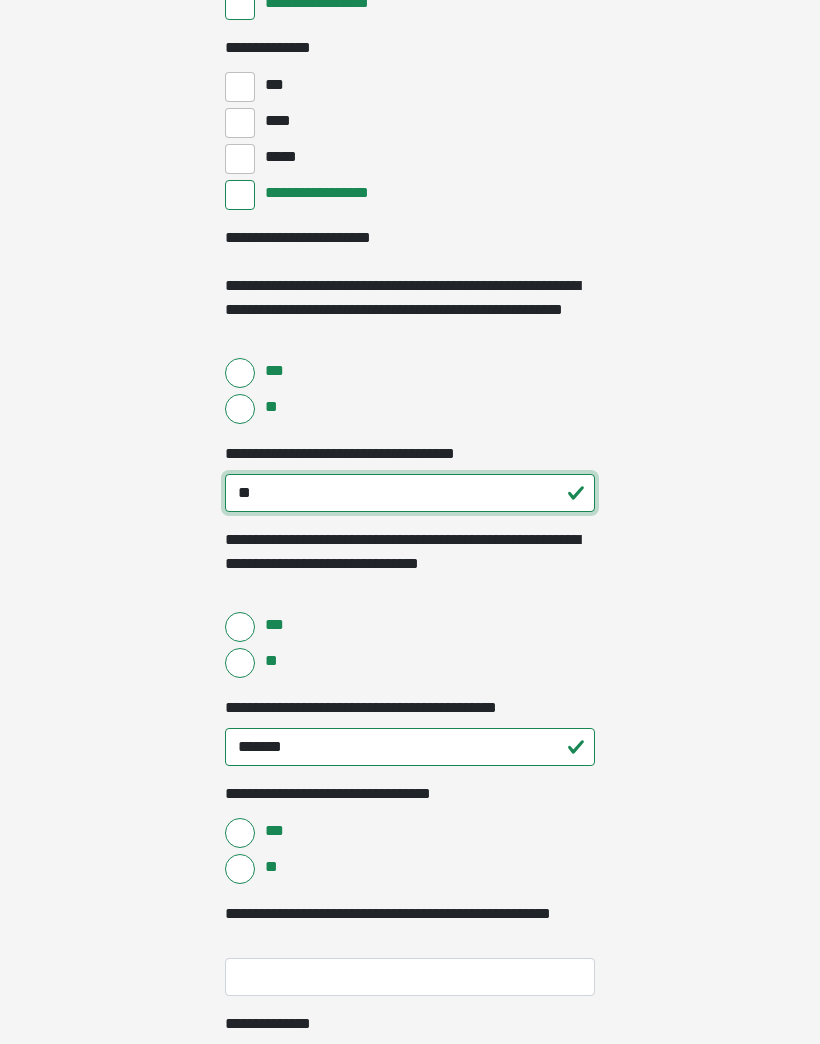 type on "*" 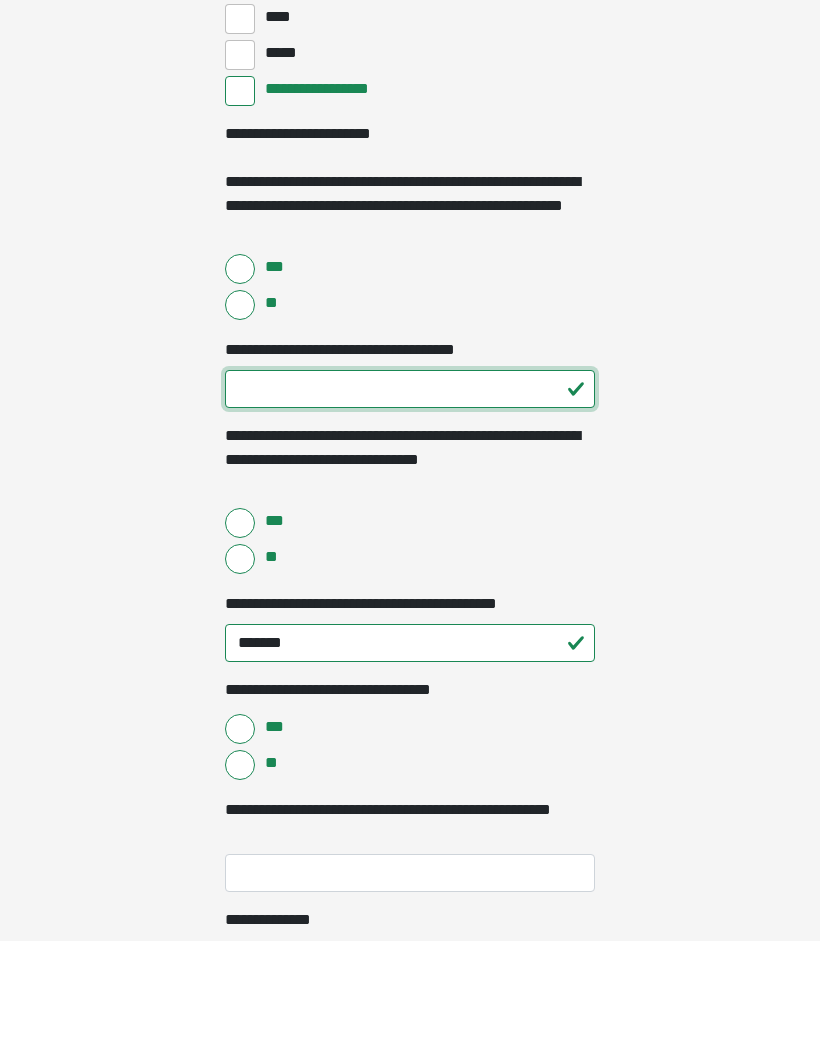 type 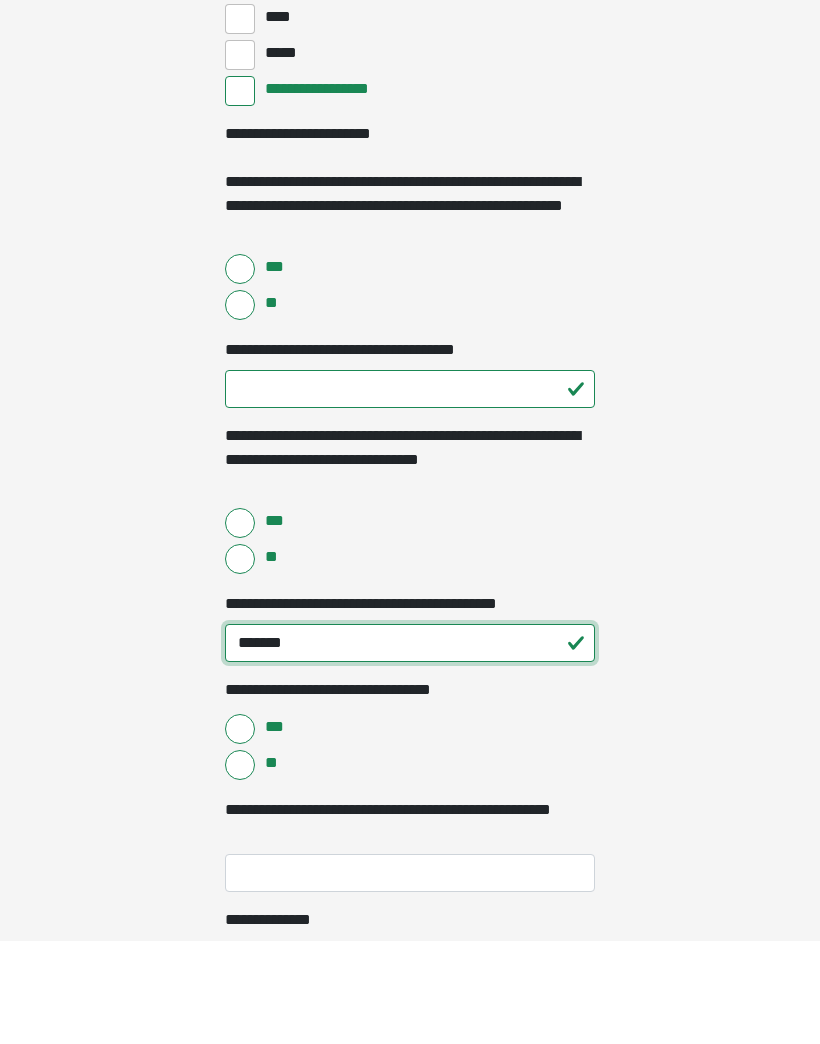 click on "*******" at bounding box center (410, 747) 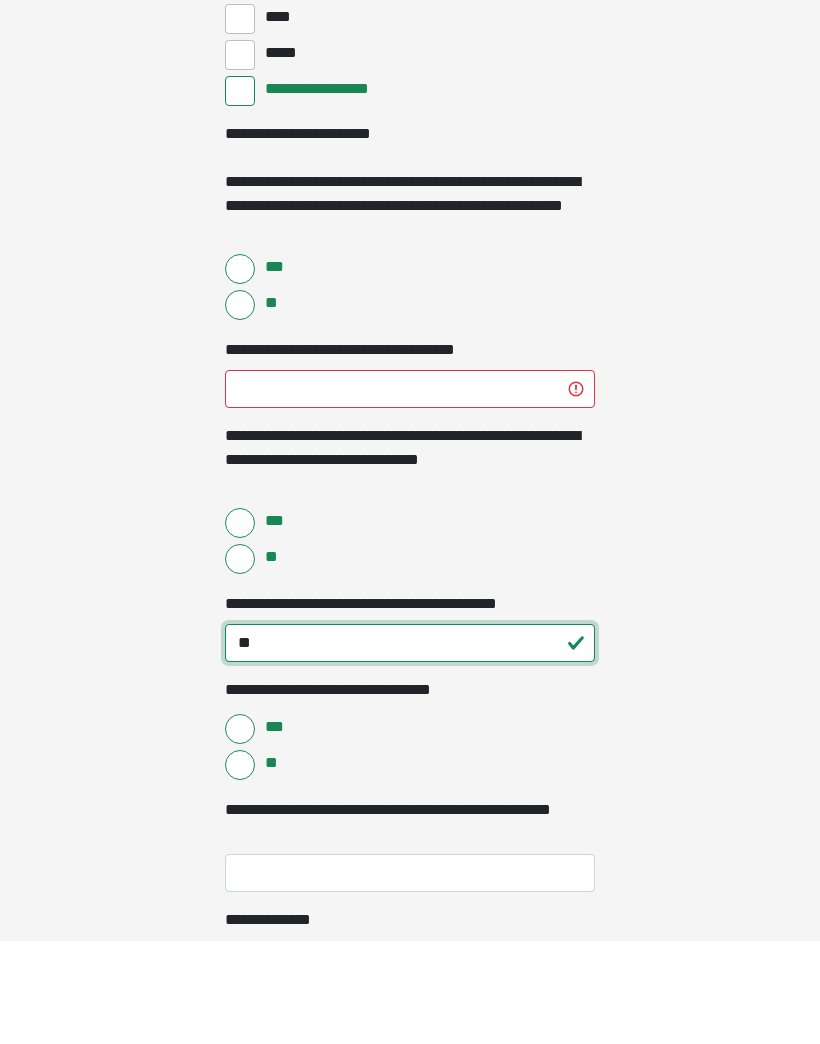type on "*" 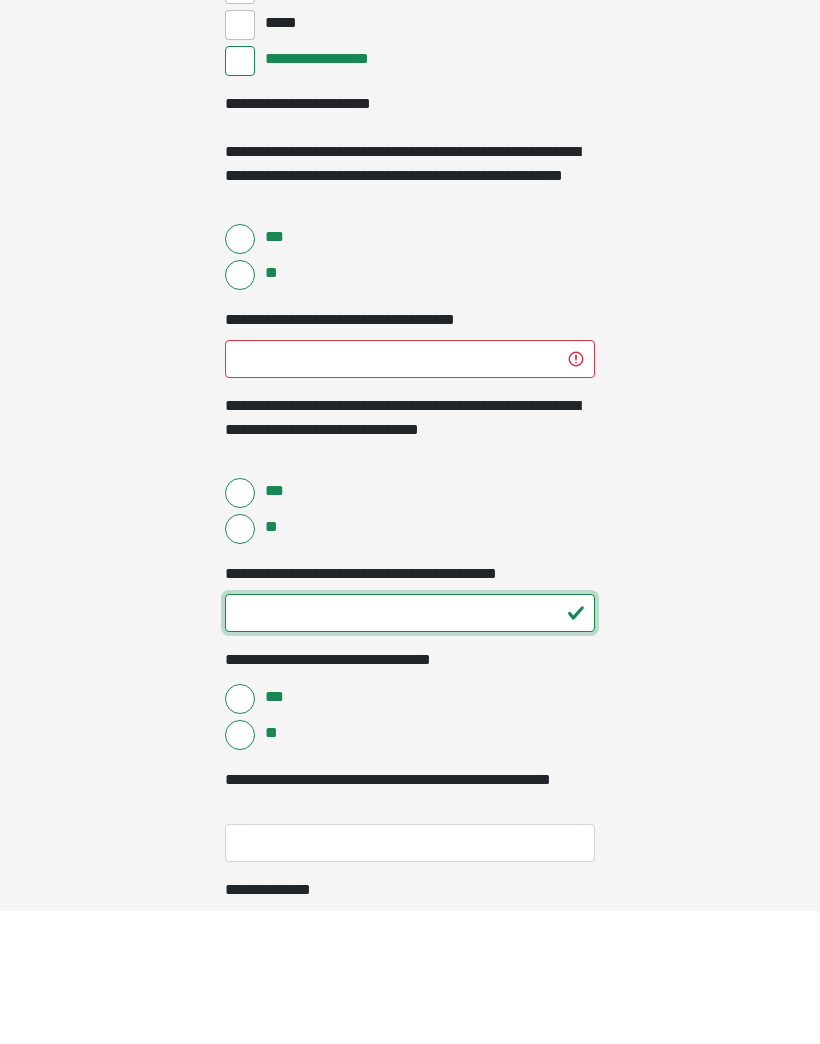 type 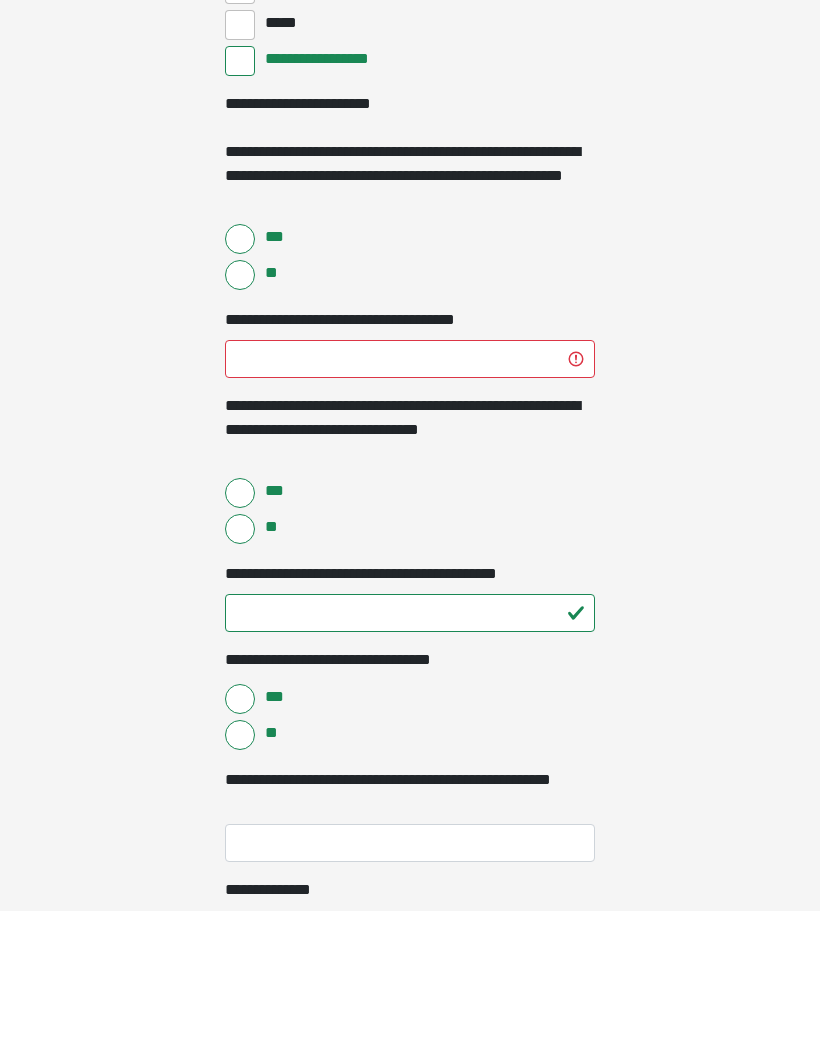 click on "**********" at bounding box center [410, 834] 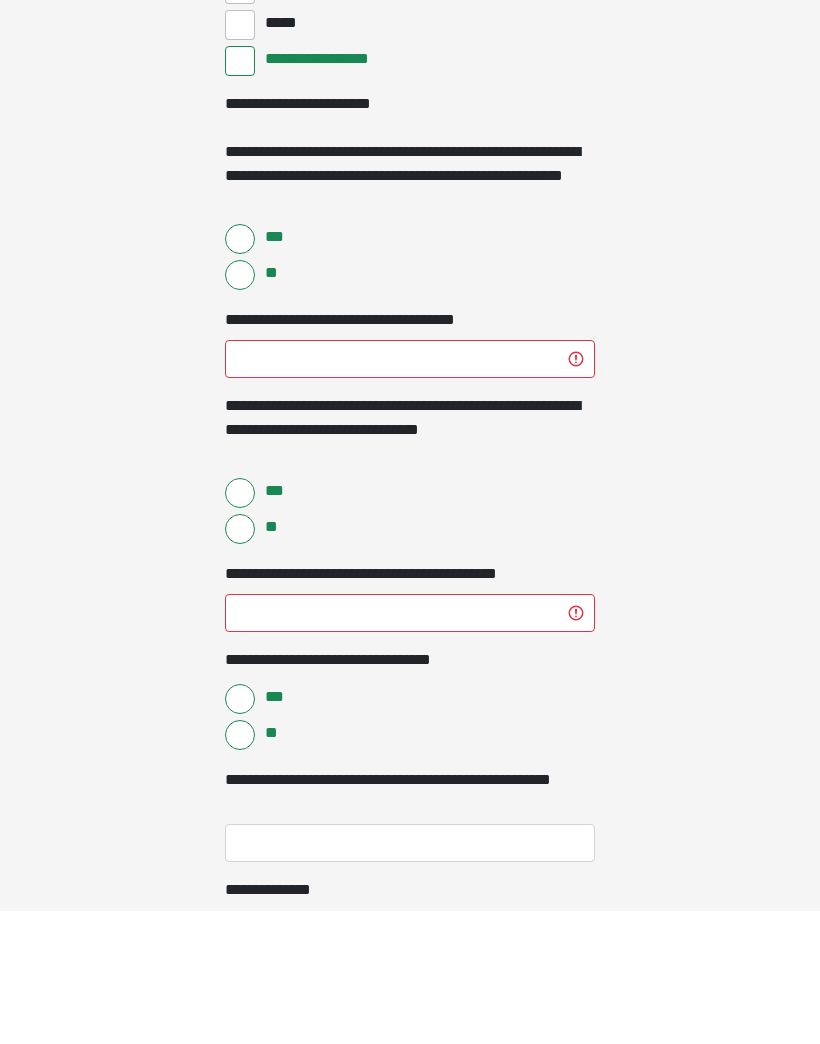scroll, scrollTop: 4632, scrollLeft: 0, axis: vertical 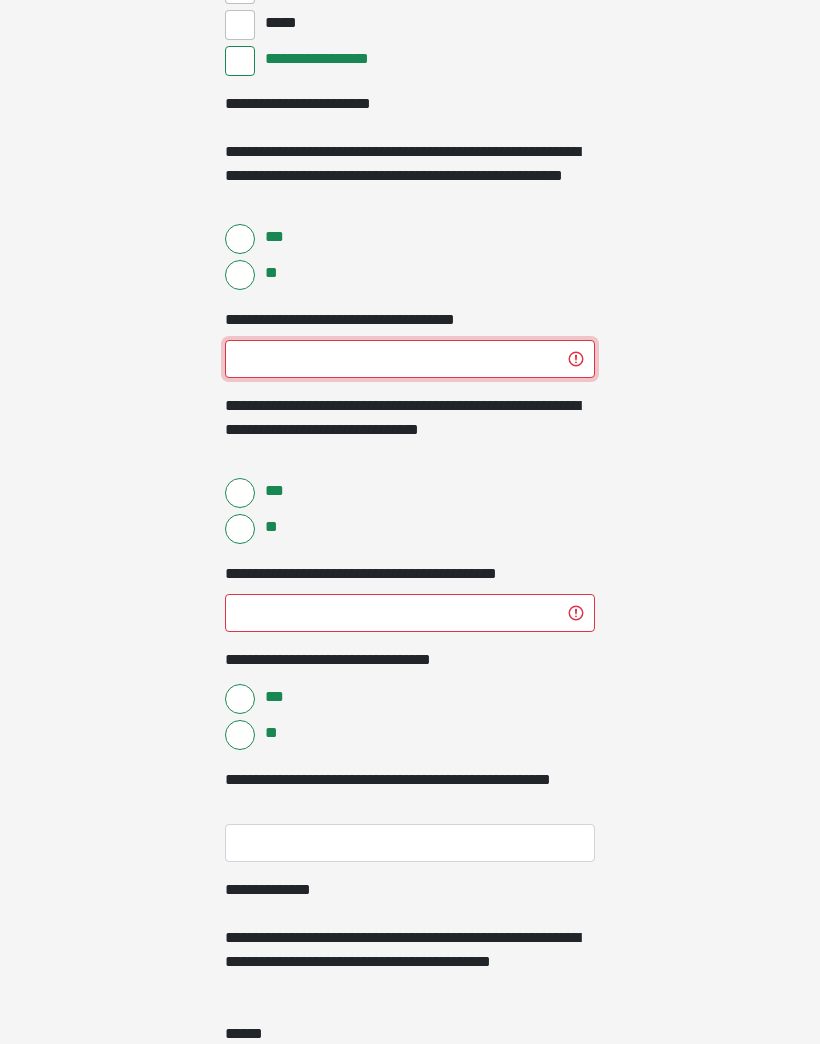 click on "**********" at bounding box center [410, 359] 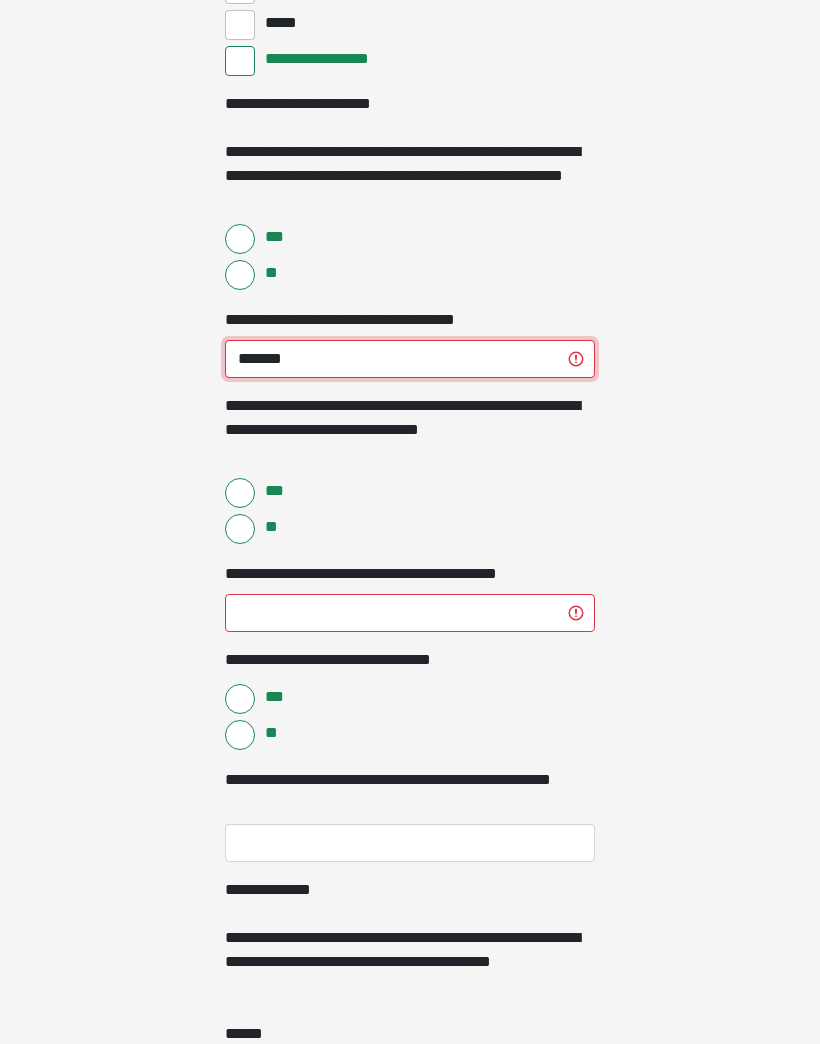 type on "*******" 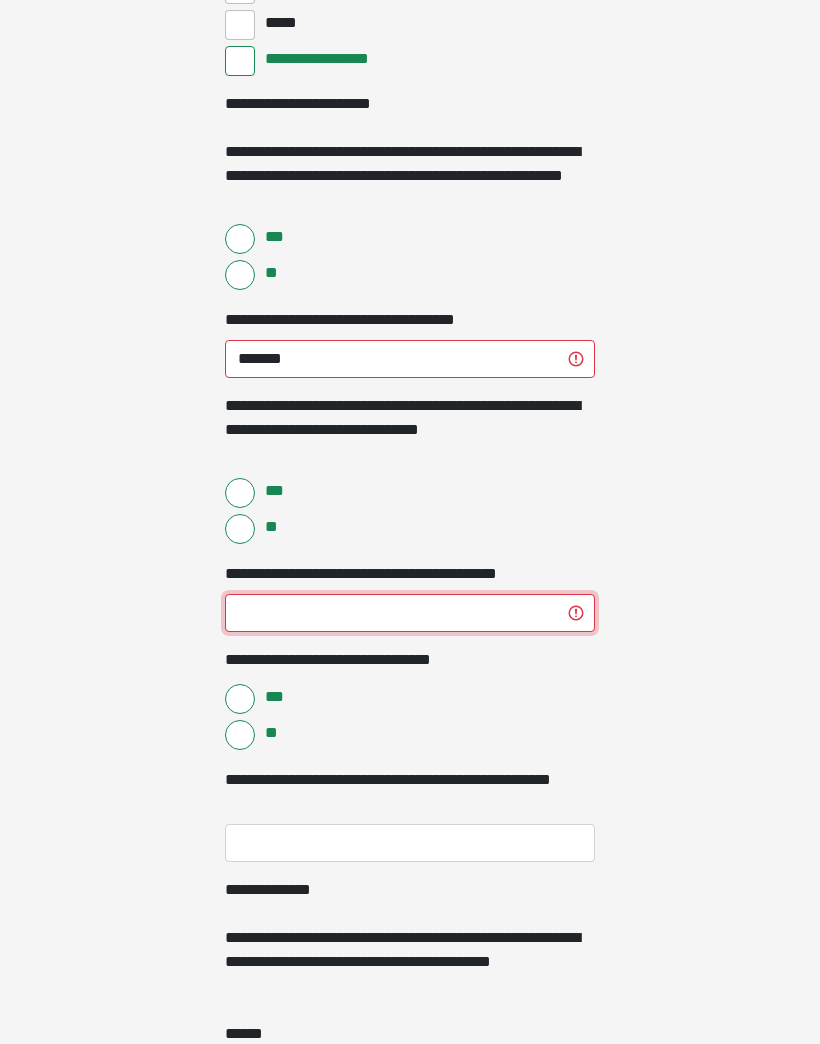 click on "**********" at bounding box center [410, 613] 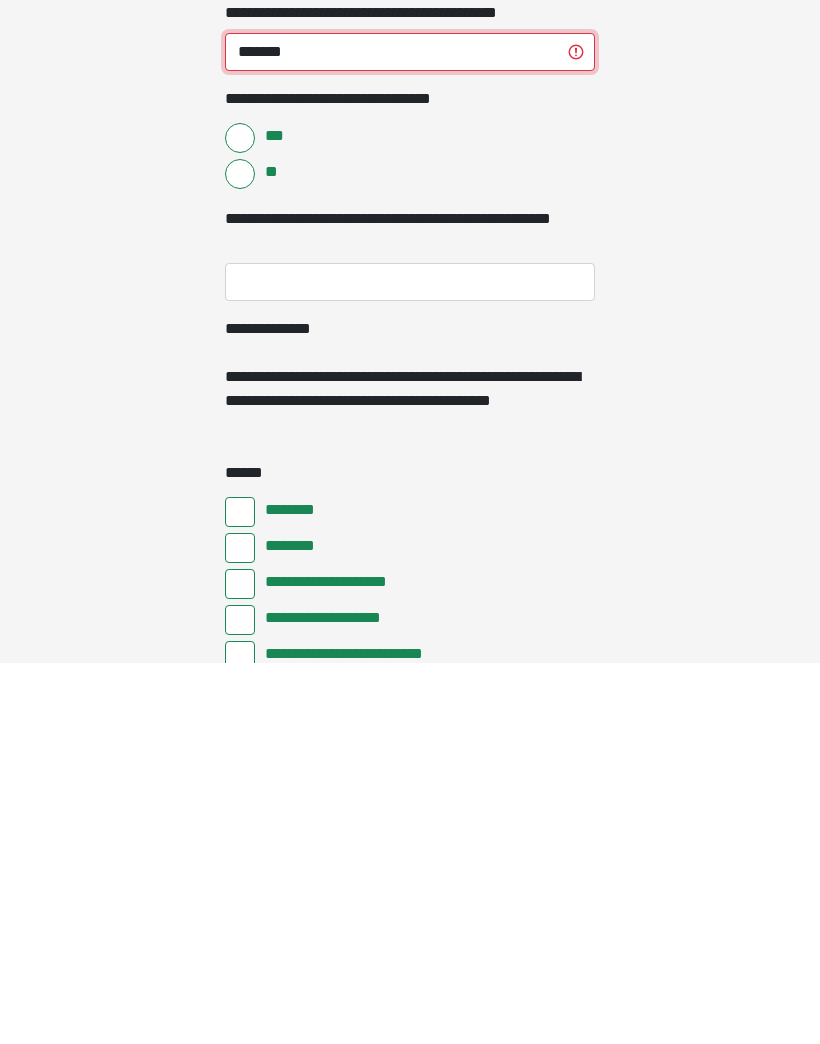 scroll, scrollTop: 4813, scrollLeft: 0, axis: vertical 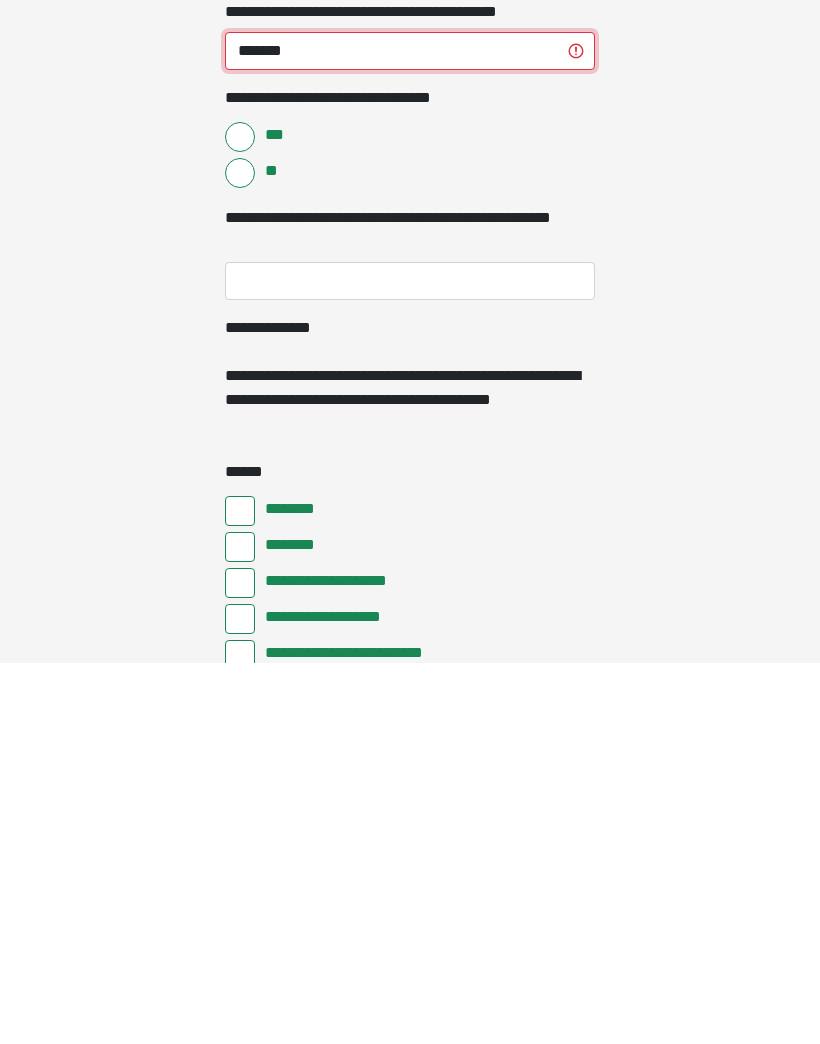 type on "*******" 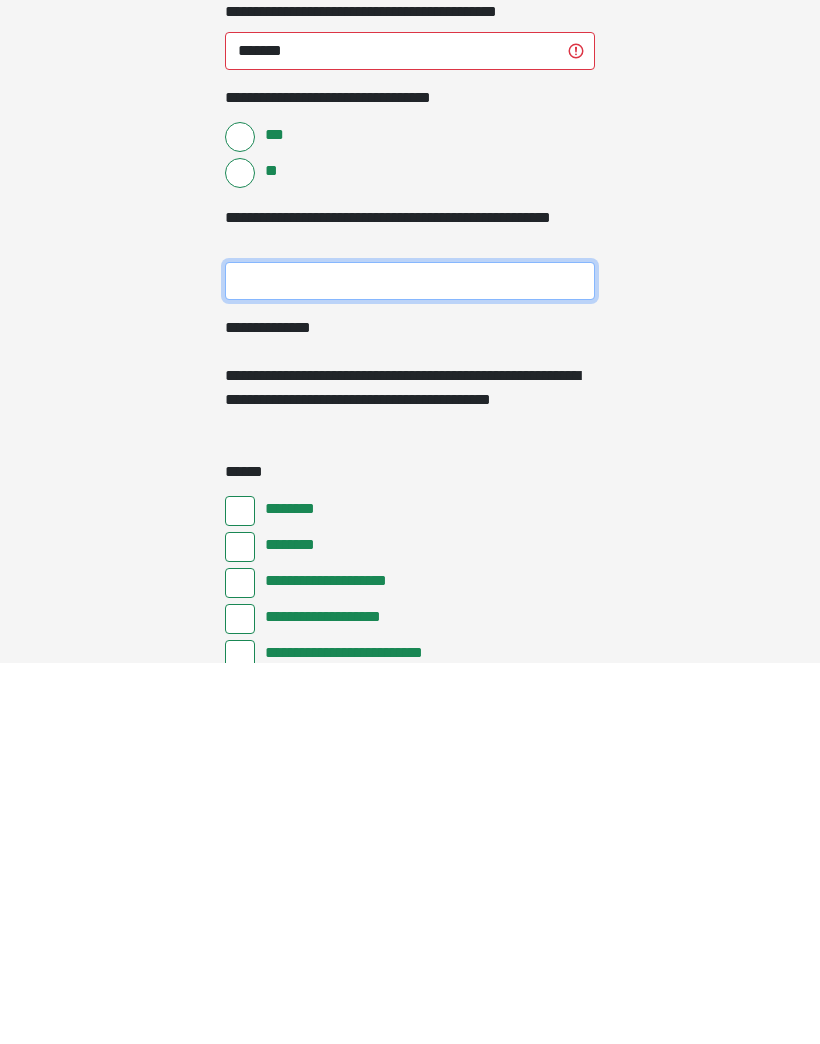 click on "**********" at bounding box center (410, 662) 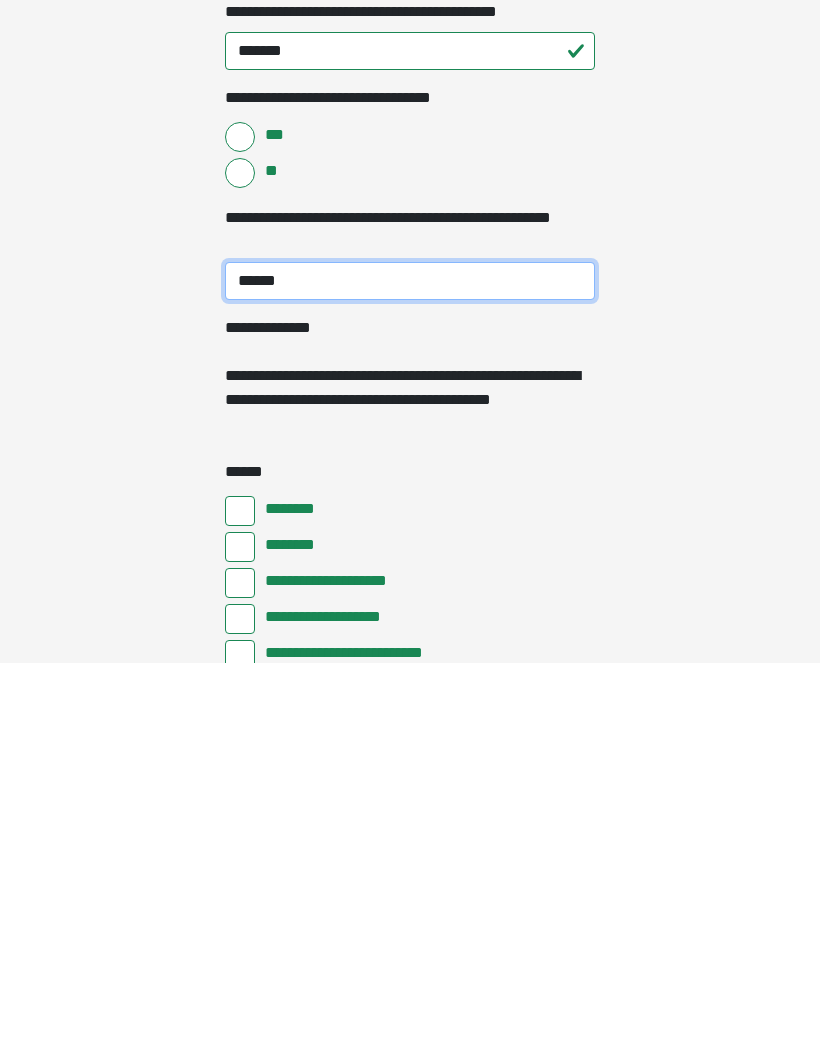 type on "*******" 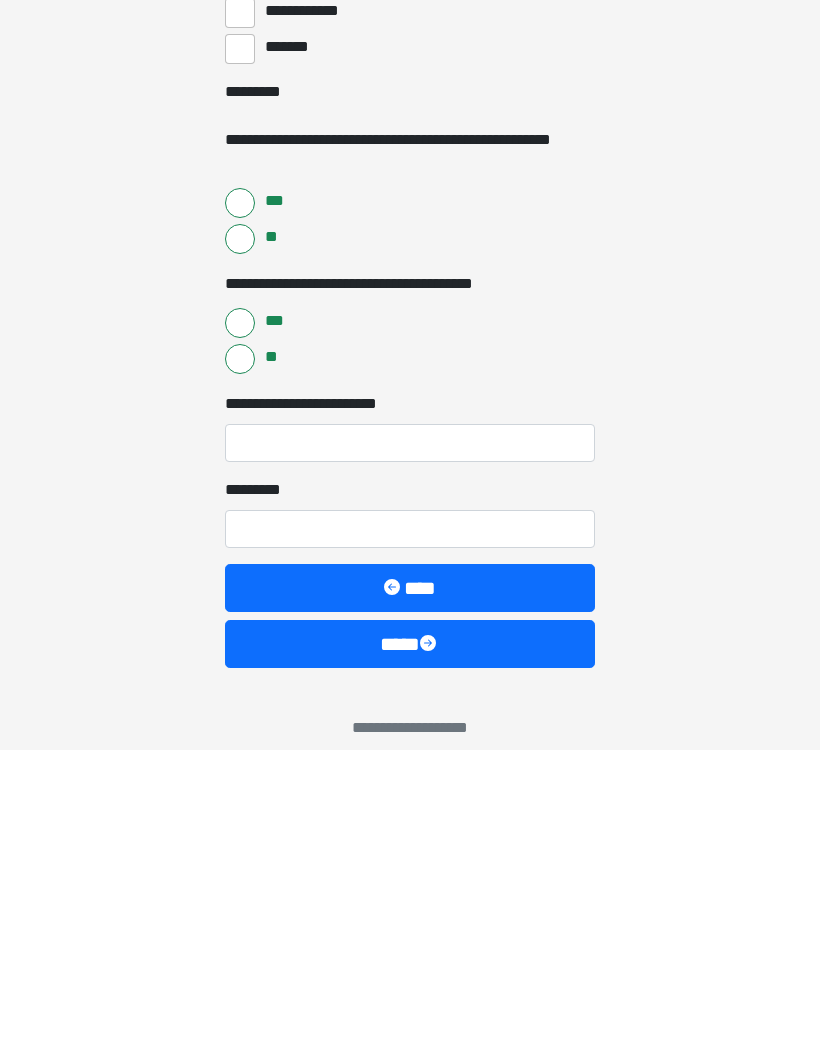 scroll, scrollTop: 7939, scrollLeft: 0, axis: vertical 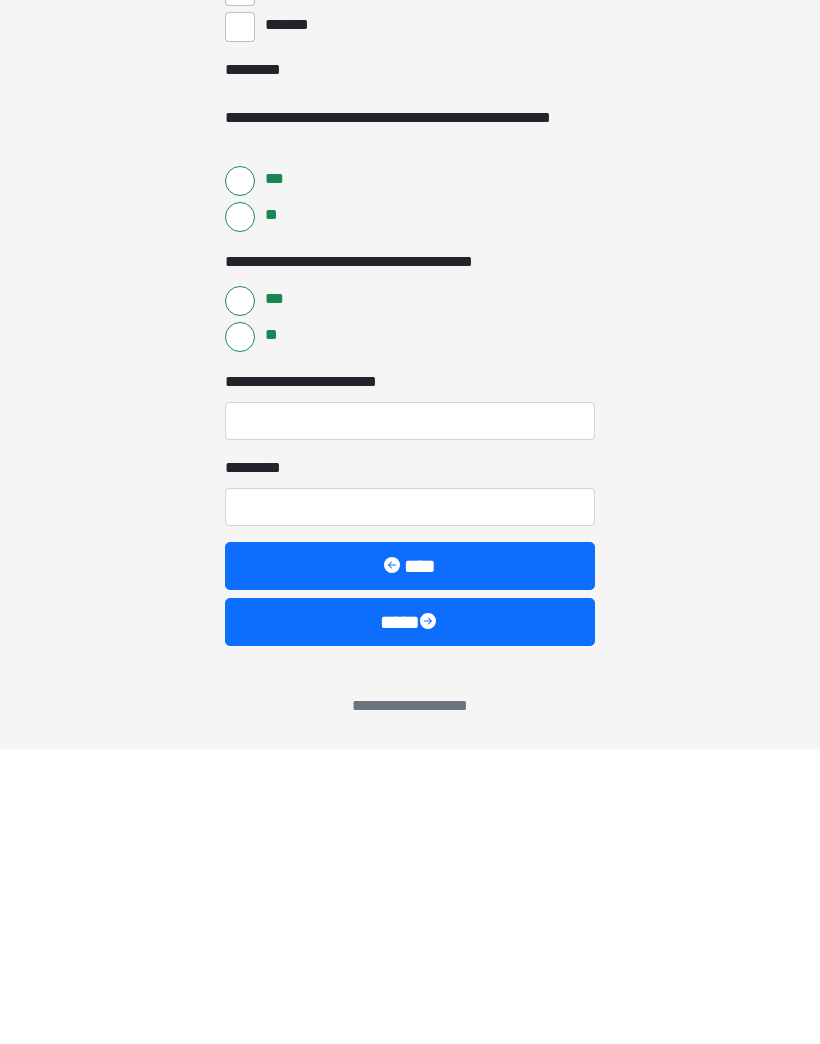 click at bounding box center (430, 918) 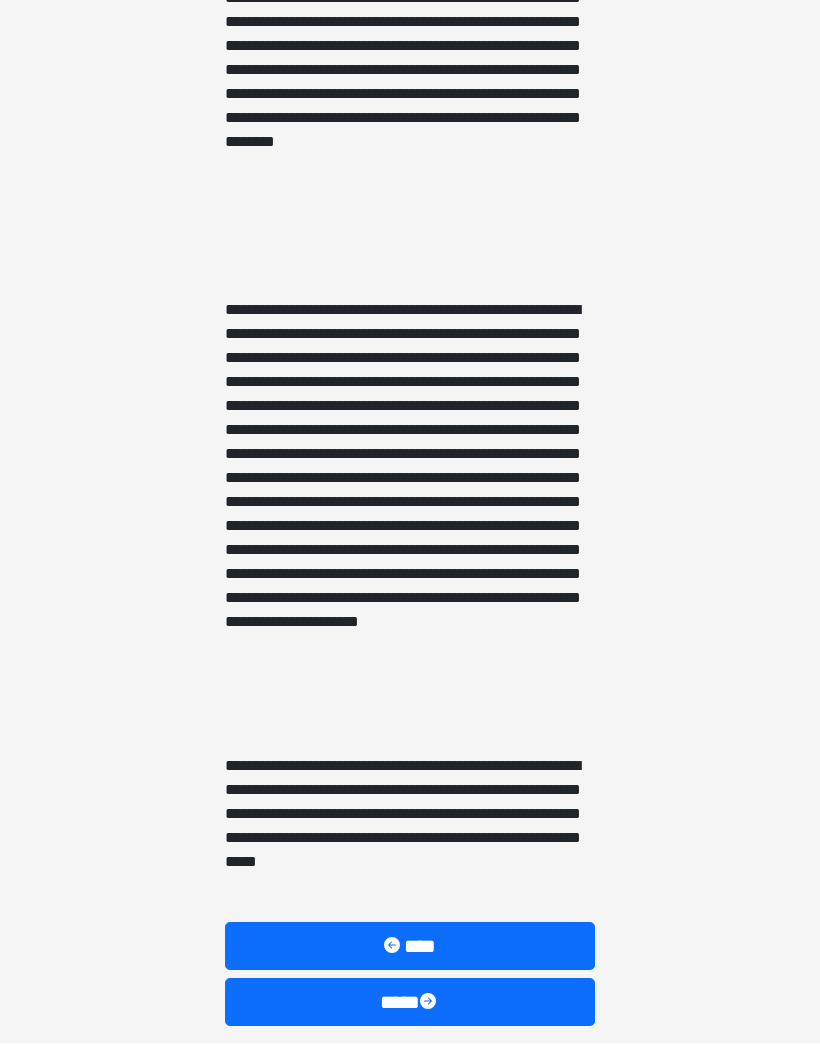 scroll, scrollTop: 2434, scrollLeft: 0, axis: vertical 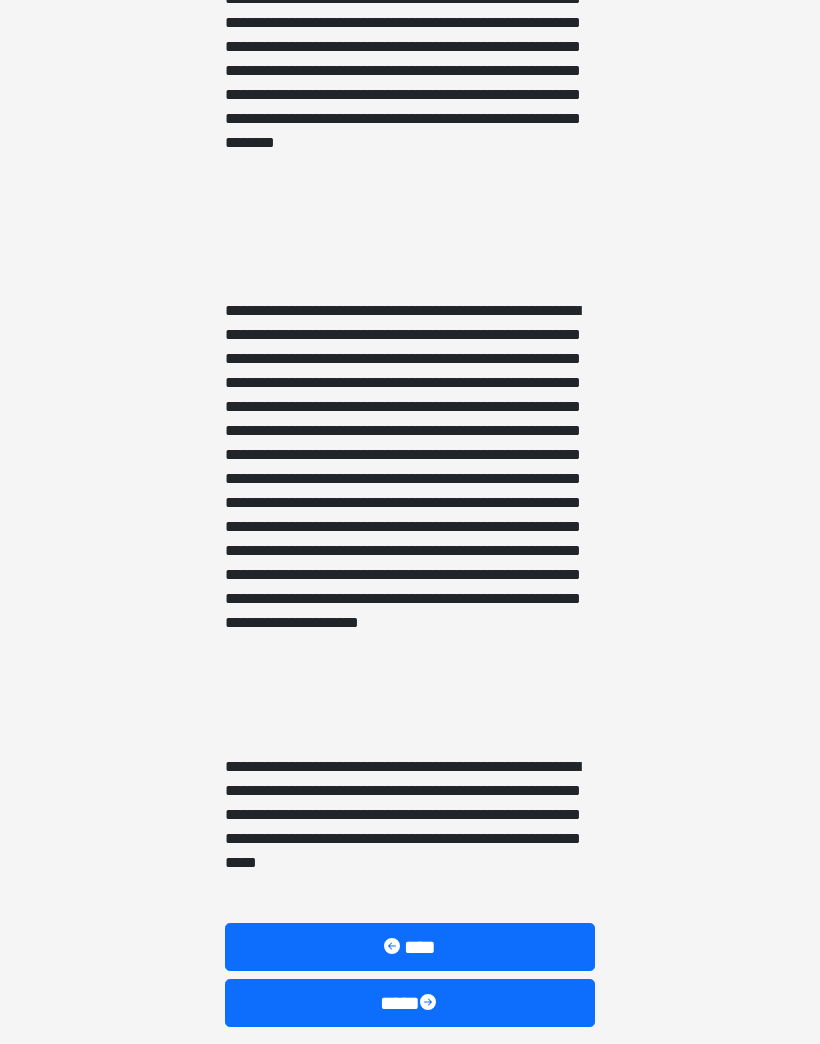 click on "****" at bounding box center [410, 1004] 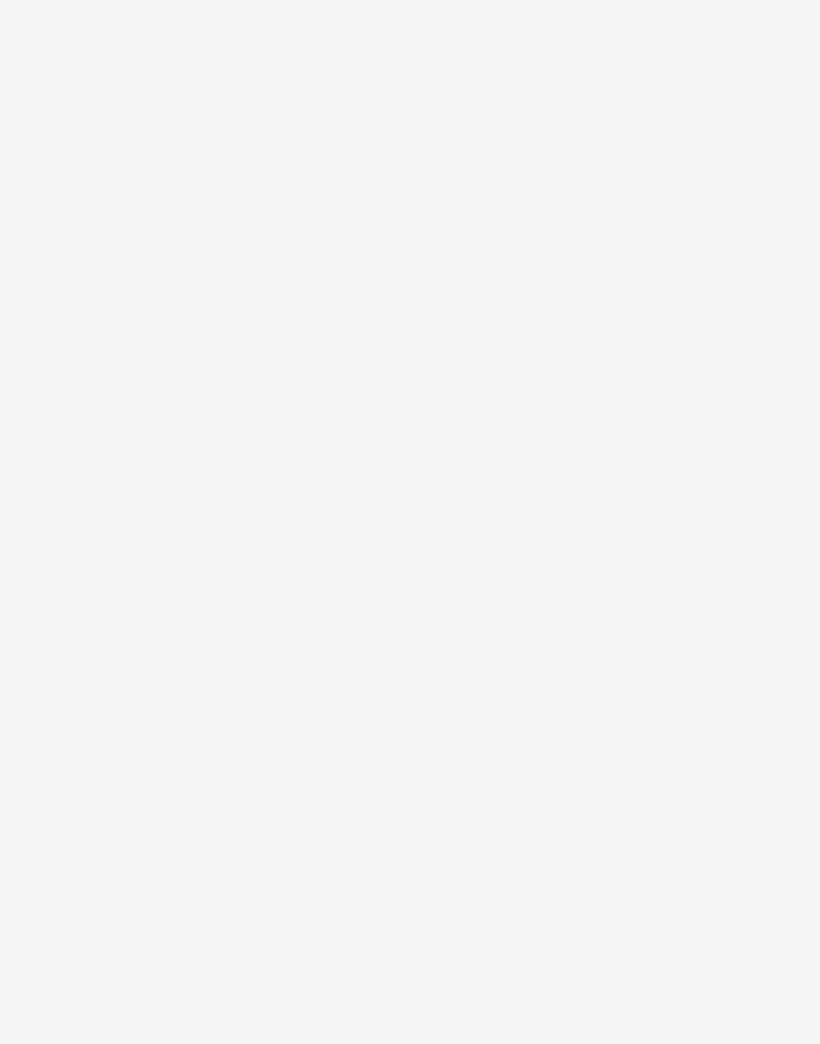scroll, scrollTop: 0, scrollLeft: 0, axis: both 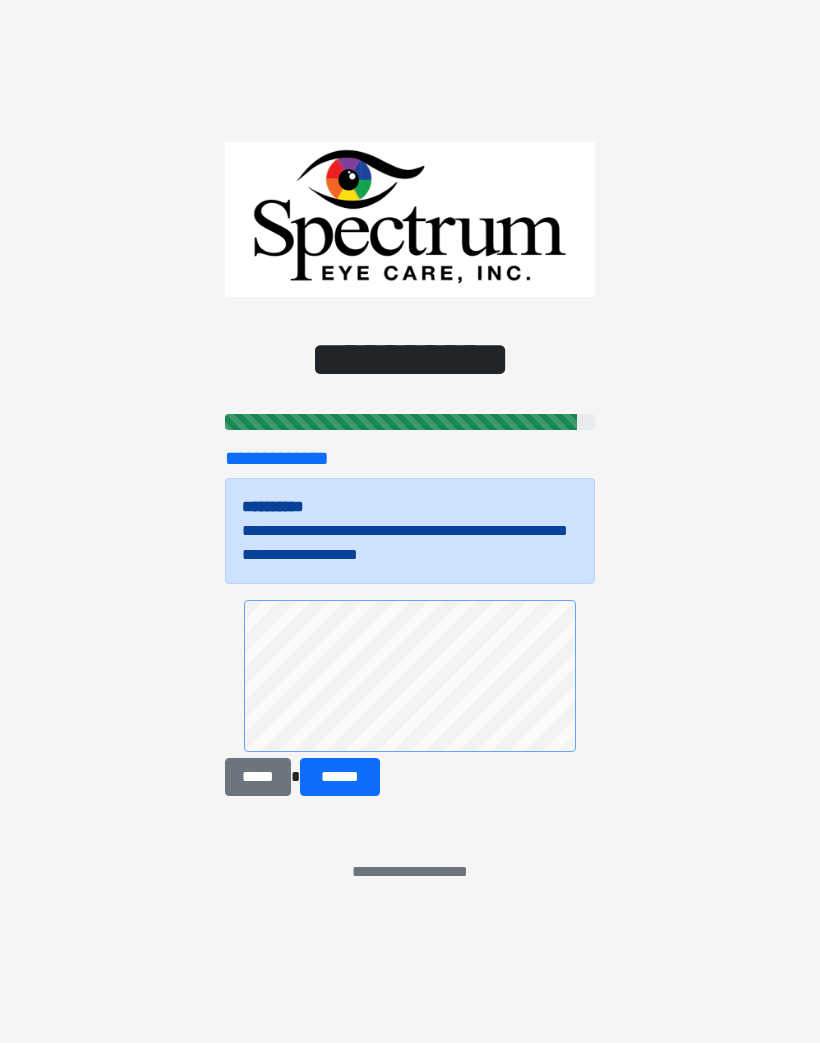 click on "******" at bounding box center (340, 778) 